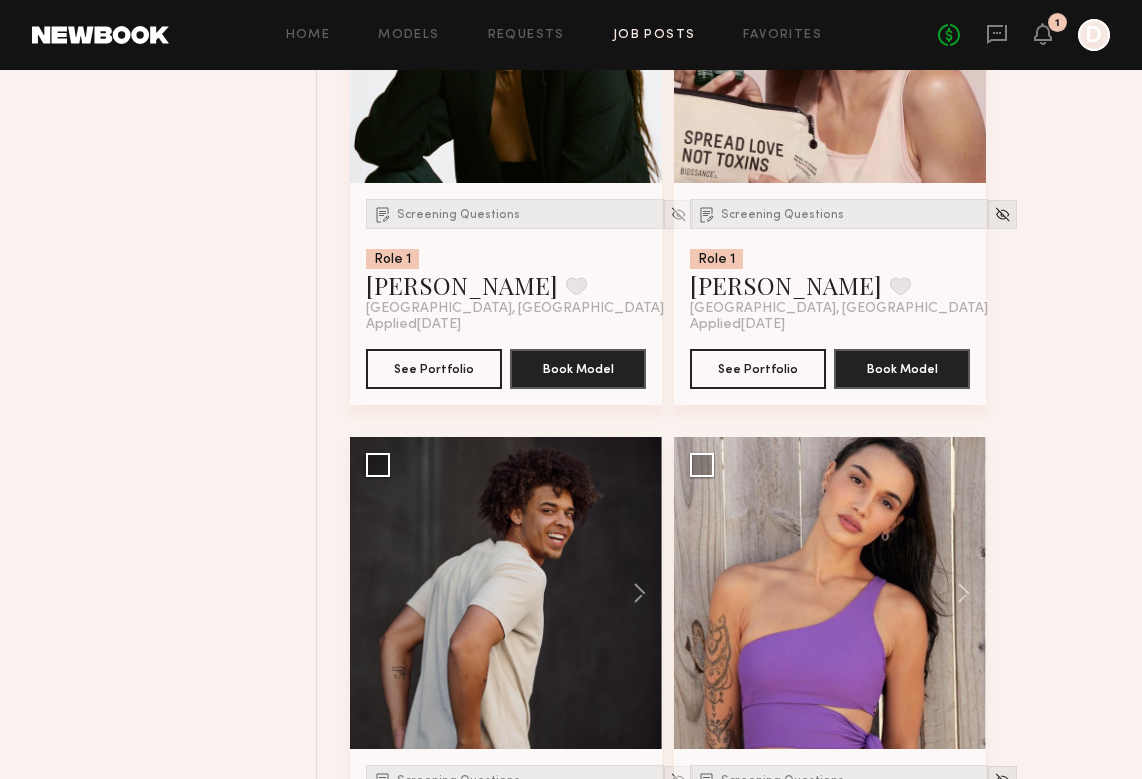scroll, scrollTop: 1271, scrollLeft: 0, axis: vertical 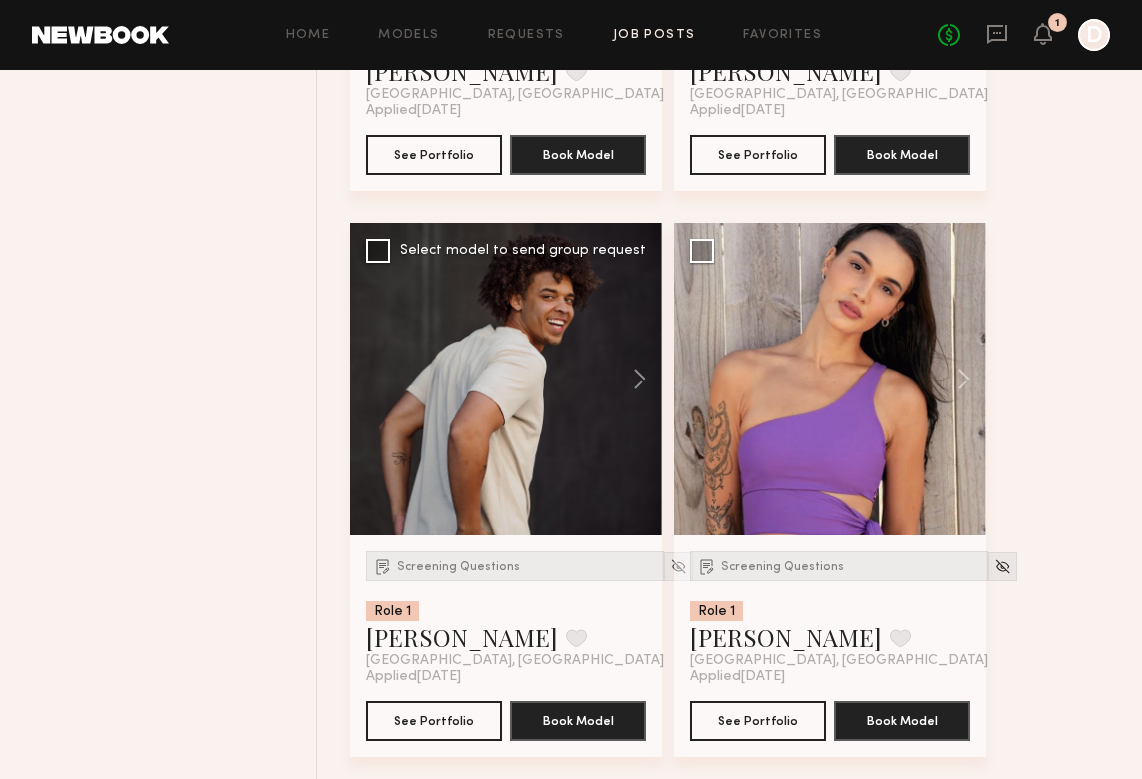 click 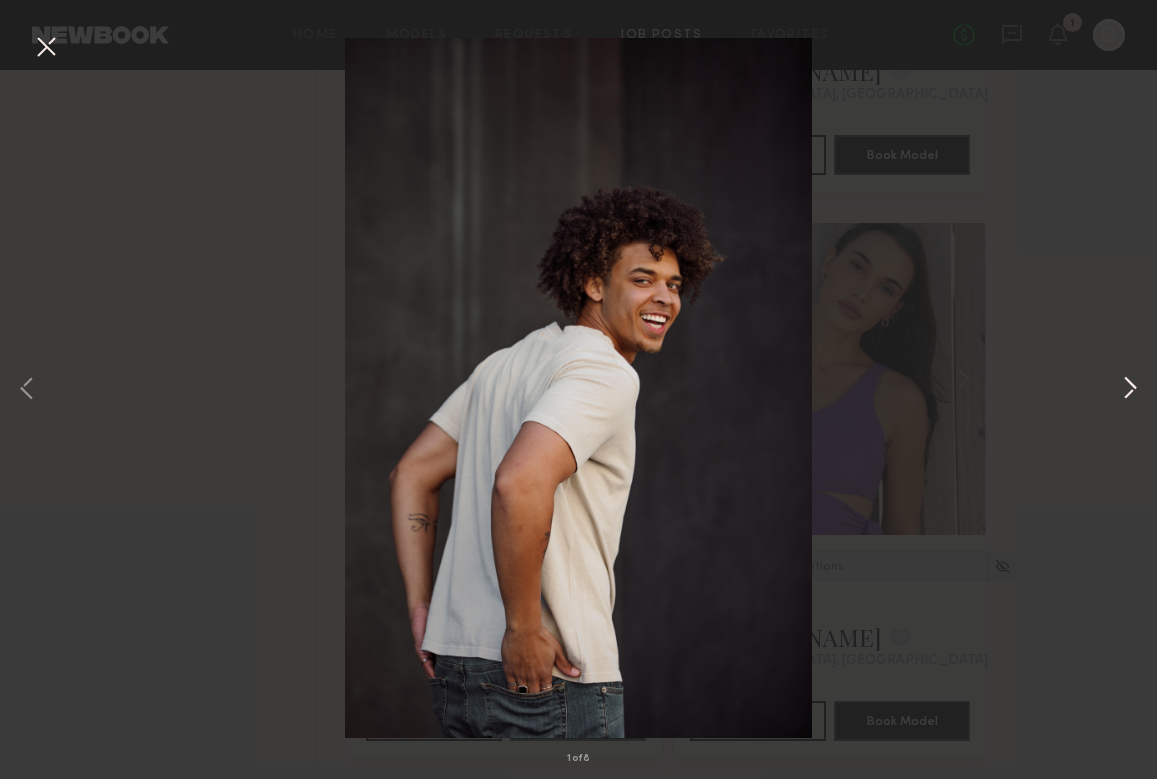 click at bounding box center (1130, 389) 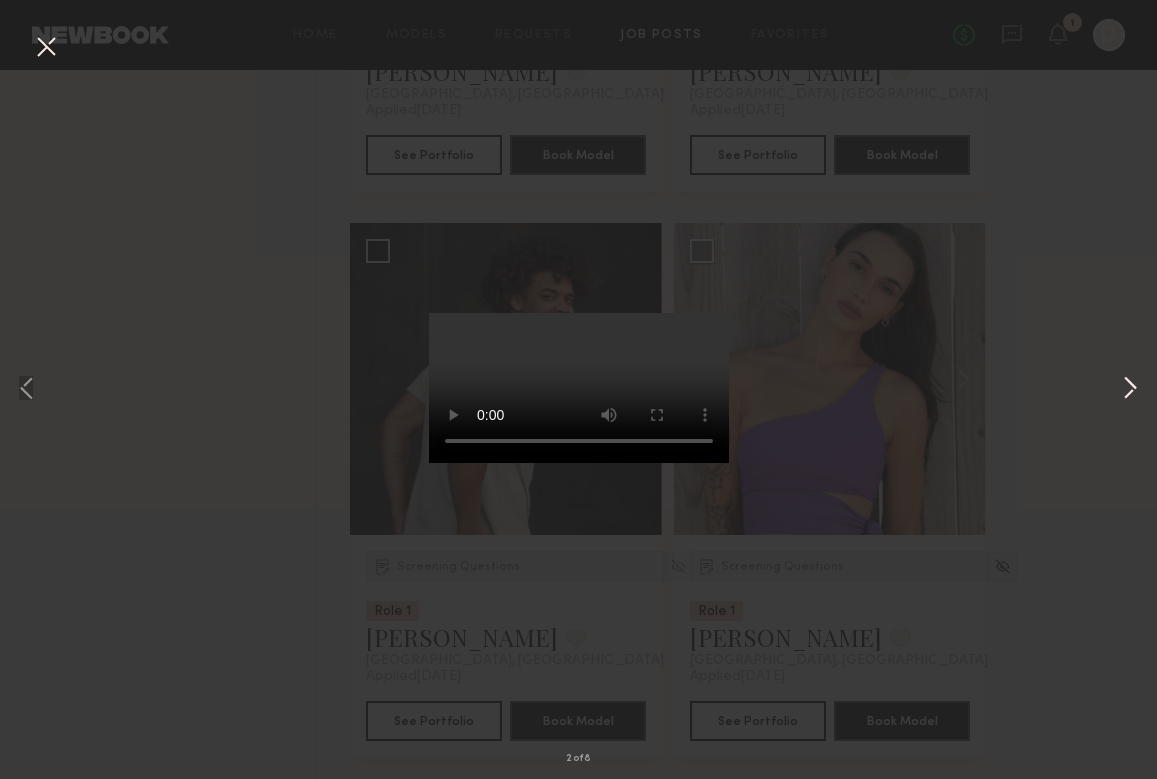click at bounding box center [1130, 389] 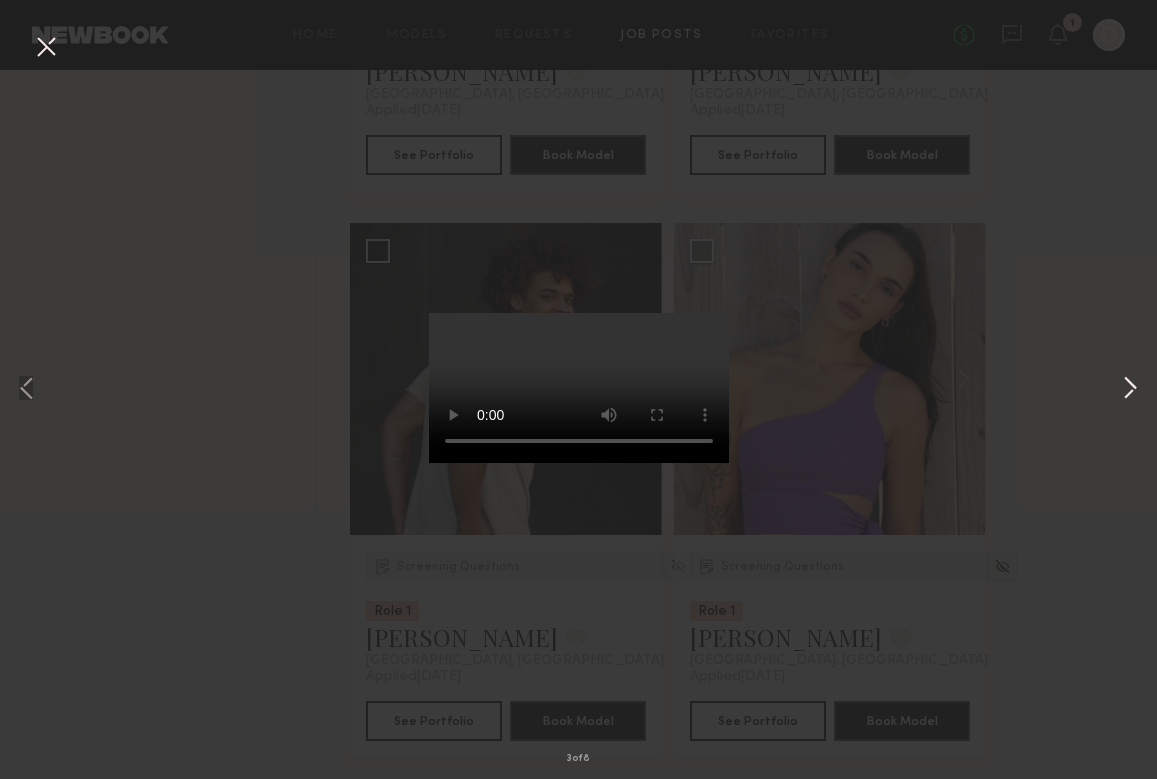 click at bounding box center [1130, 389] 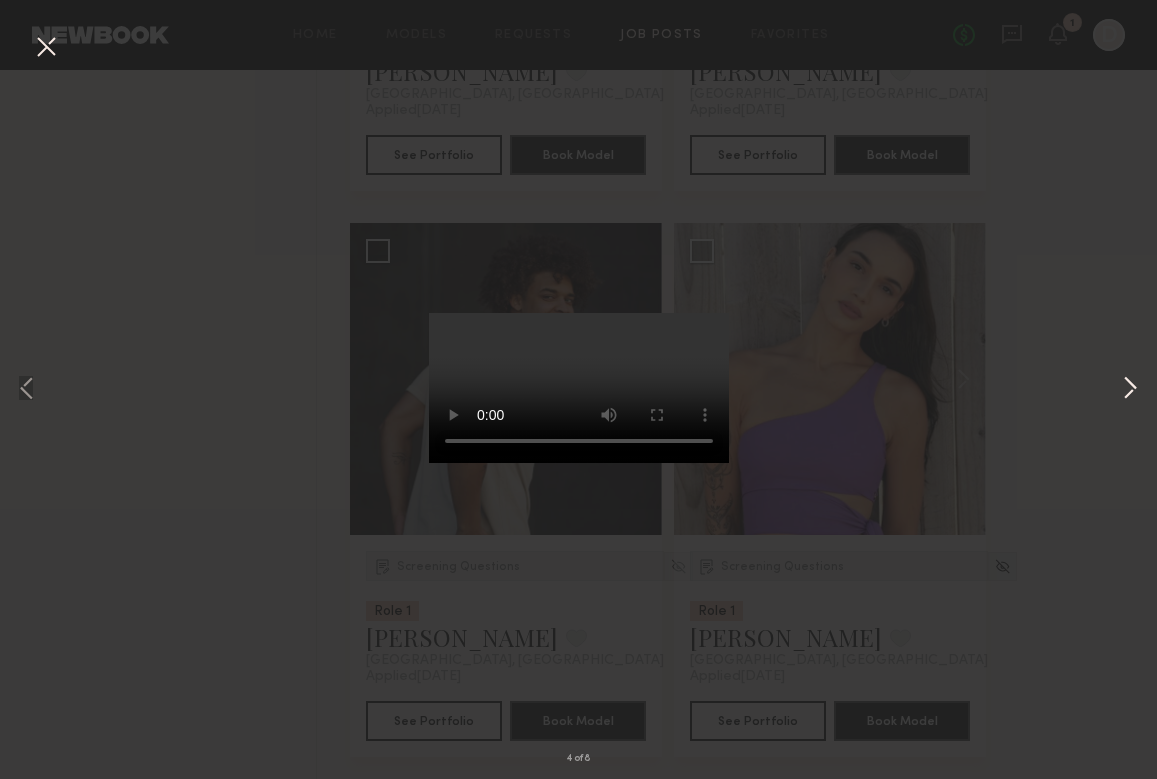 click at bounding box center (1130, 389) 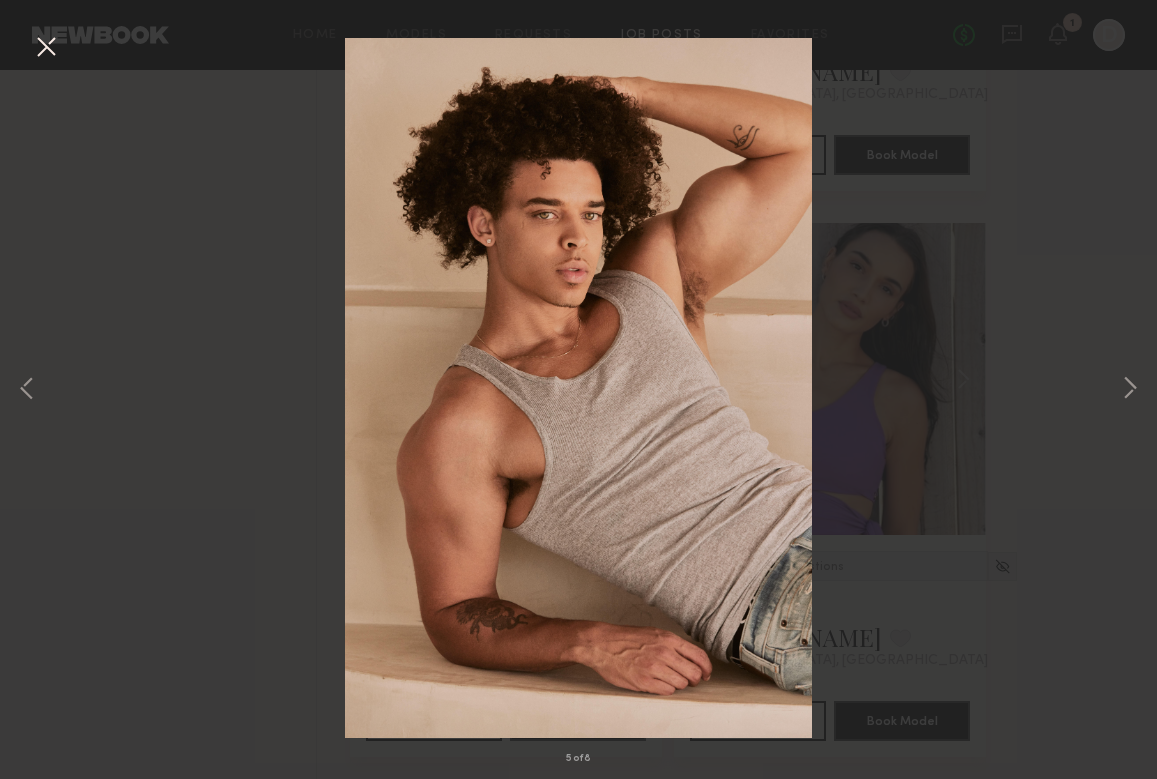 click at bounding box center [46, 48] 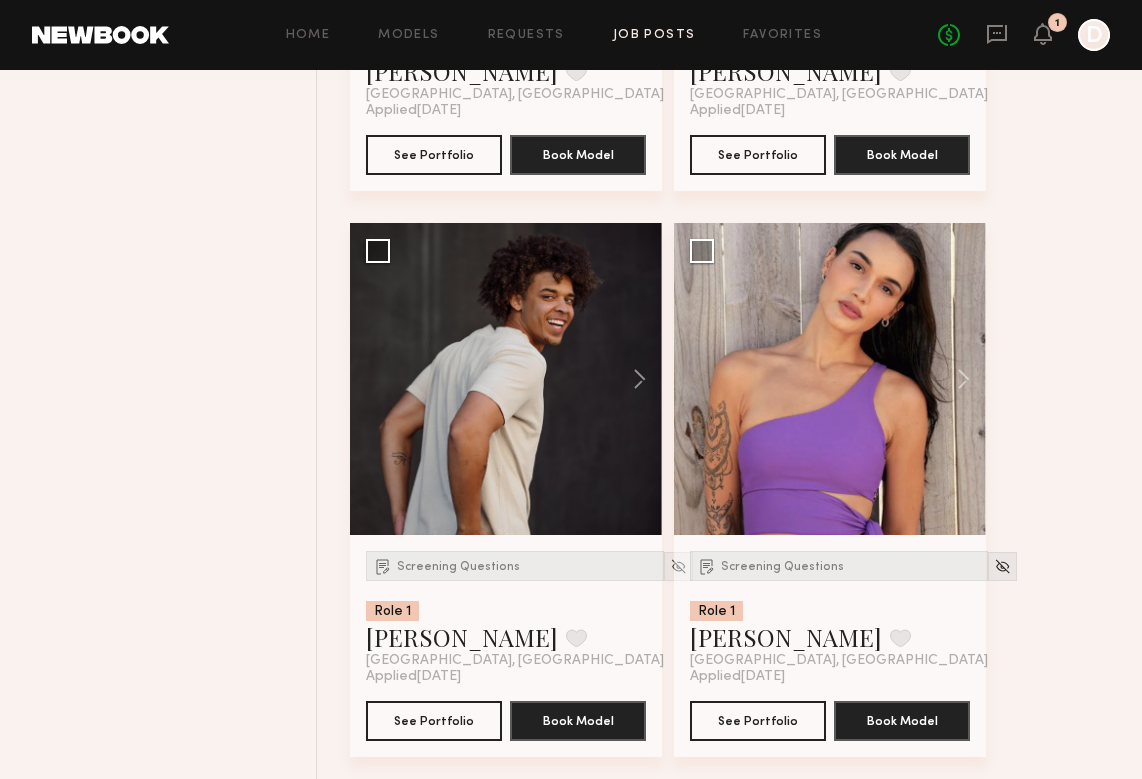 scroll, scrollTop: 1433, scrollLeft: 0, axis: vertical 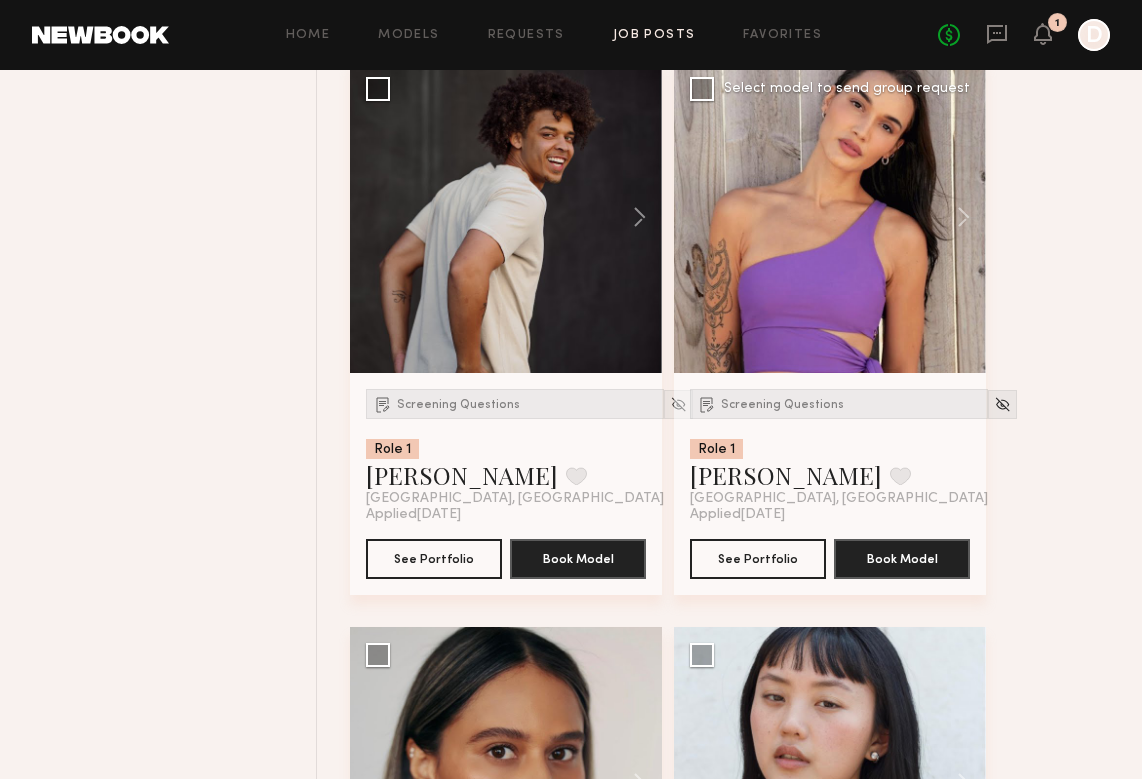 click 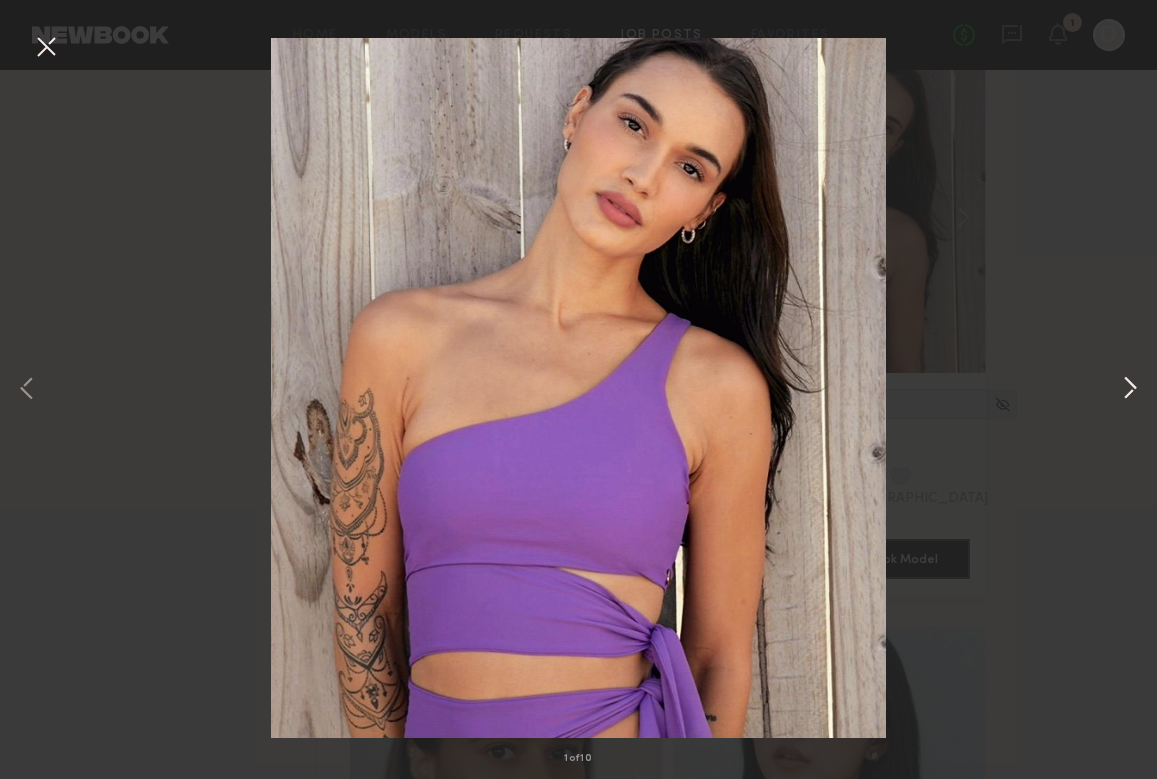 click at bounding box center (1130, 389) 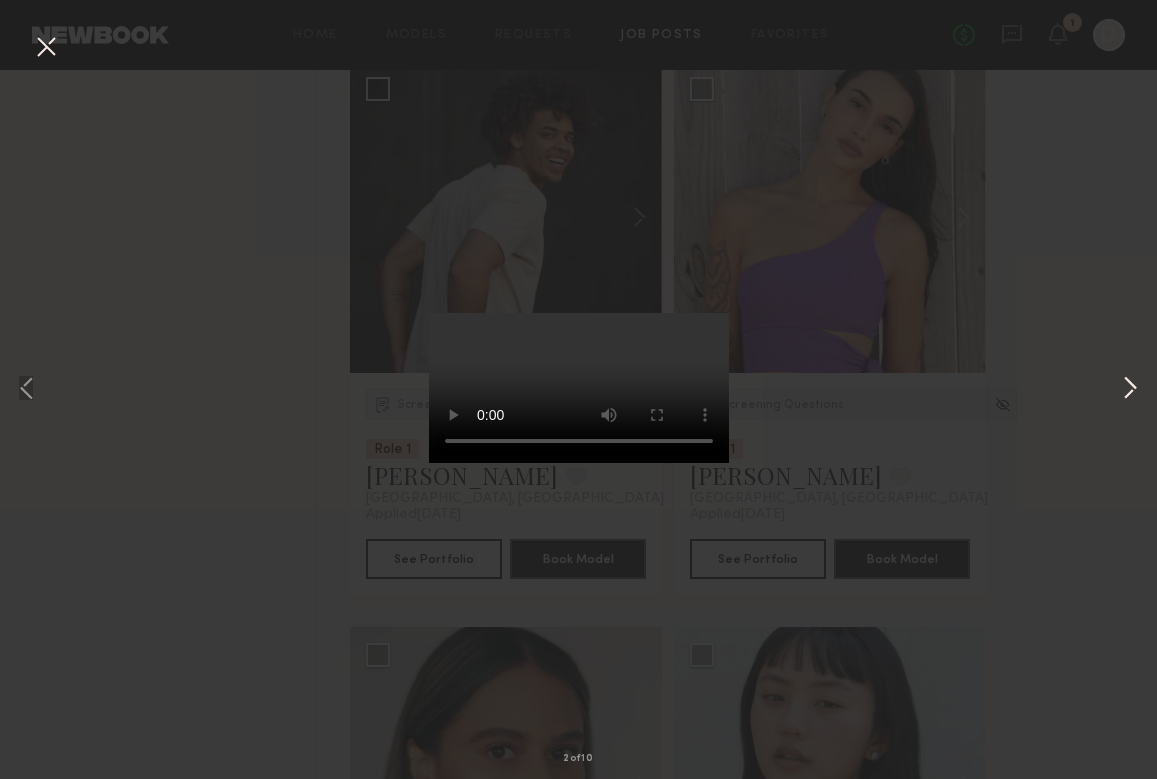 click at bounding box center (1130, 389) 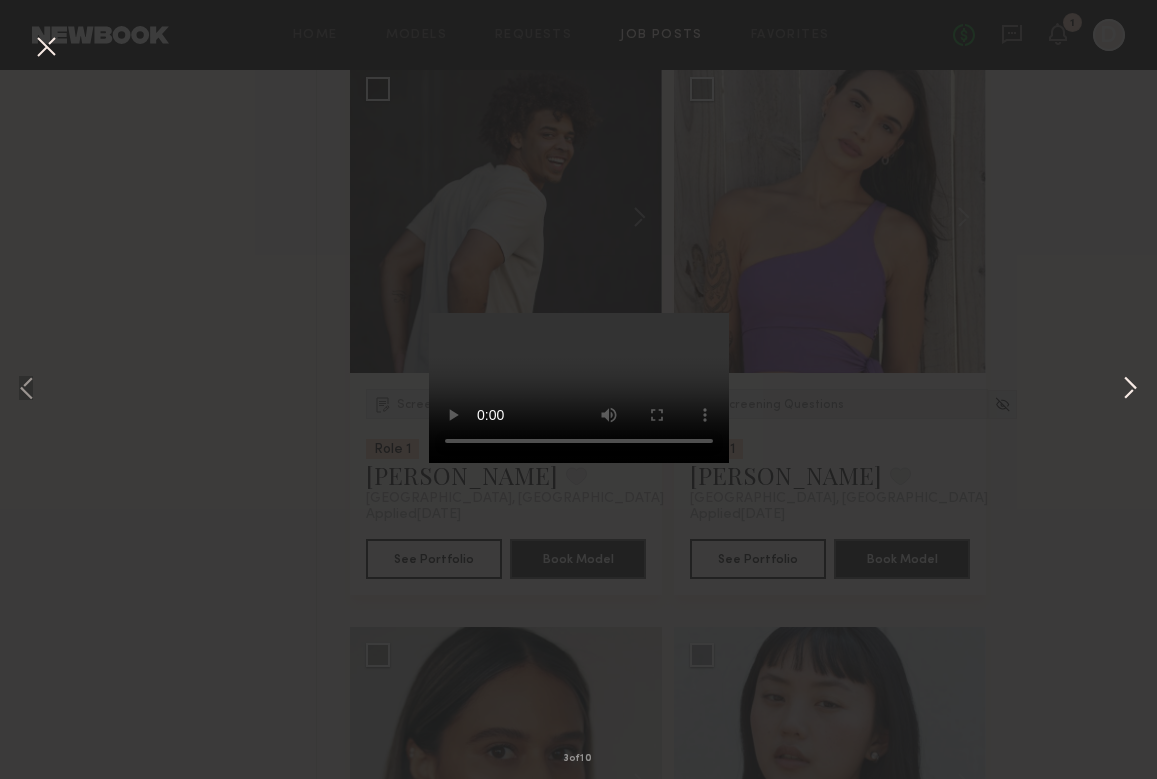 click at bounding box center [1130, 389] 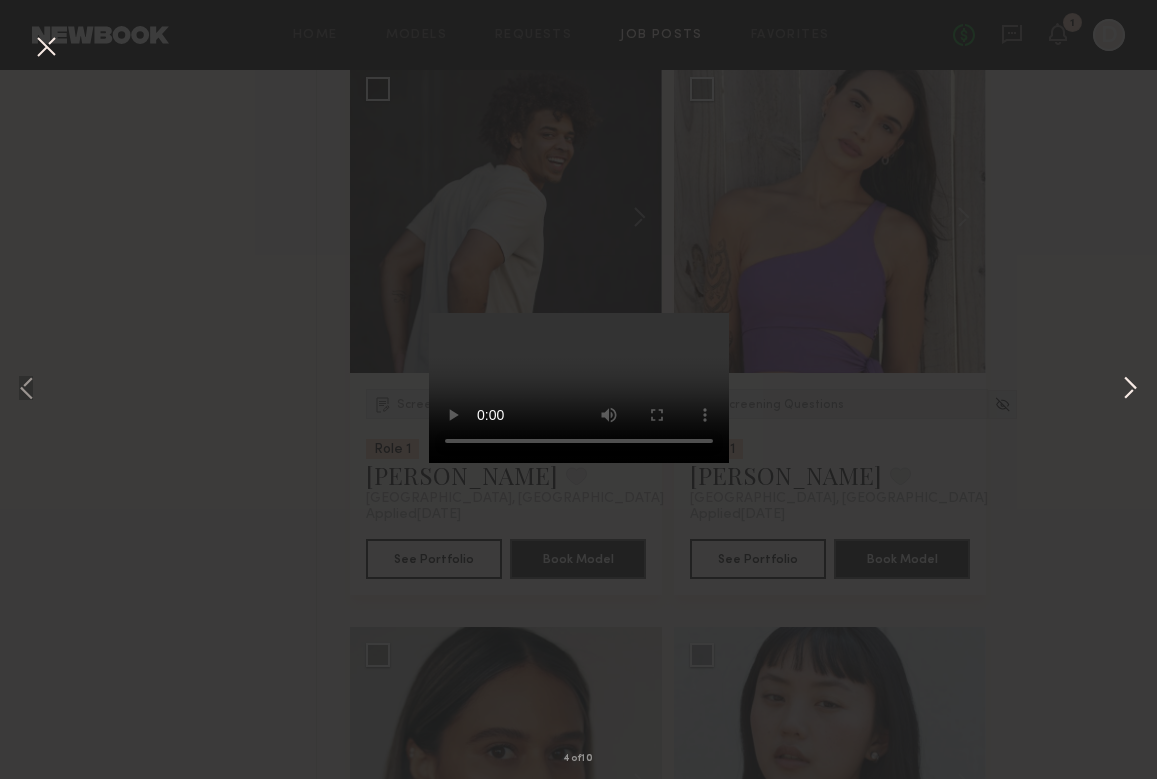 click at bounding box center [1130, 389] 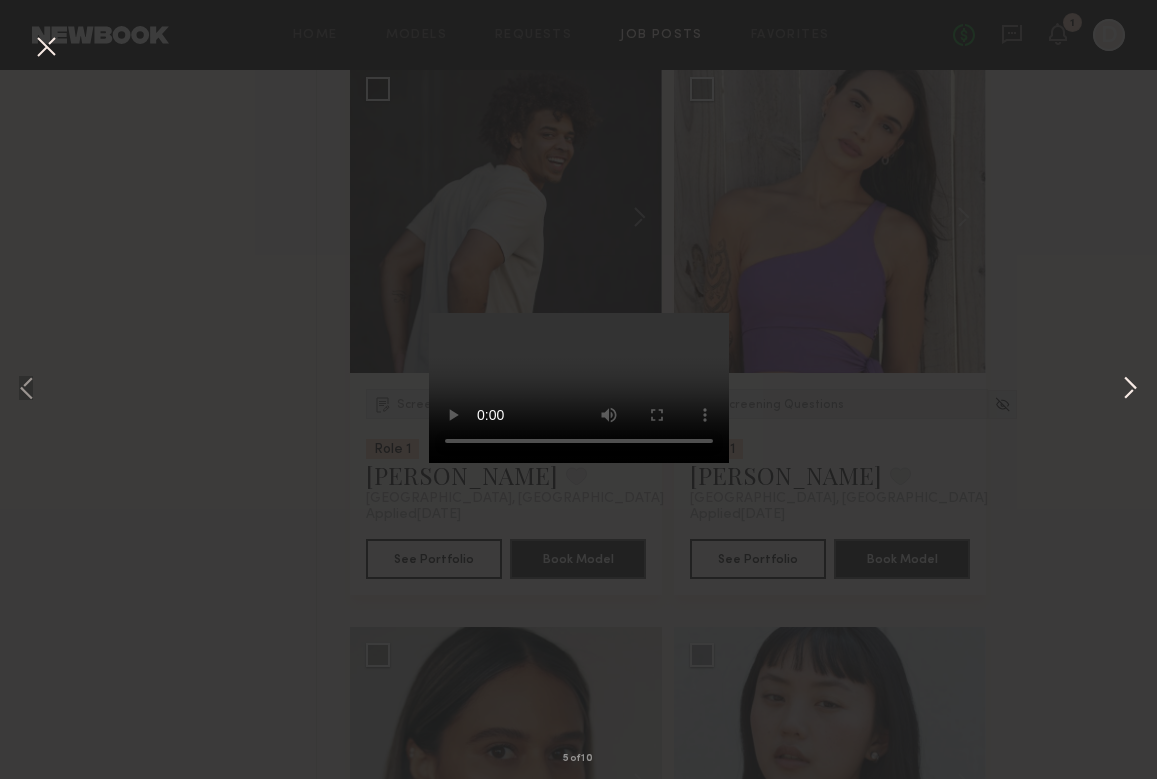 click at bounding box center (1130, 389) 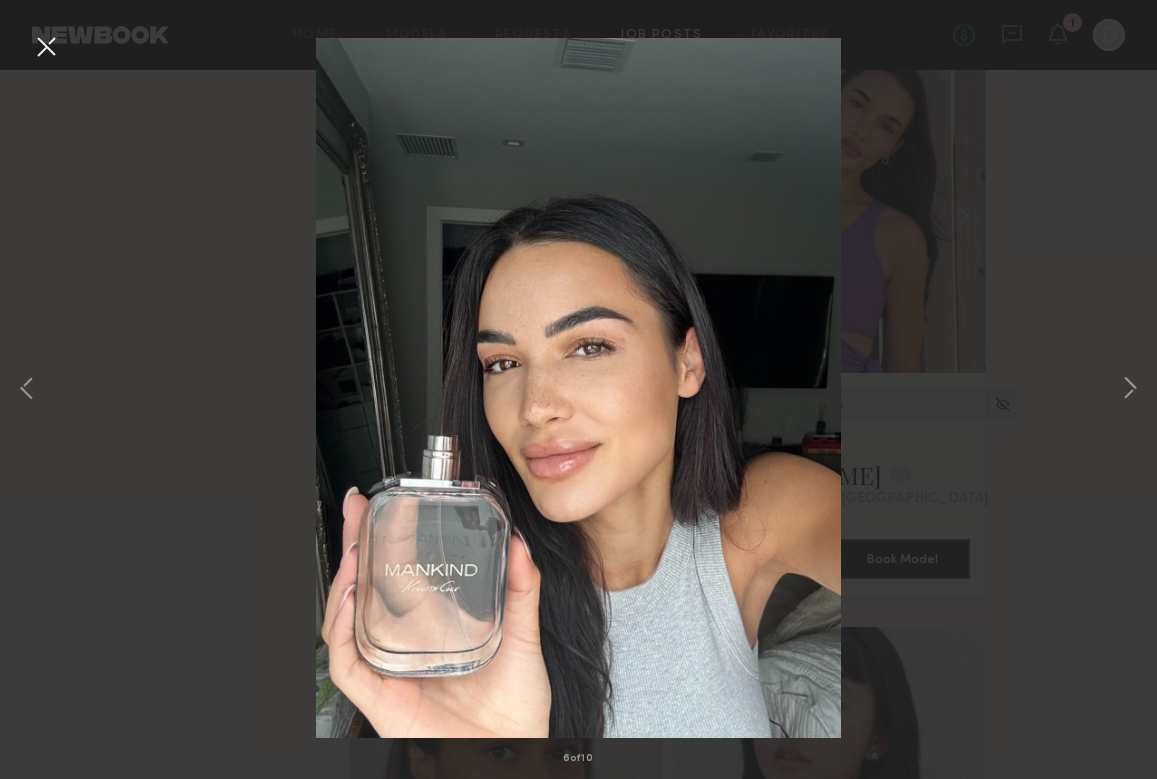 click at bounding box center (46, 48) 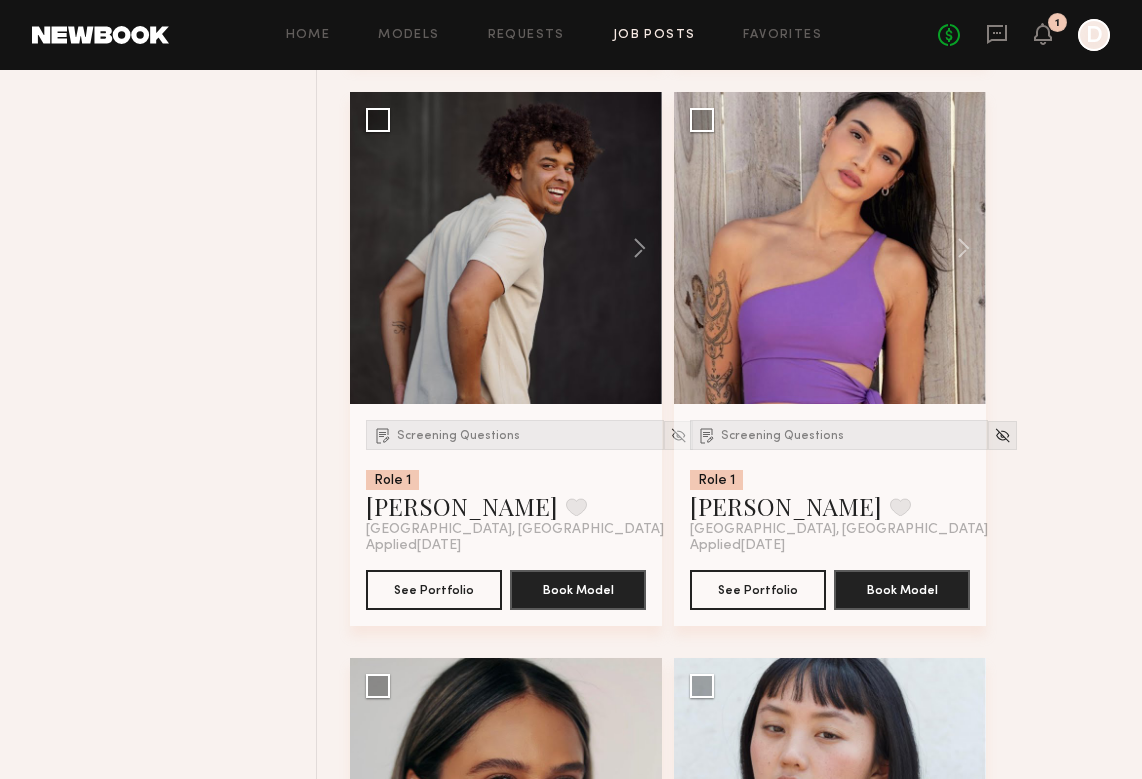 scroll, scrollTop: 1398, scrollLeft: 0, axis: vertical 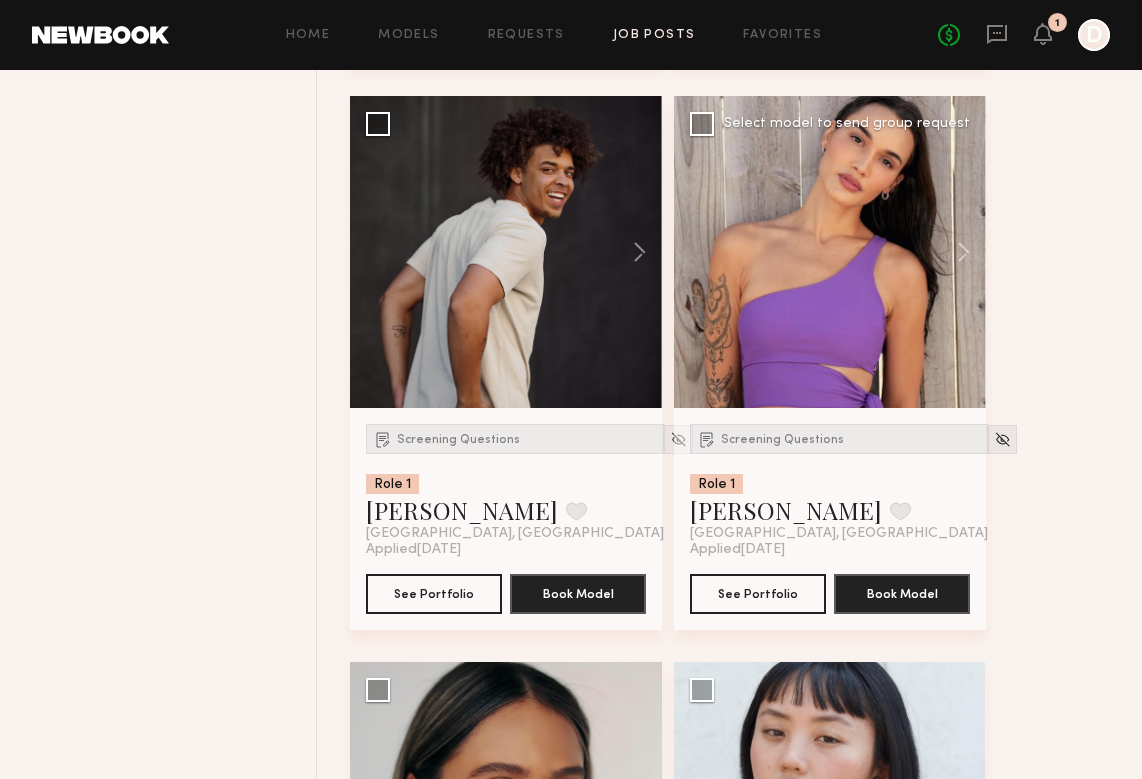 click on "Screening Questions Role 1 [PERSON_NAME] Favorite [GEOGRAPHIC_DATA], [GEOGRAPHIC_DATA] Applied  [DATE] See Portfolio Book Model" 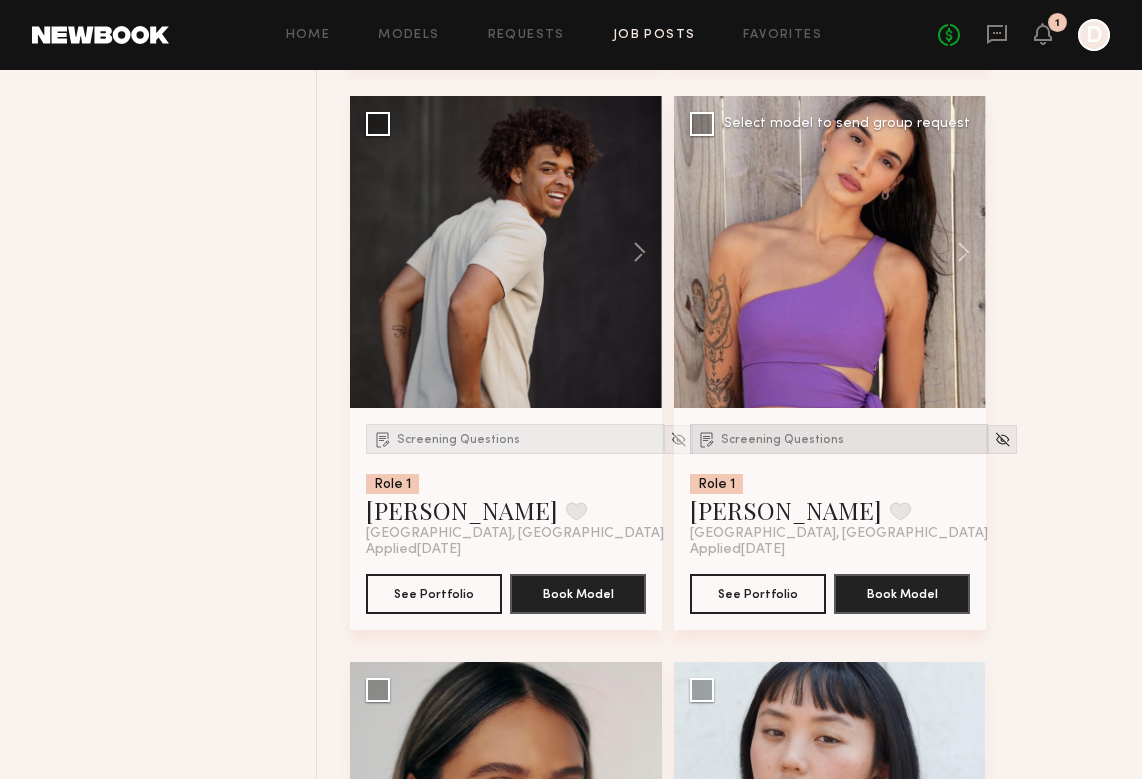 click on "Screening Questions" 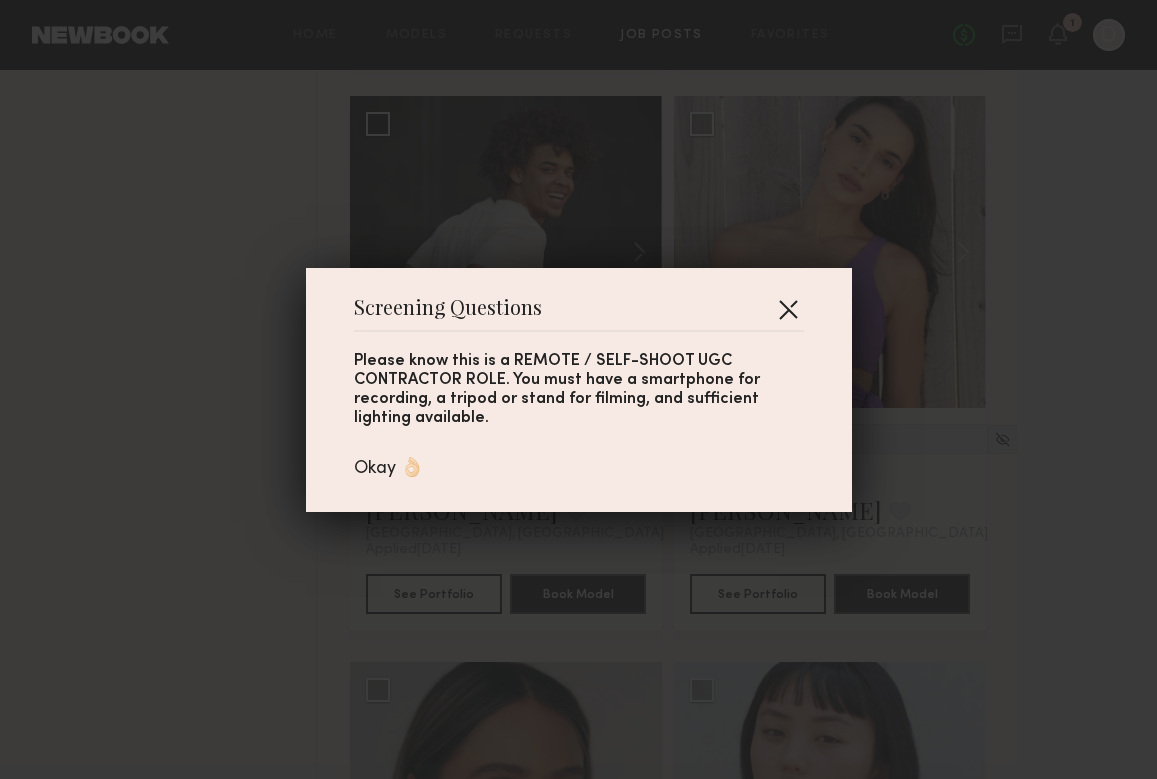 click at bounding box center [788, 309] 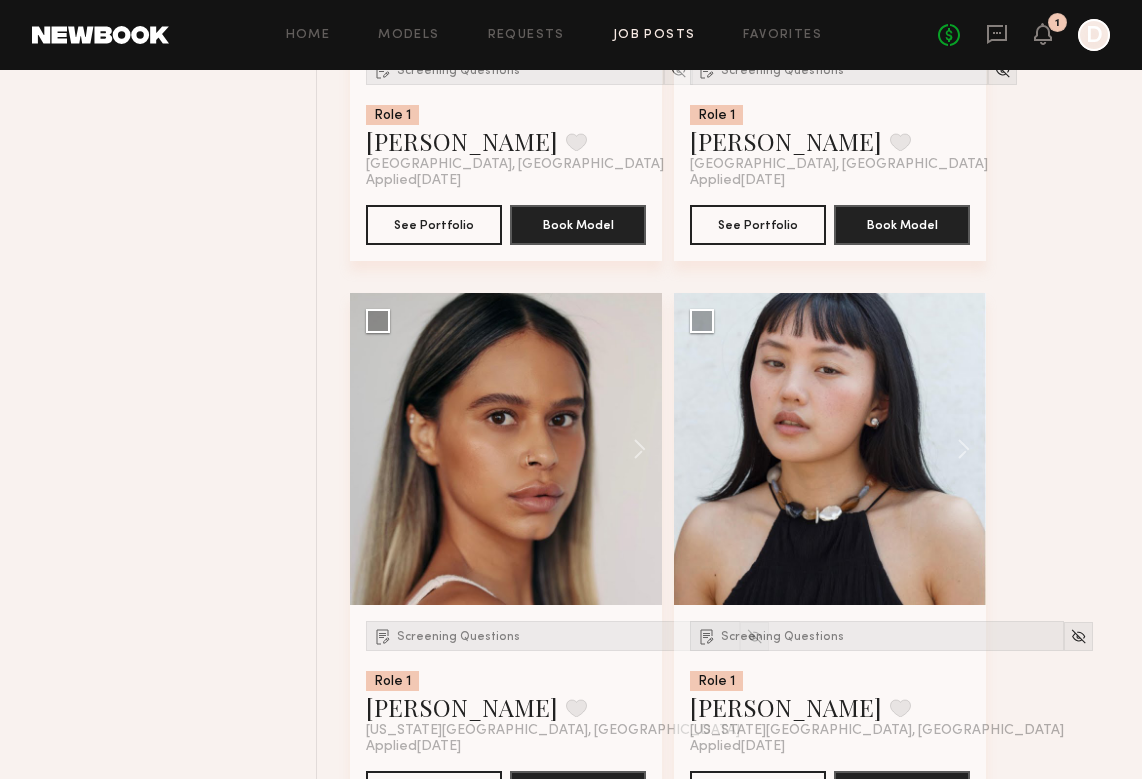 scroll, scrollTop: 1938, scrollLeft: 0, axis: vertical 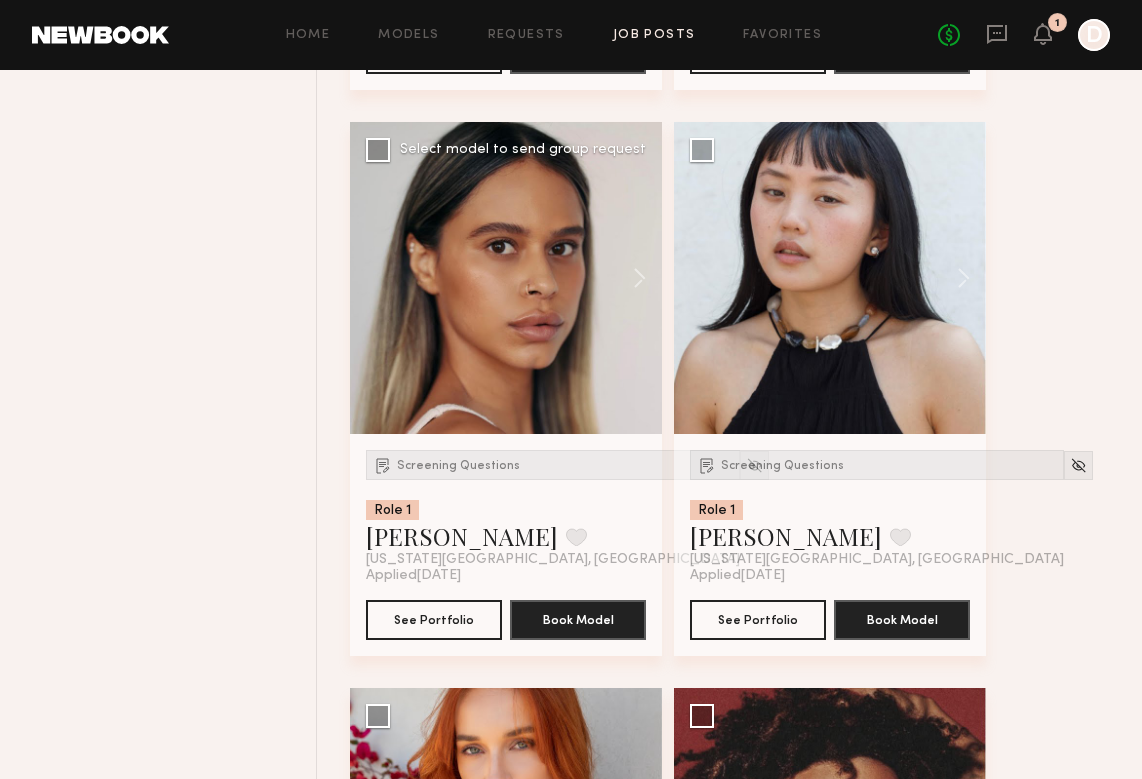 click 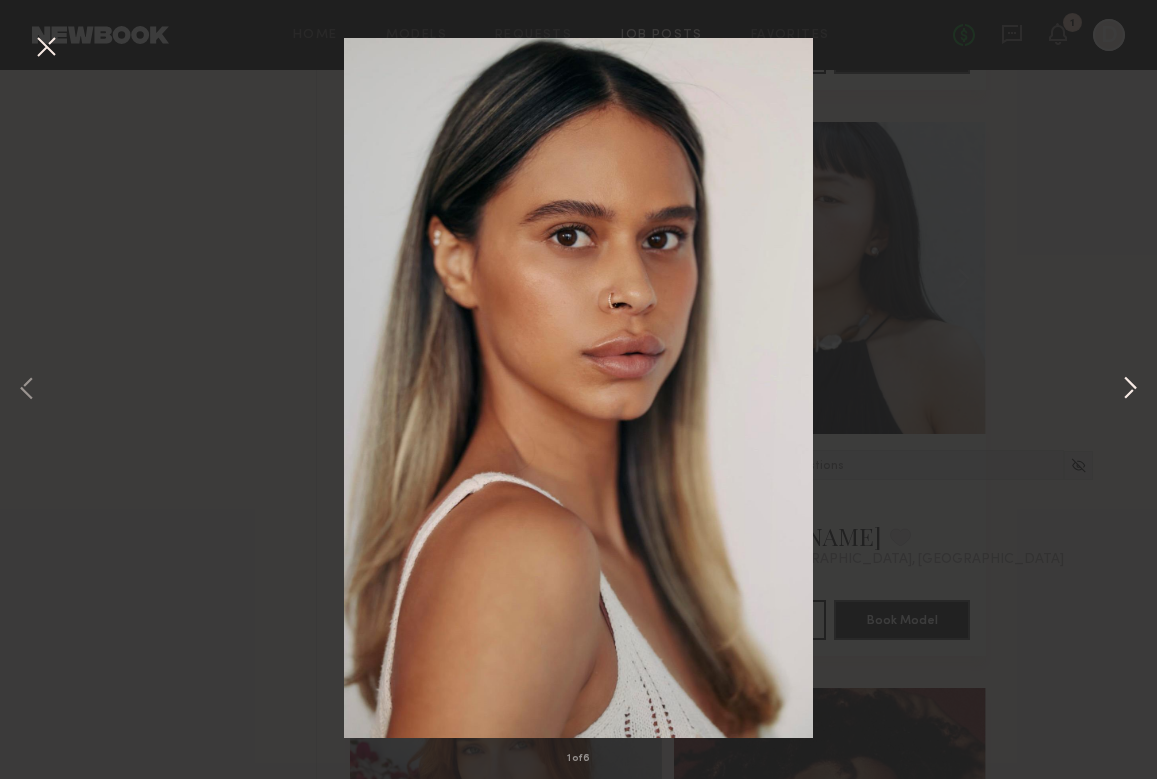 click at bounding box center [1130, 389] 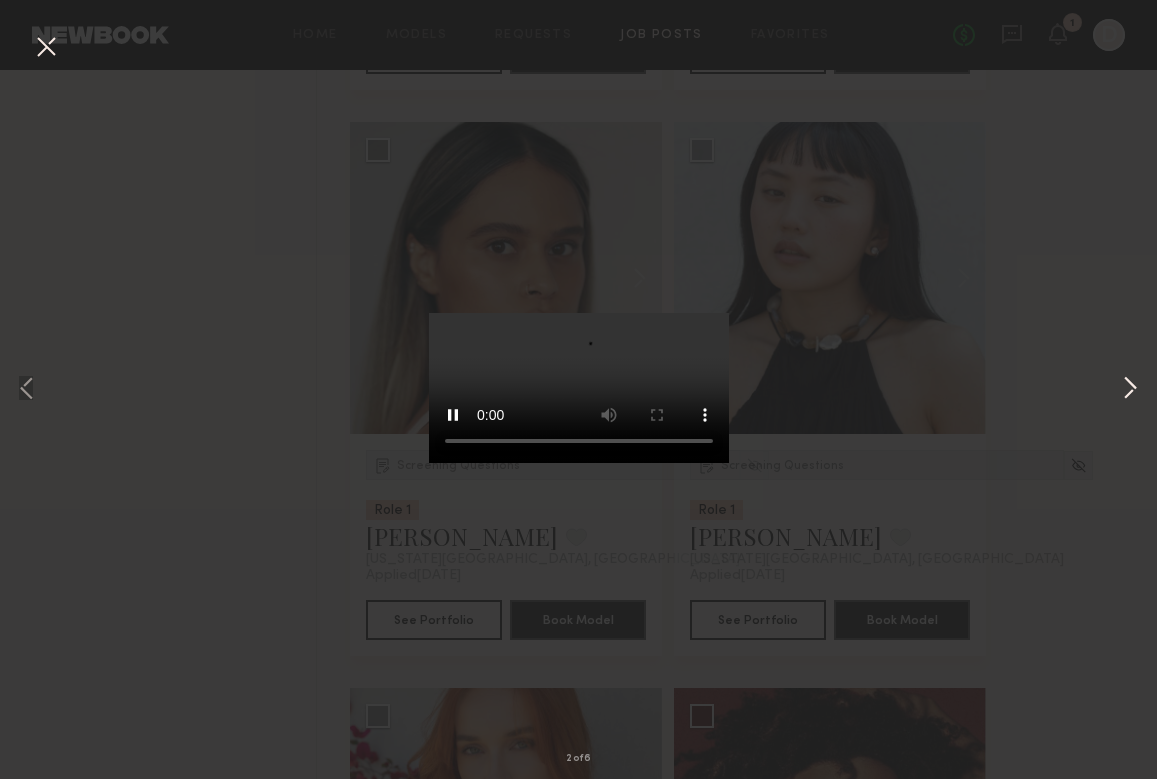 click at bounding box center (1130, 389) 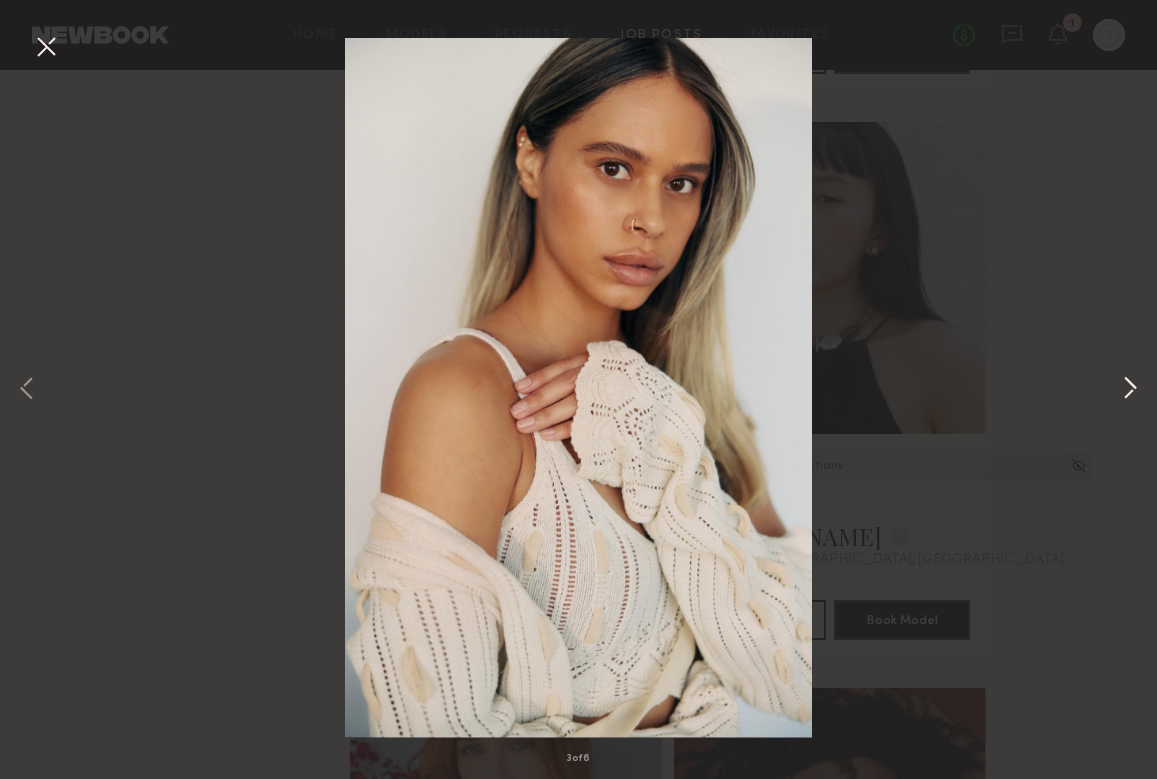 click at bounding box center [1130, 389] 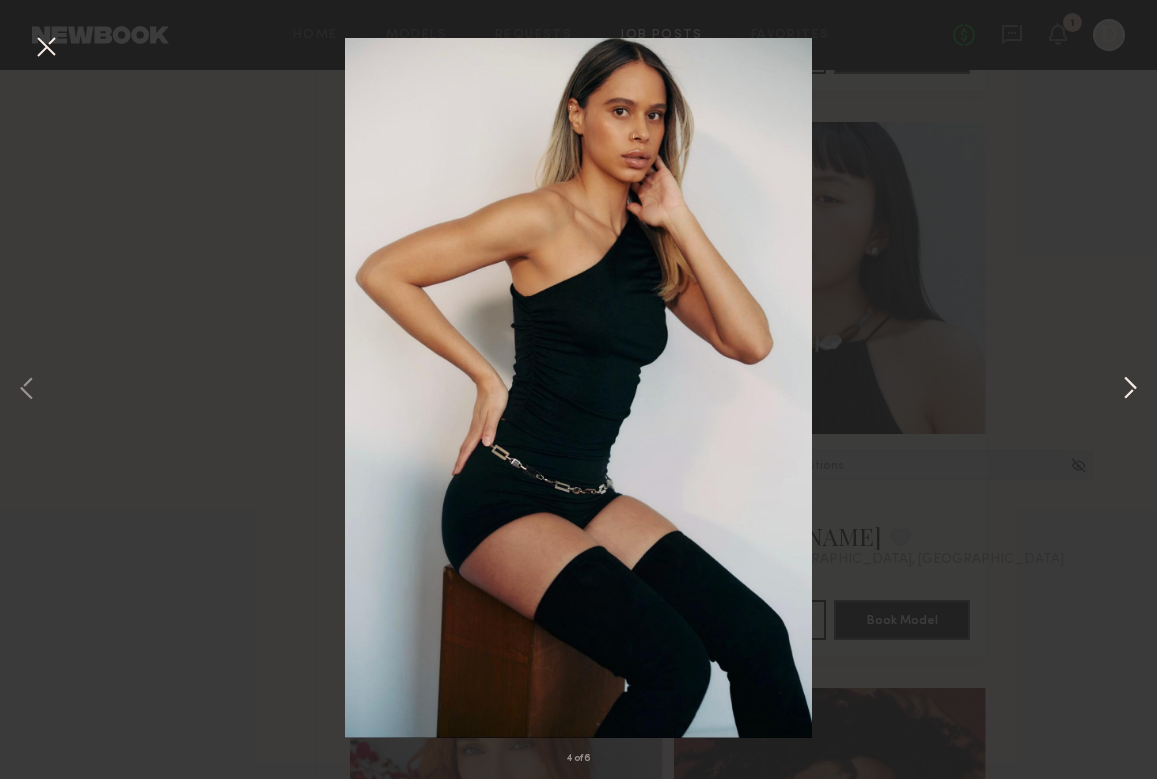 click at bounding box center (1130, 389) 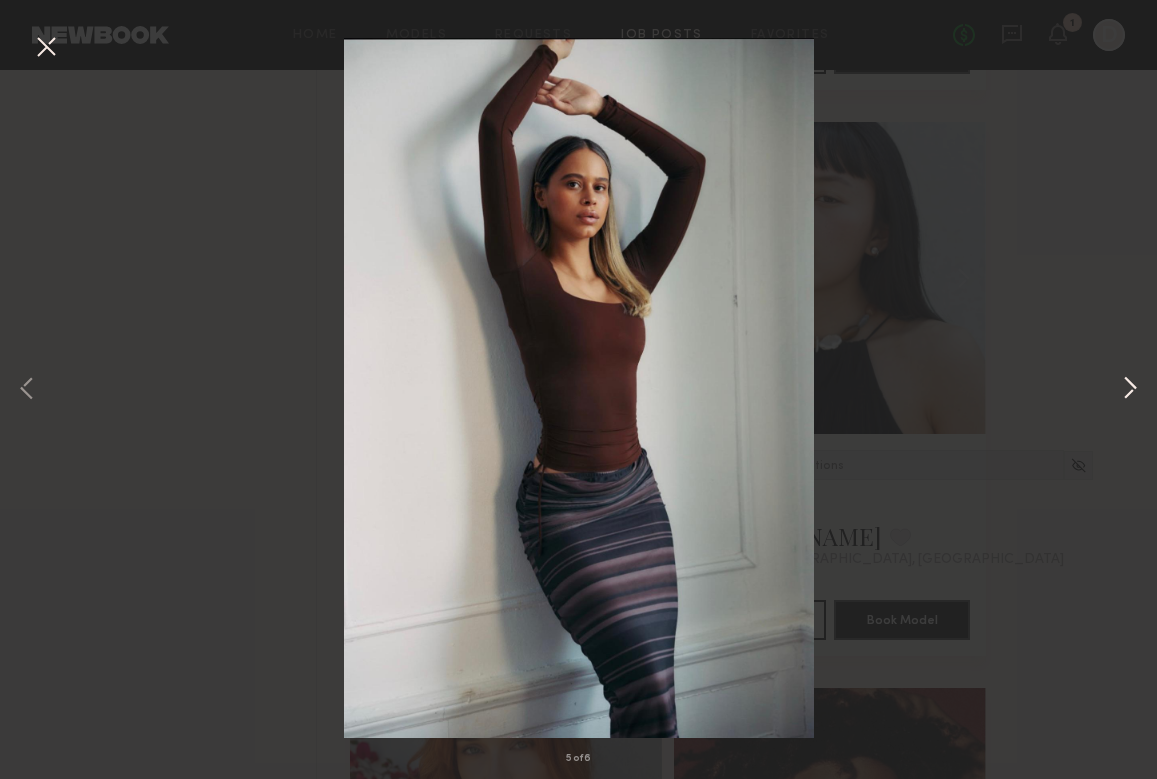 click at bounding box center [1130, 389] 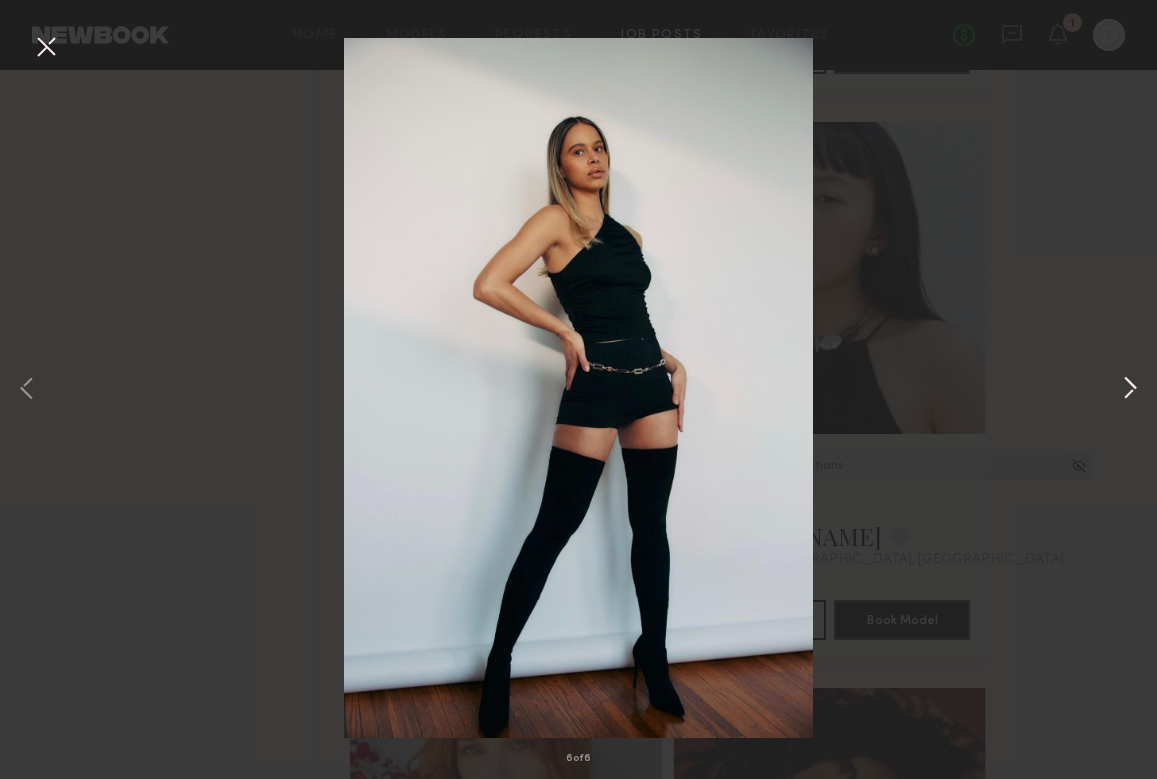 click at bounding box center (1130, 389) 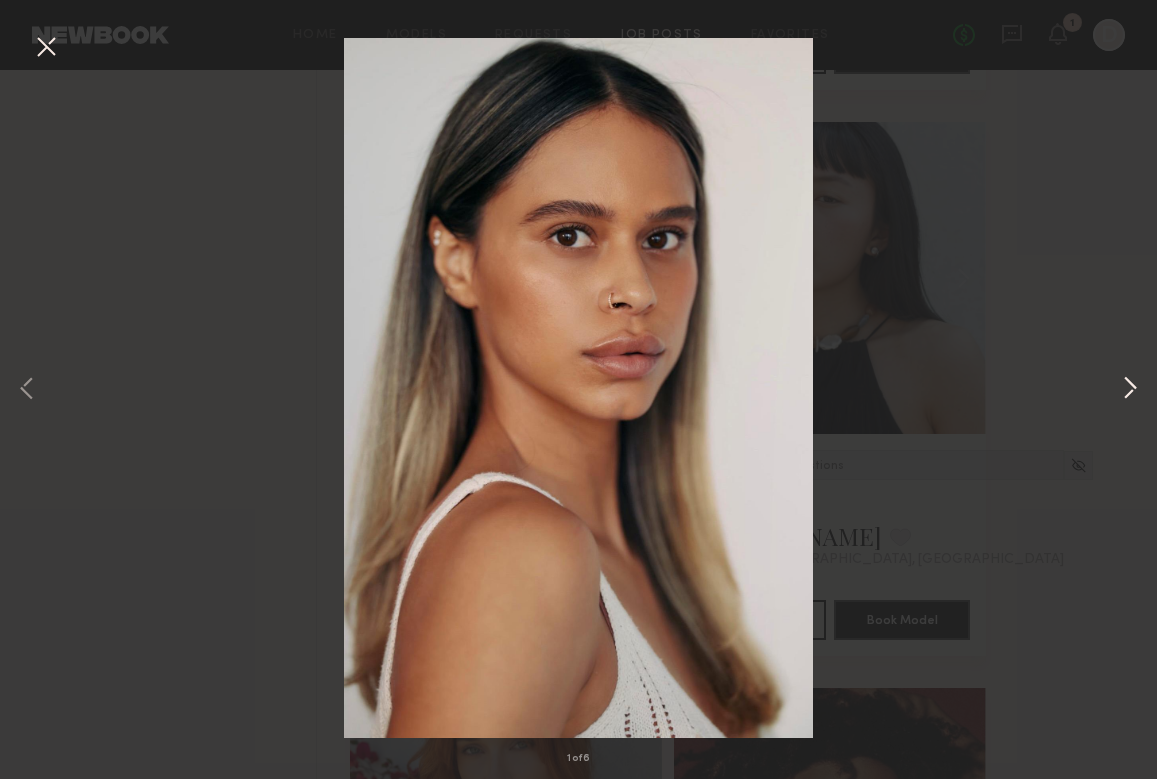 click at bounding box center [1130, 389] 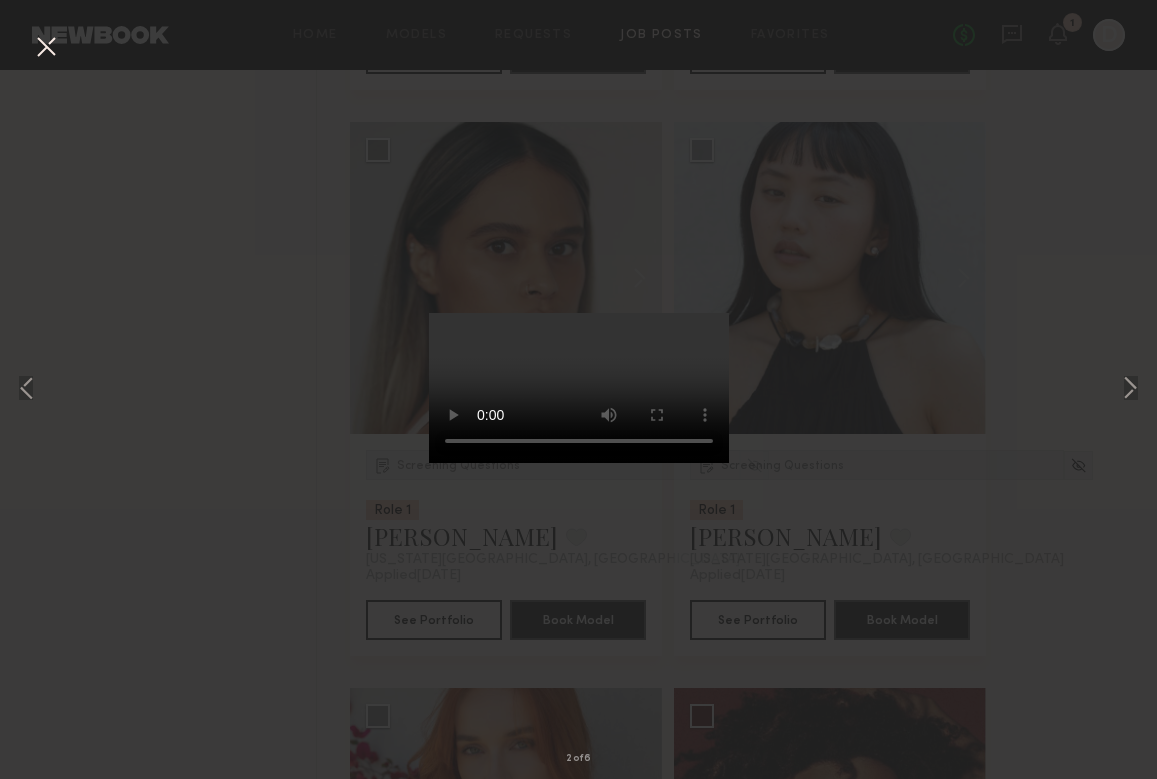 click at bounding box center [579, 388] 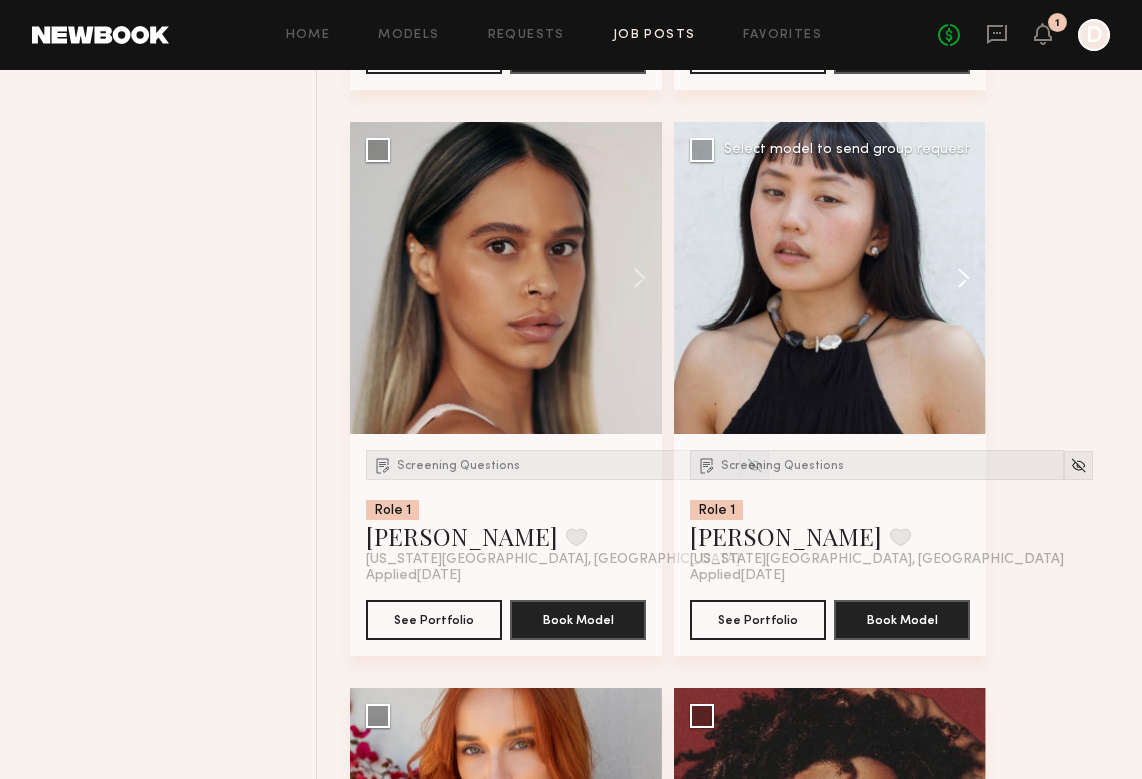 scroll, scrollTop: 1942, scrollLeft: 0, axis: vertical 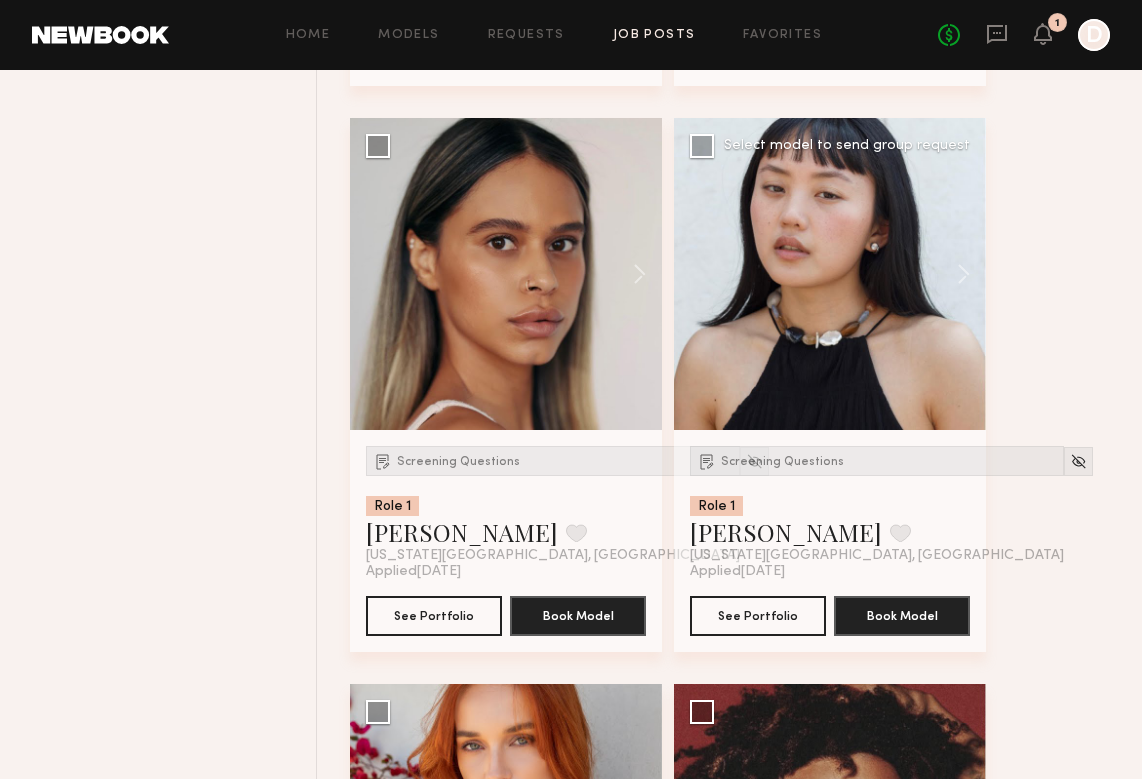 click 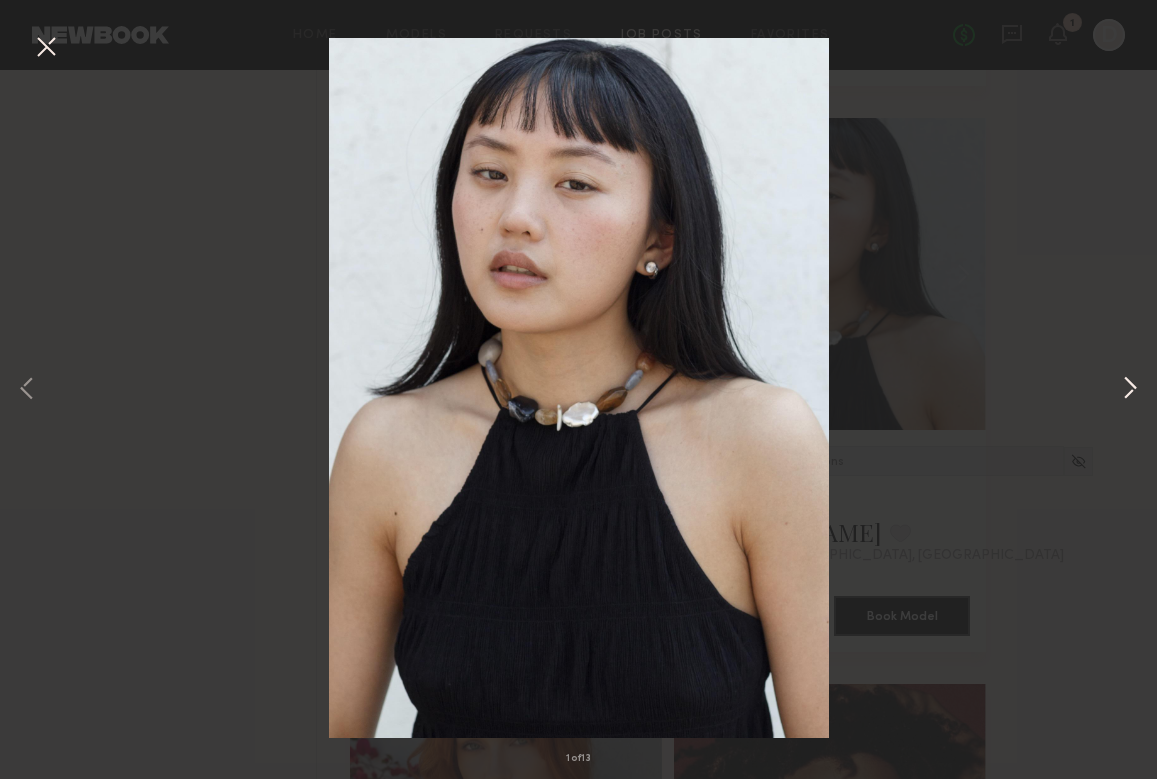 click at bounding box center (1130, 389) 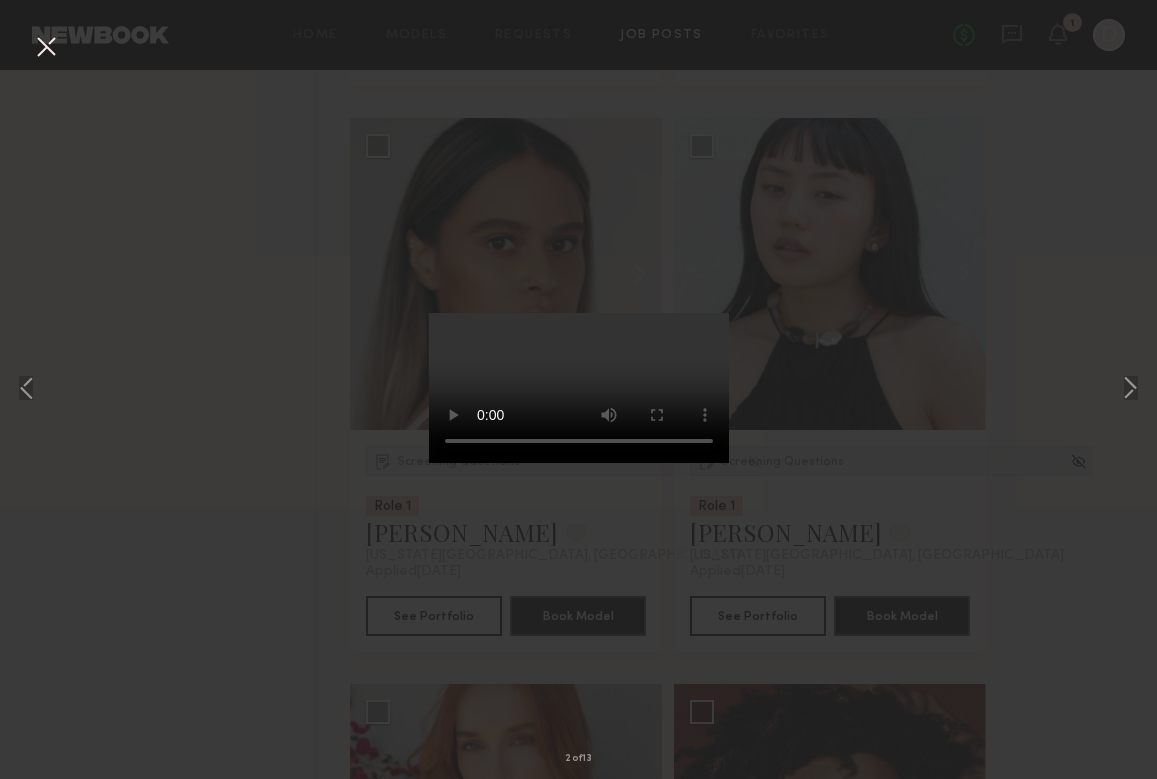 click at bounding box center (579, 388) 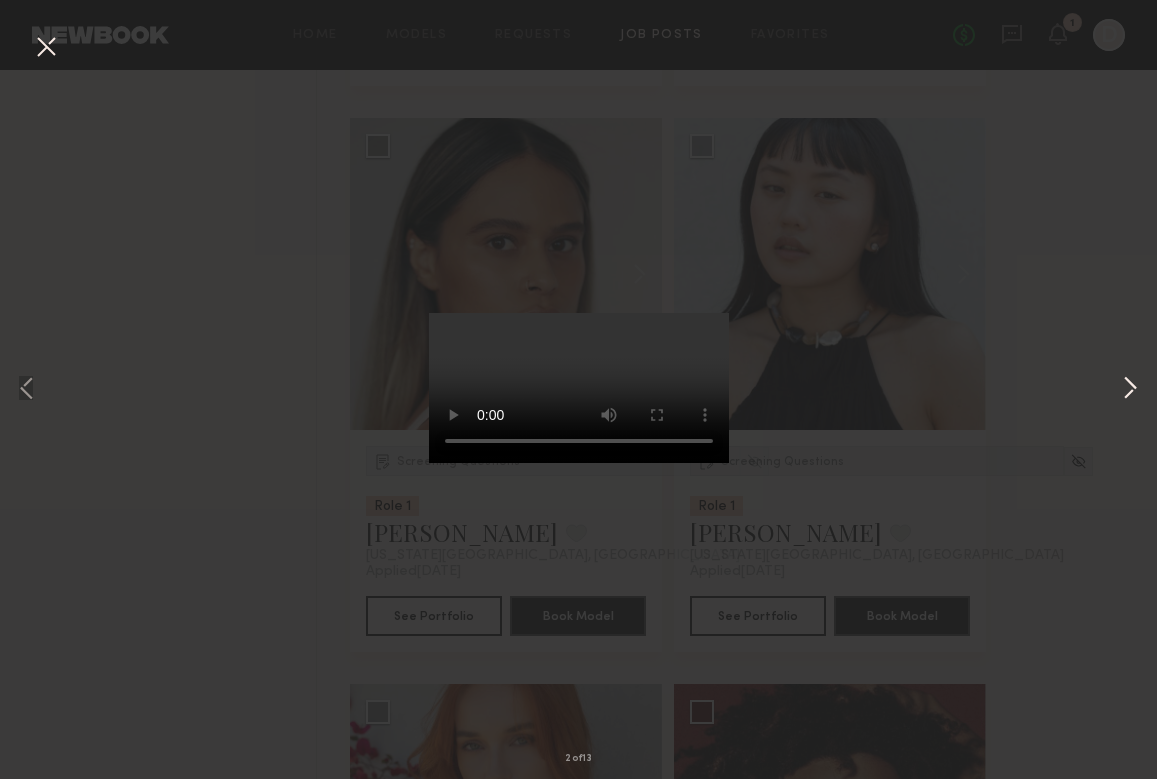click at bounding box center (1130, 389) 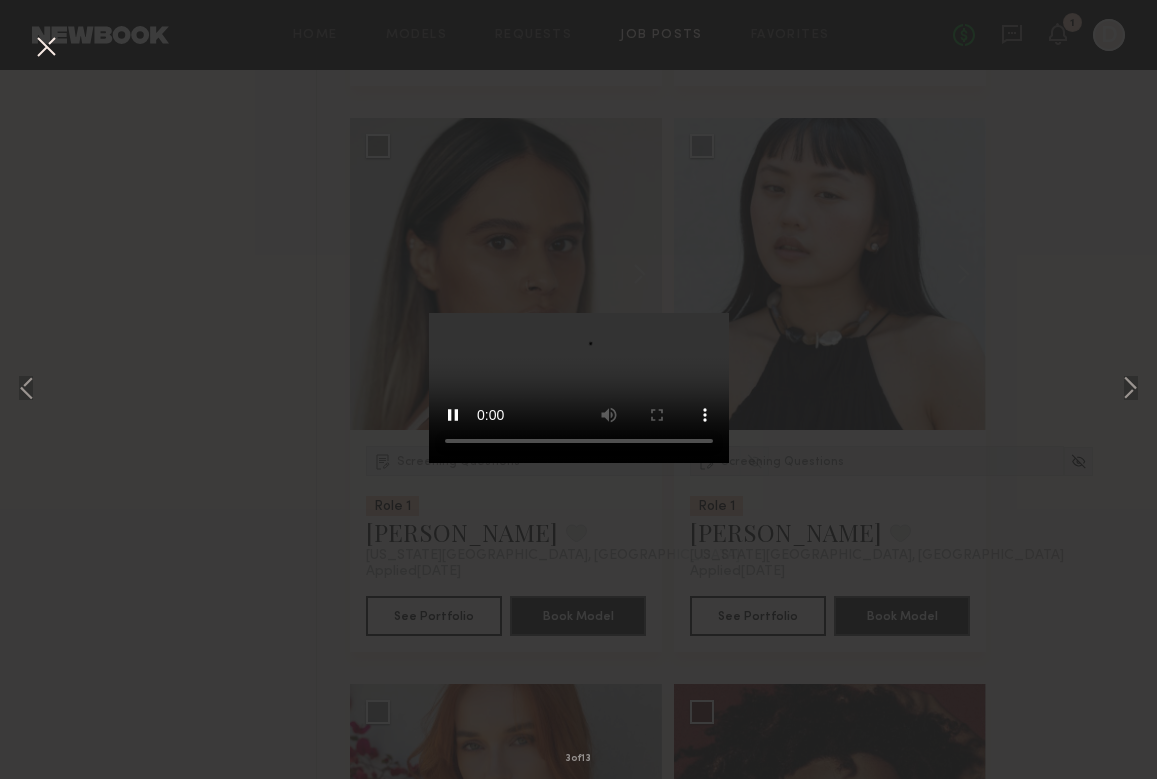 click at bounding box center (46, 48) 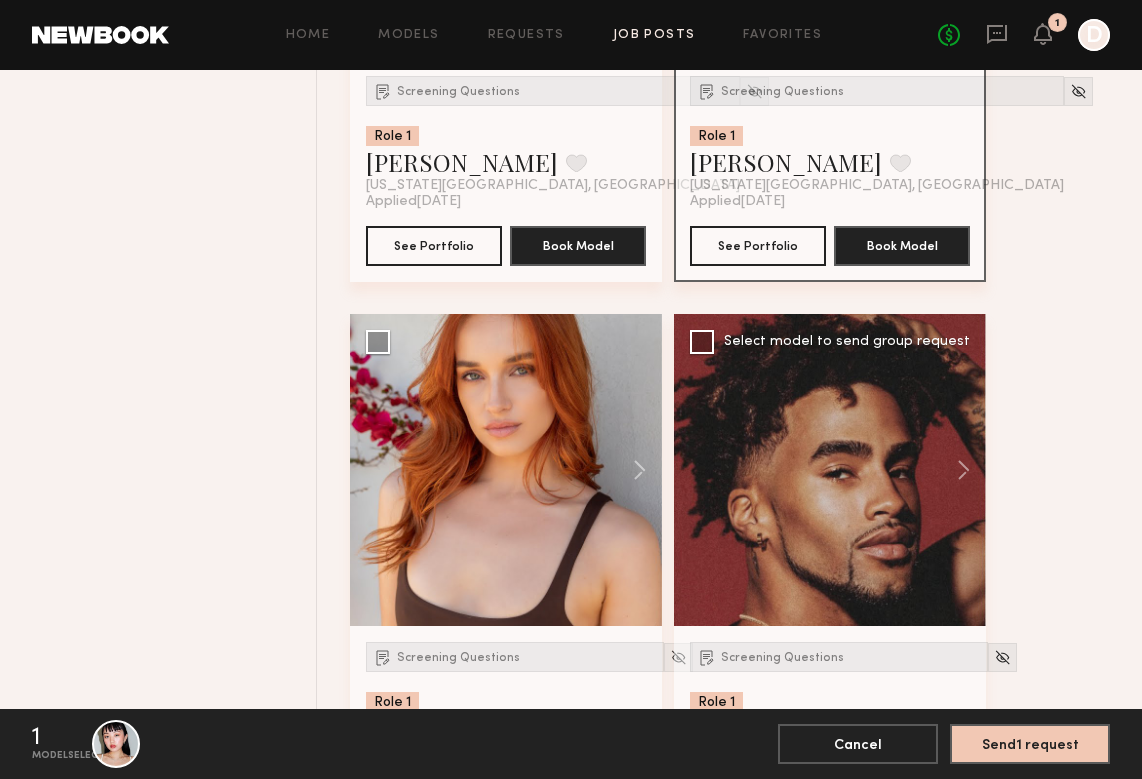 scroll, scrollTop: 2474, scrollLeft: 0, axis: vertical 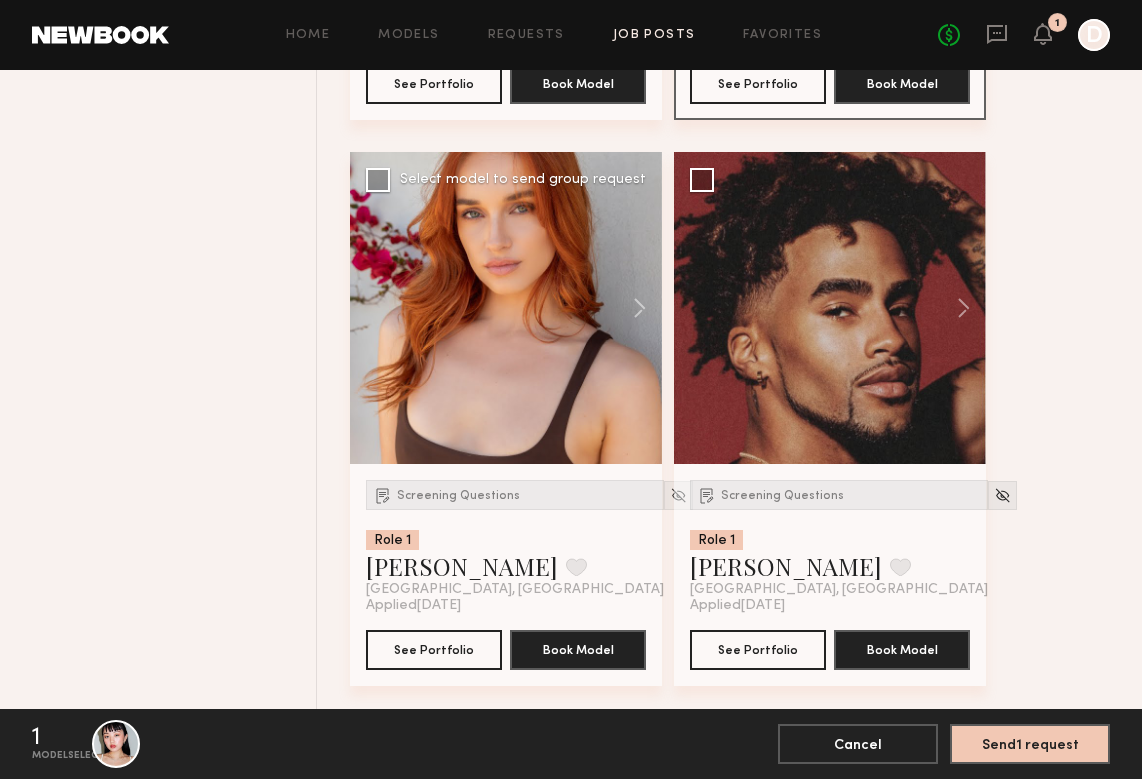 click 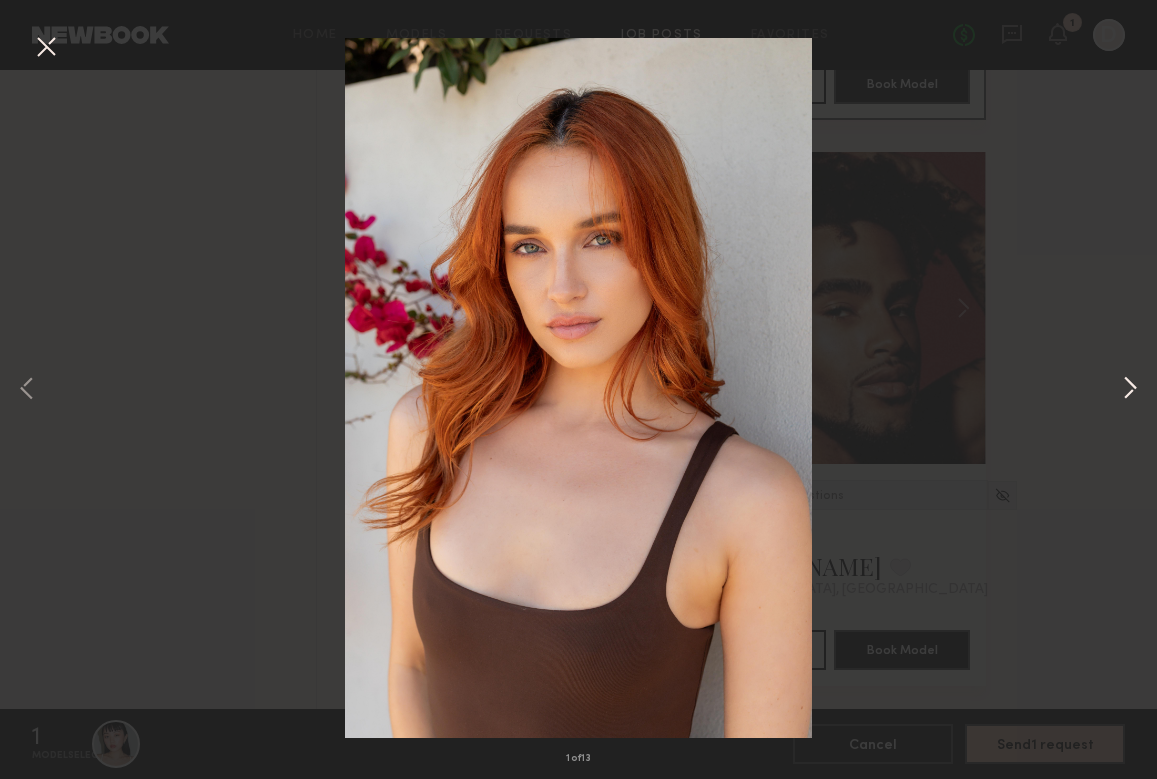 click at bounding box center [1130, 389] 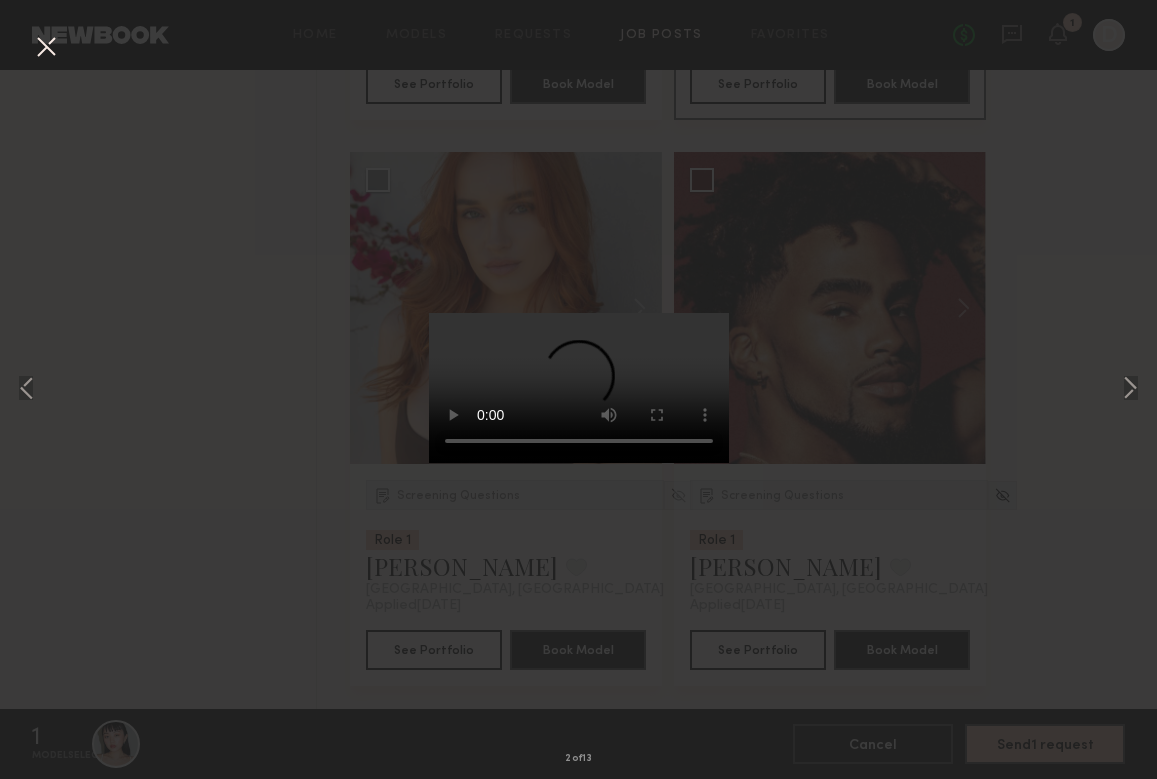 click at bounding box center (579, 388) 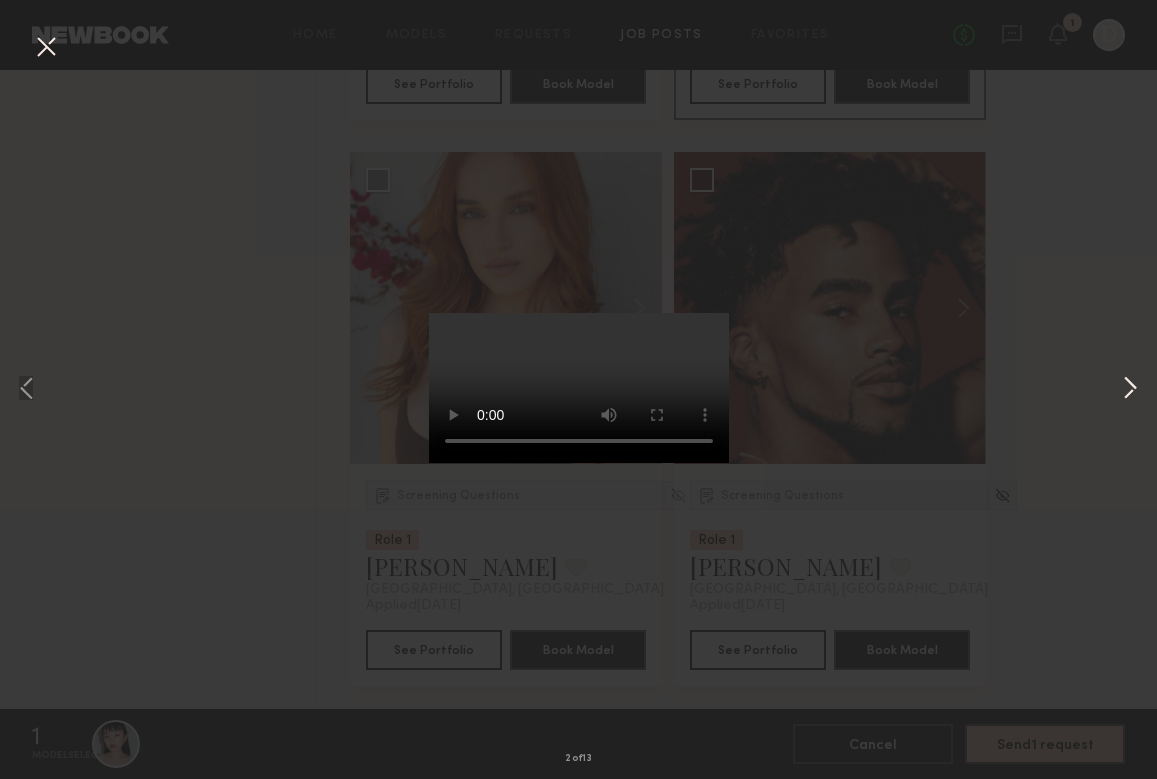 click at bounding box center (1130, 389) 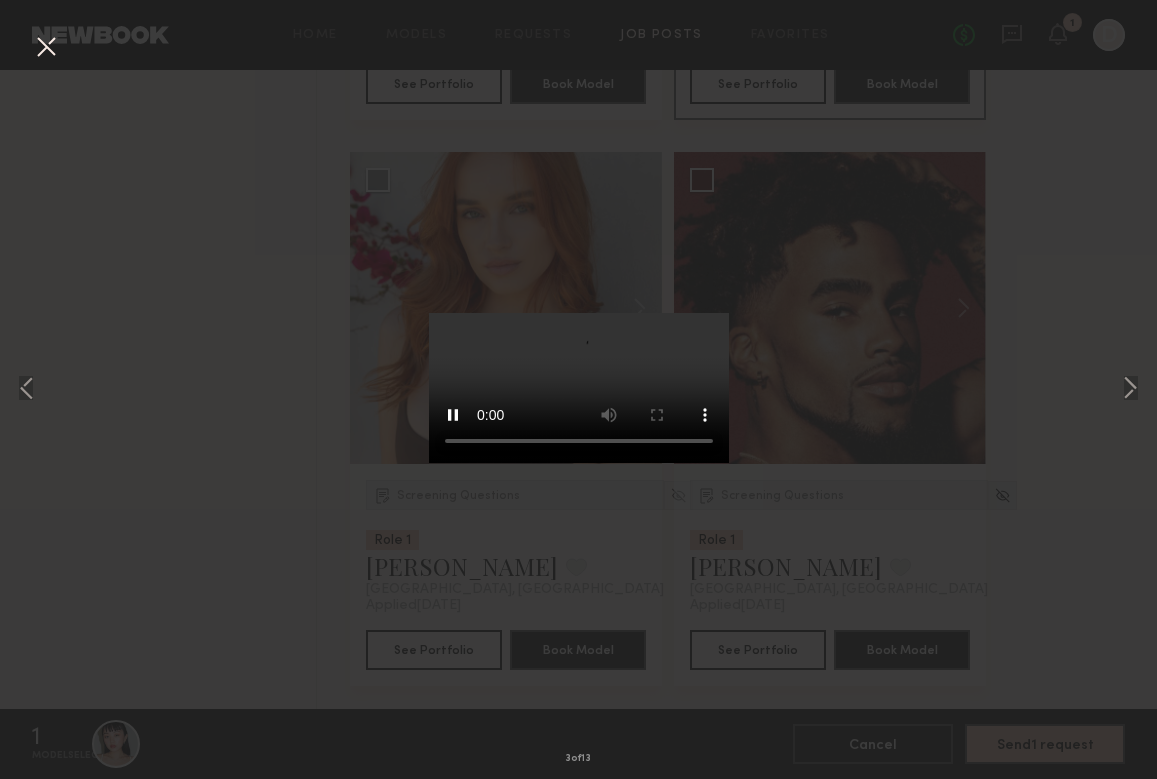 click at bounding box center (46, 48) 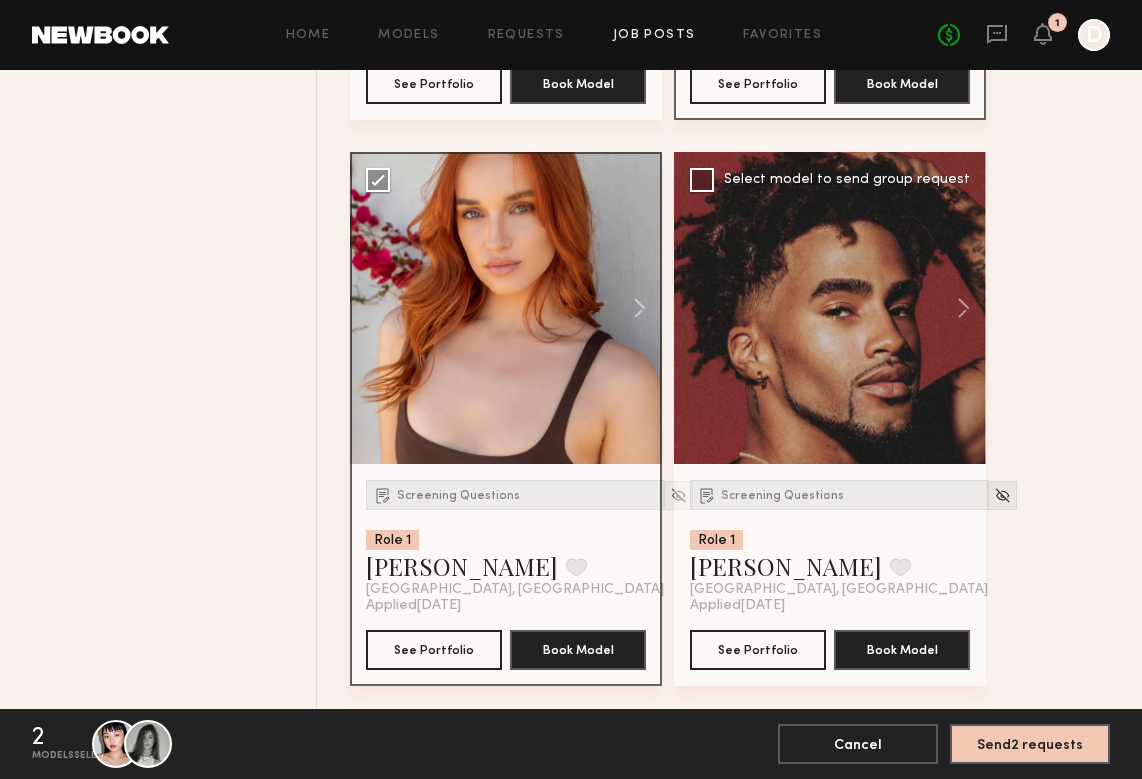 click 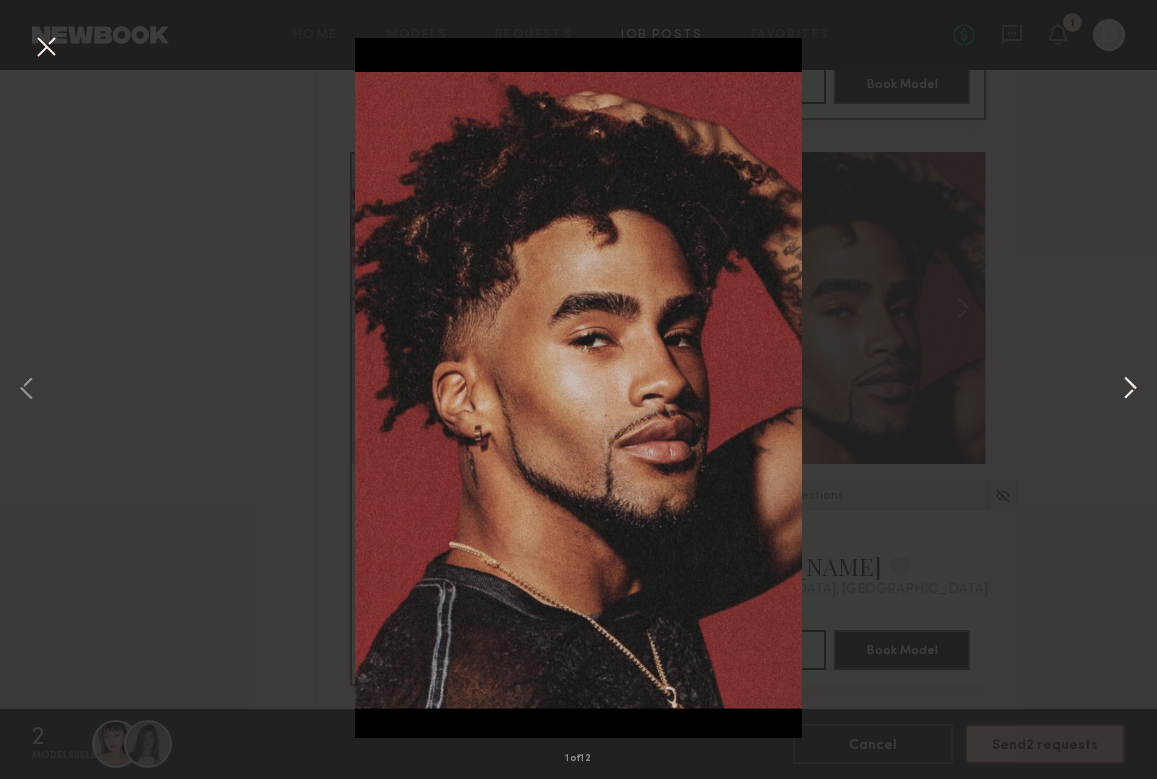 click at bounding box center (1130, 389) 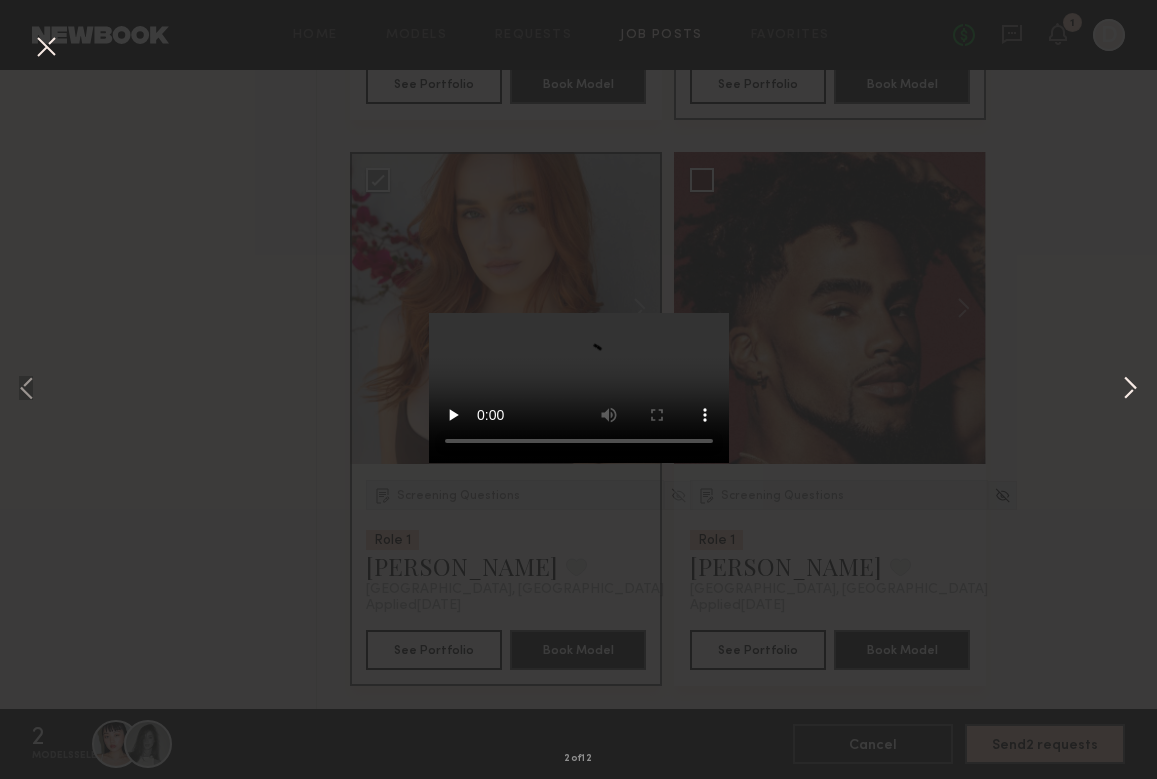 click at bounding box center (1130, 389) 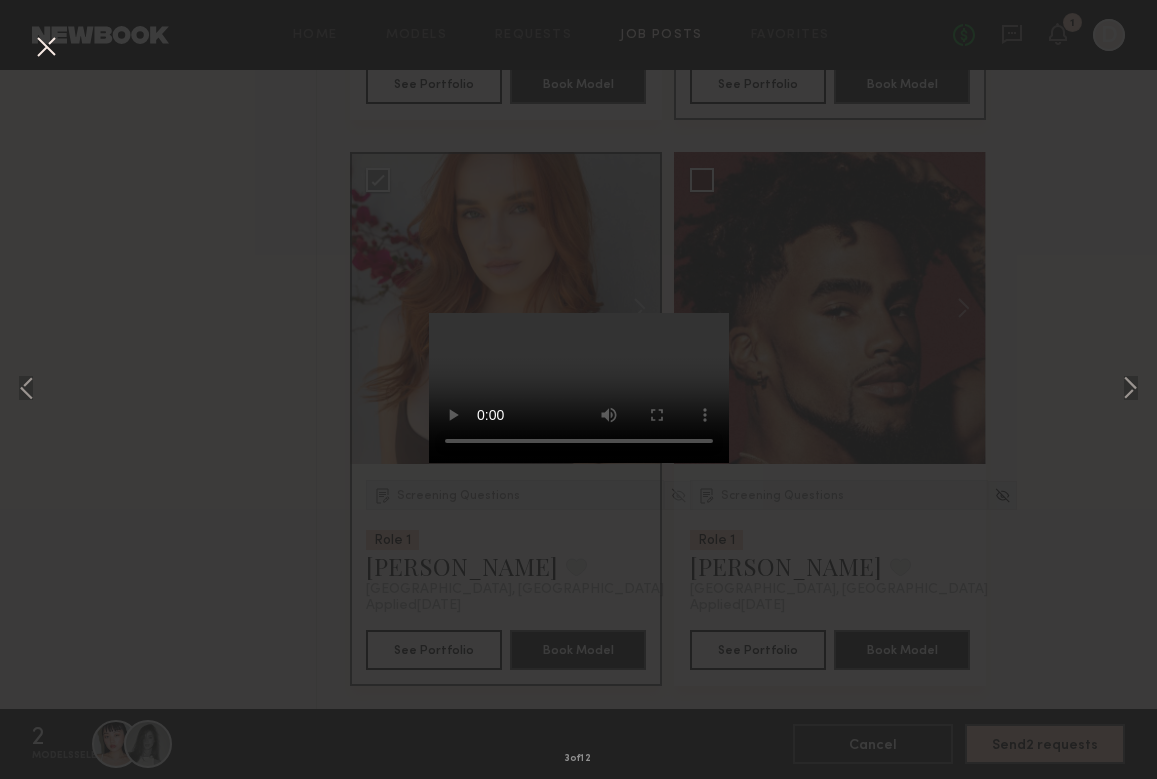 click at bounding box center [579, 388] 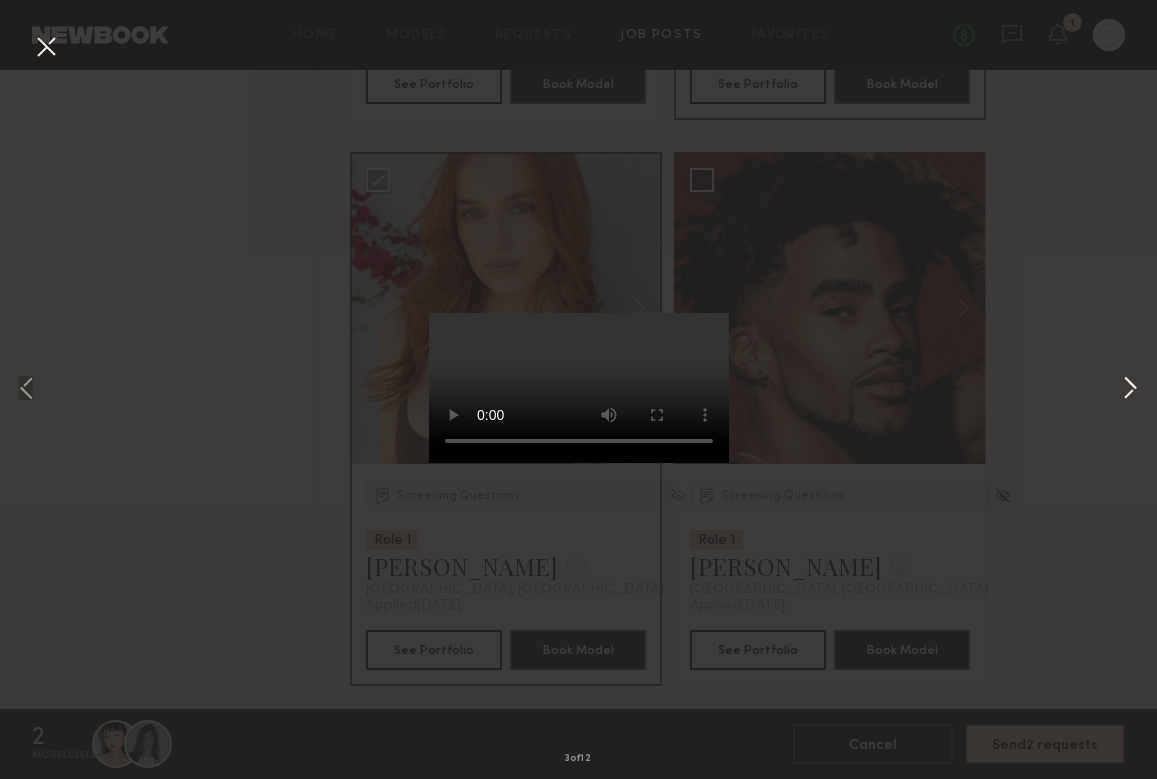click at bounding box center (1130, 389) 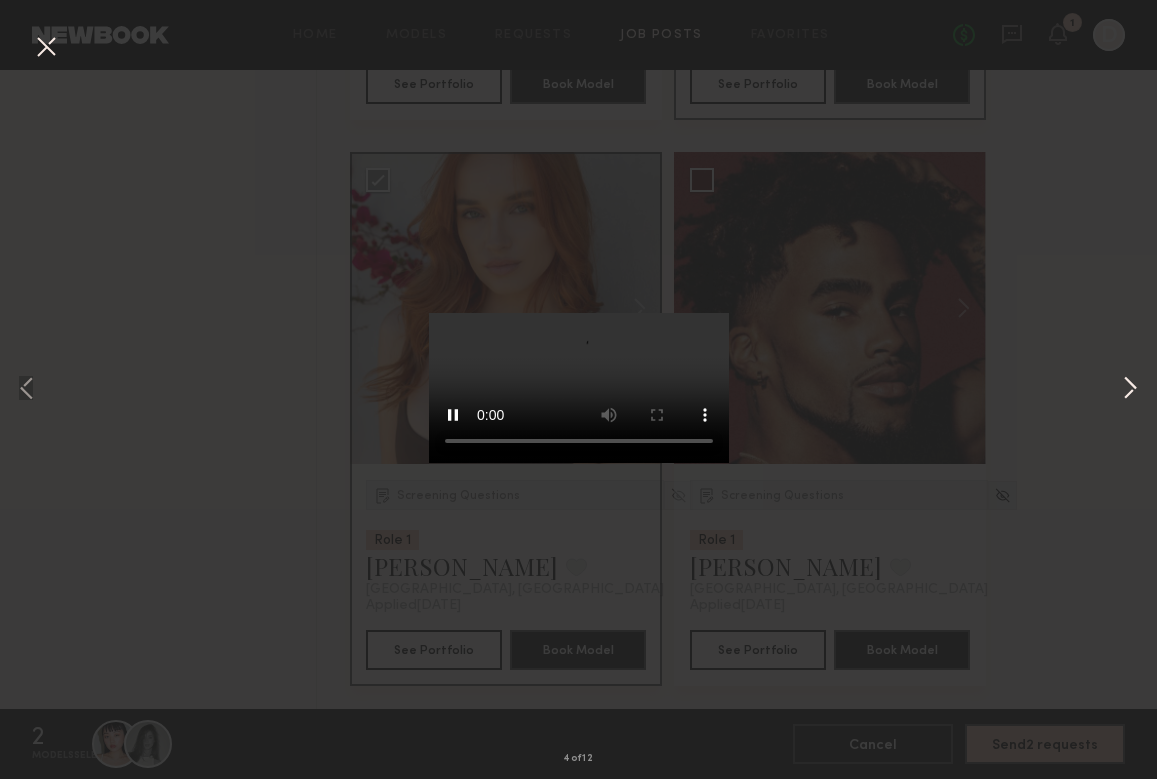 click at bounding box center [1130, 389] 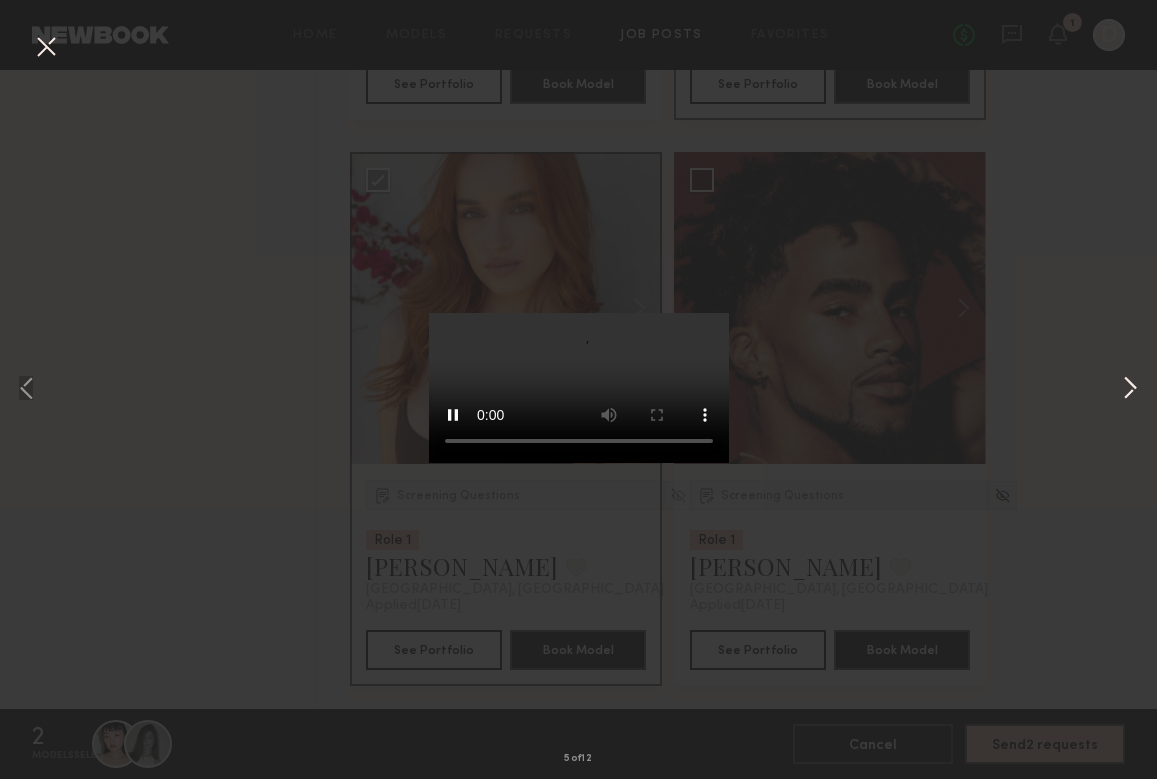click at bounding box center (1130, 389) 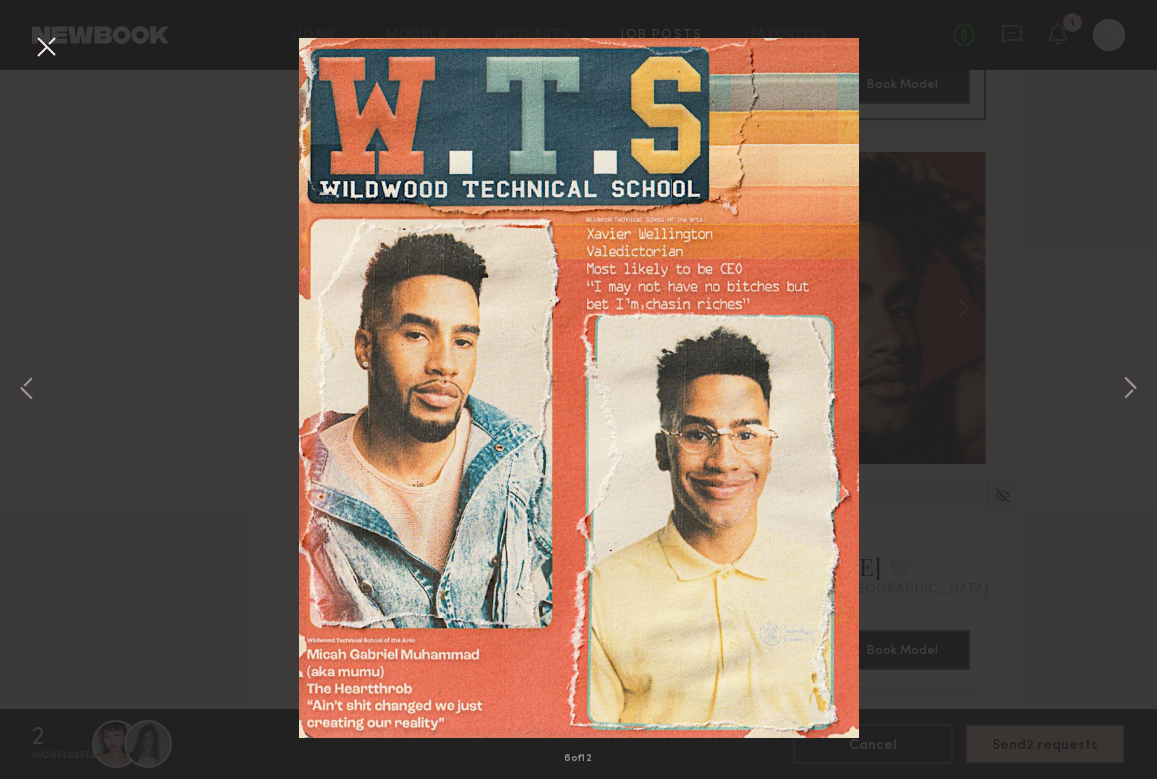 click at bounding box center [46, 48] 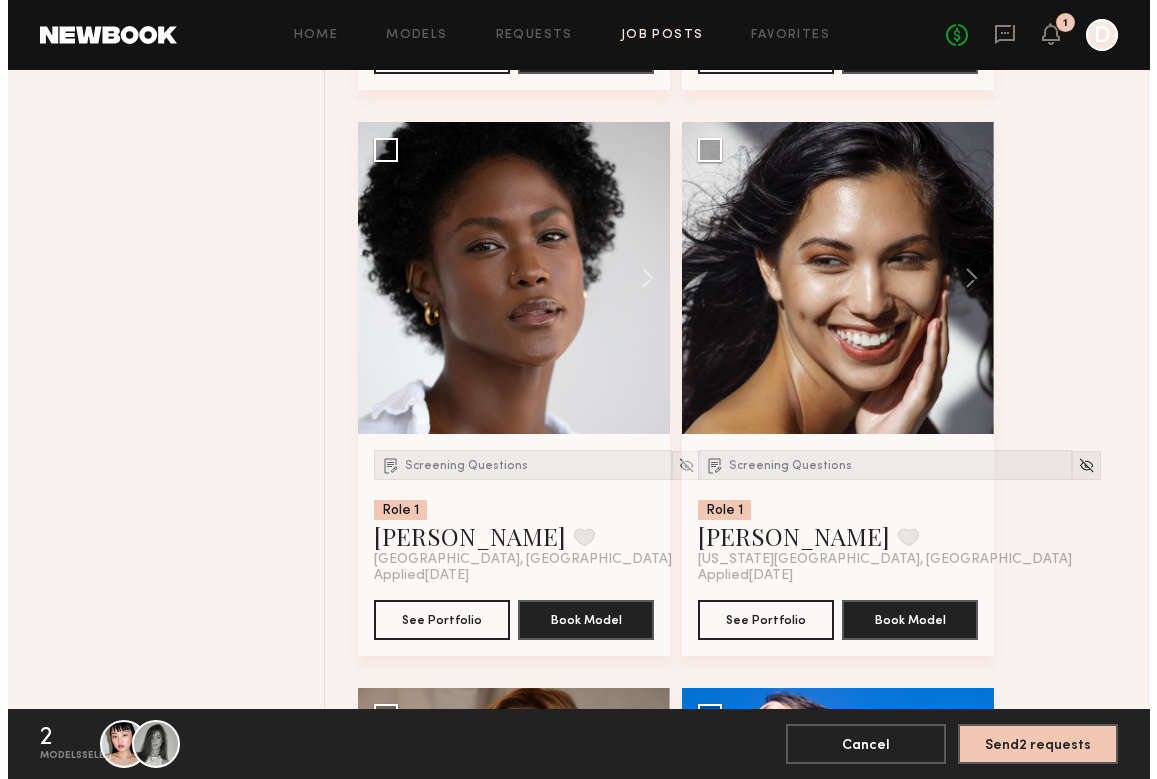 scroll, scrollTop: 3724, scrollLeft: 0, axis: vertical 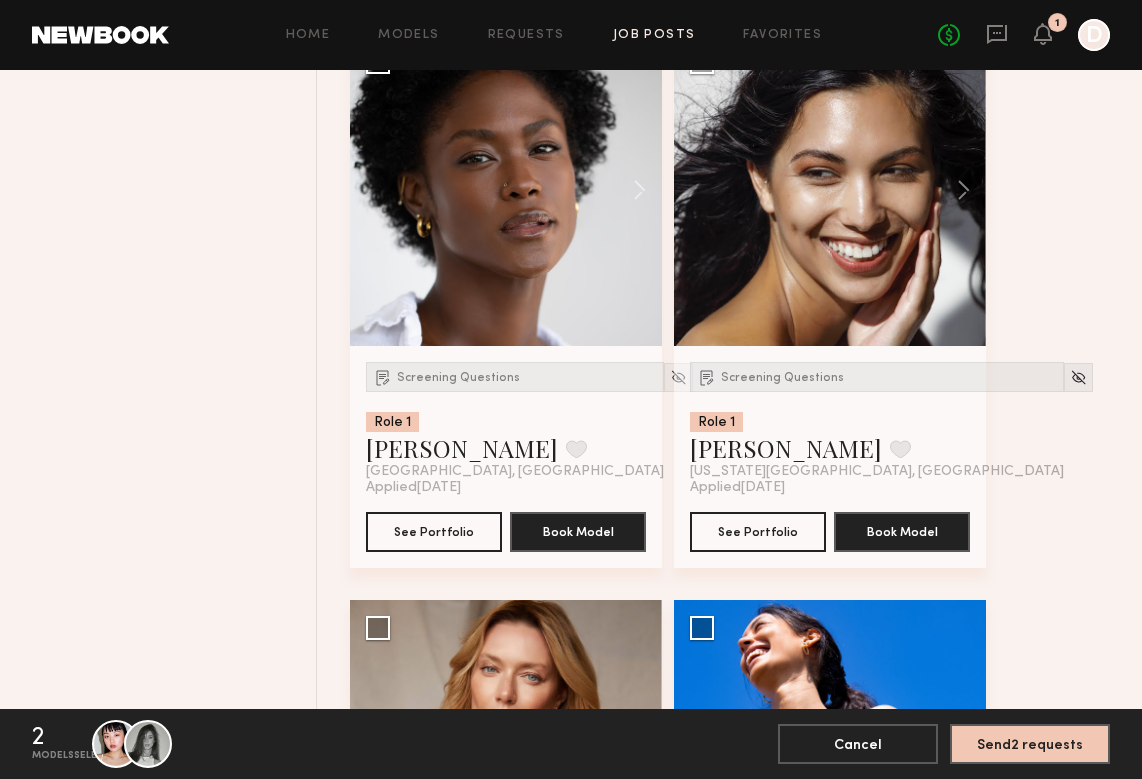 click 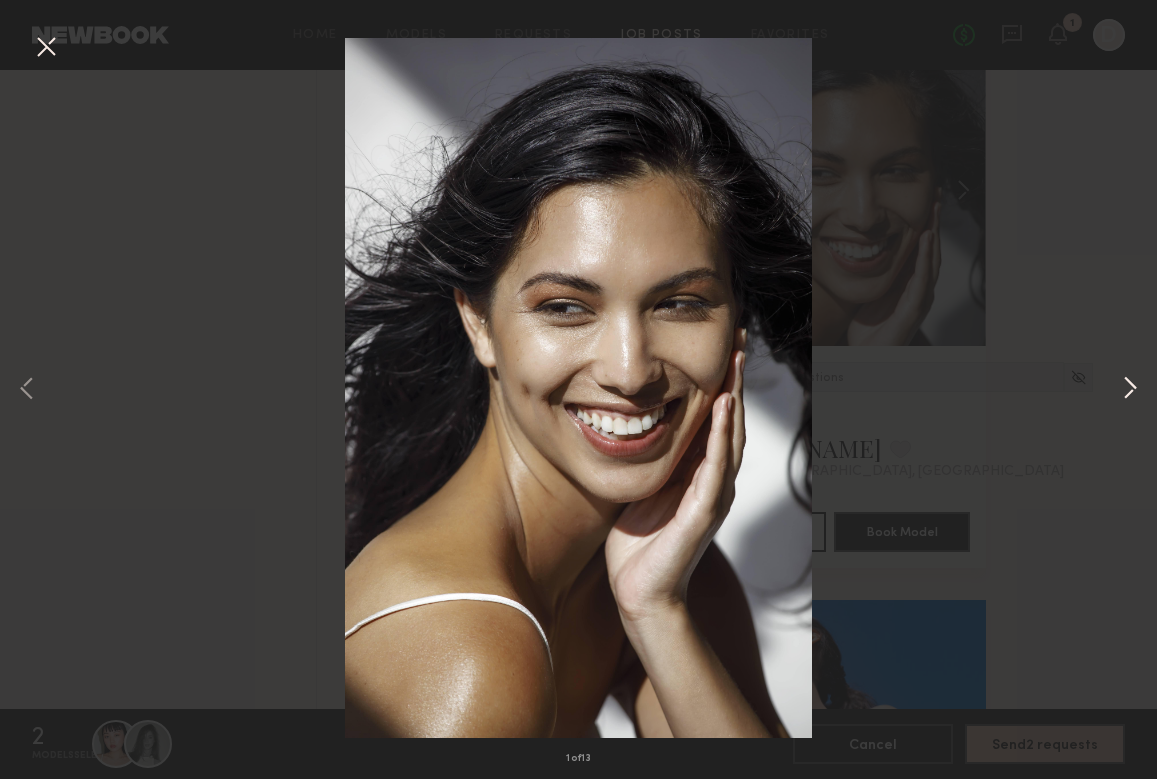 click at bounding box center (1130, 389) 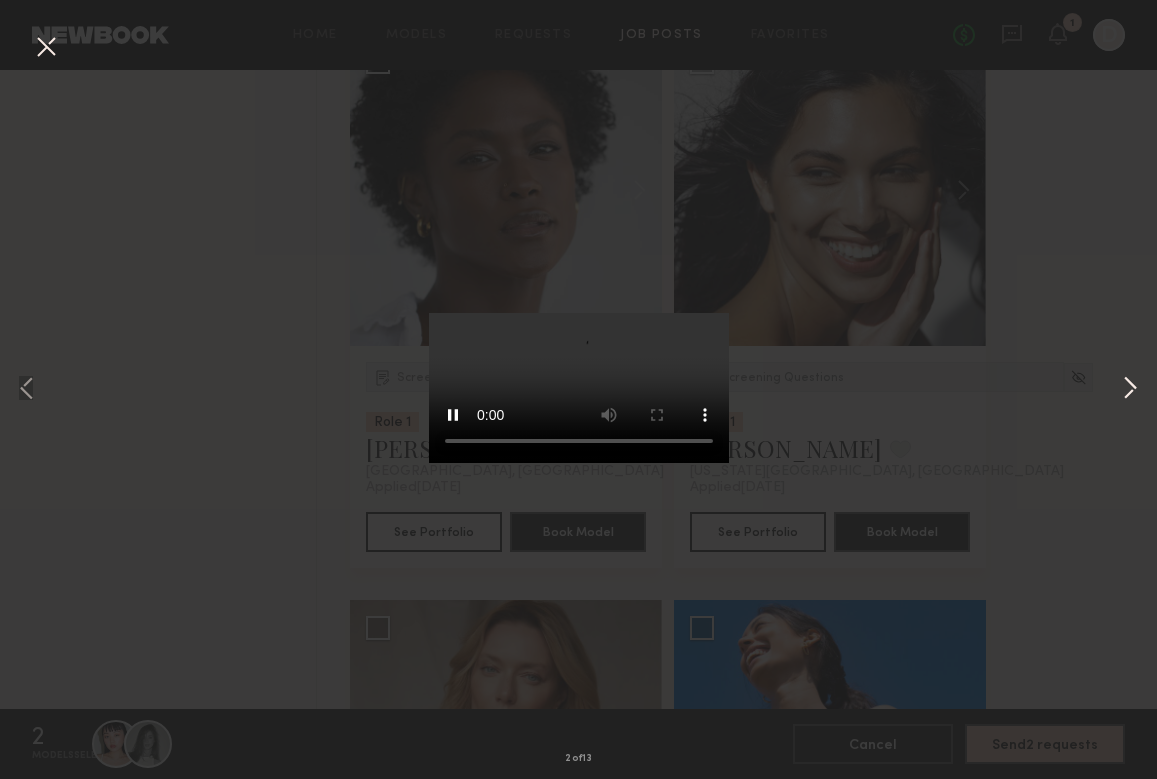 click at bounding box center (1130, 389) 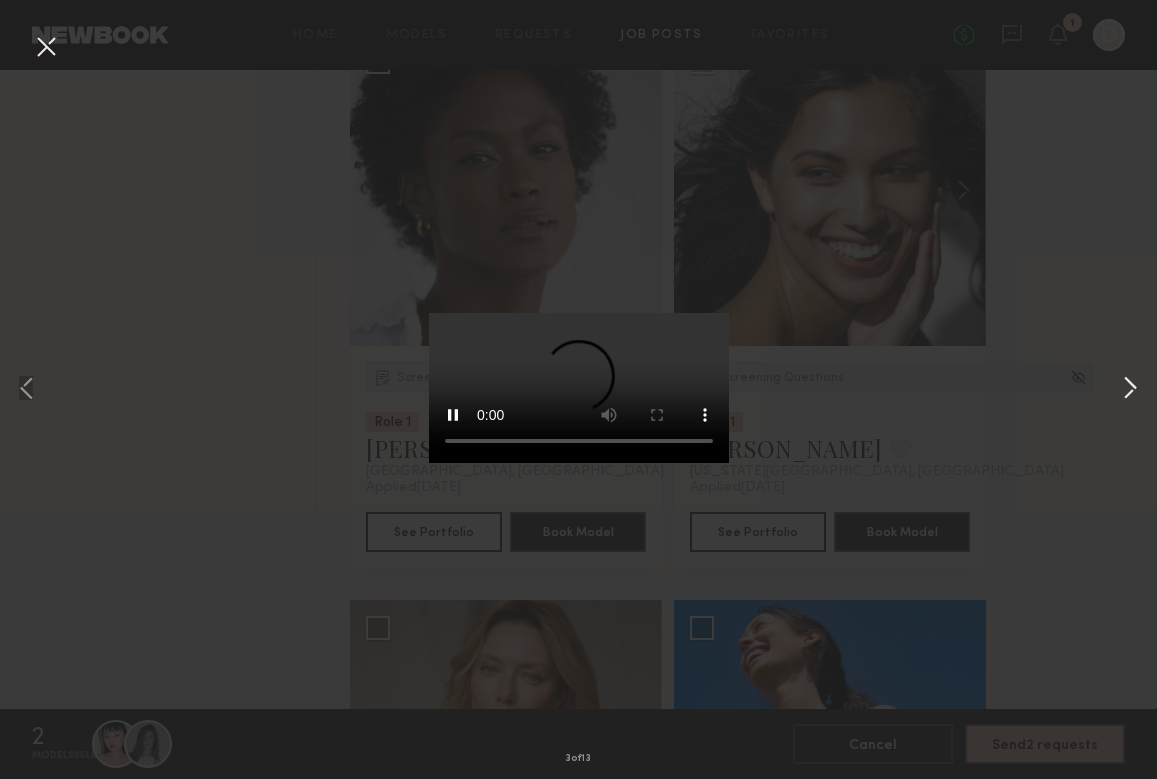 click at bounding box center (1130, 389) 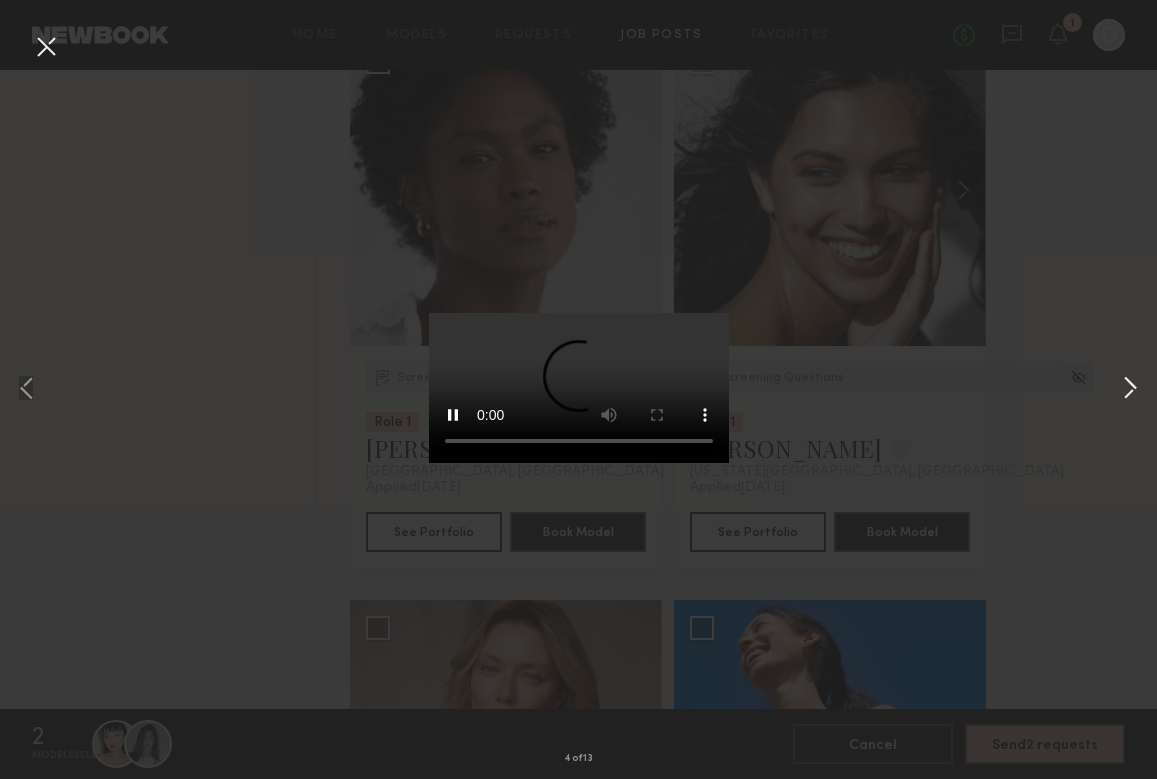 click at bounding box center [1130, 389] 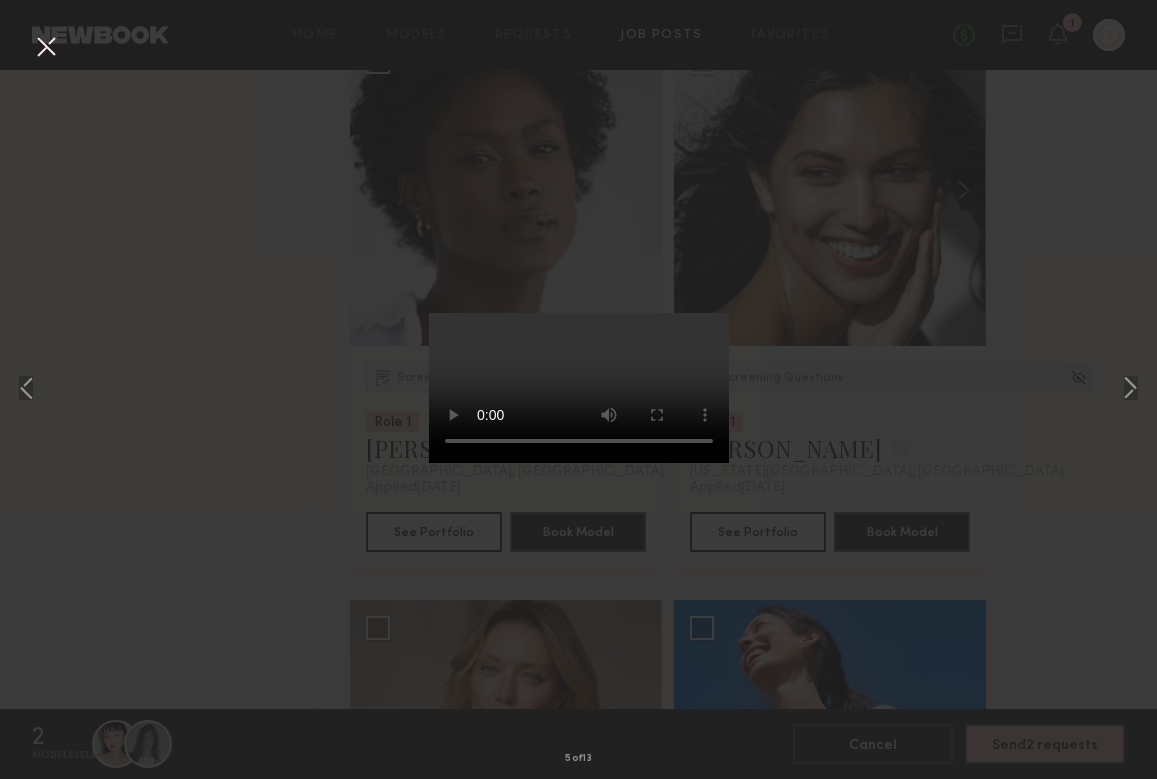 click at bounding box center (579, 388) 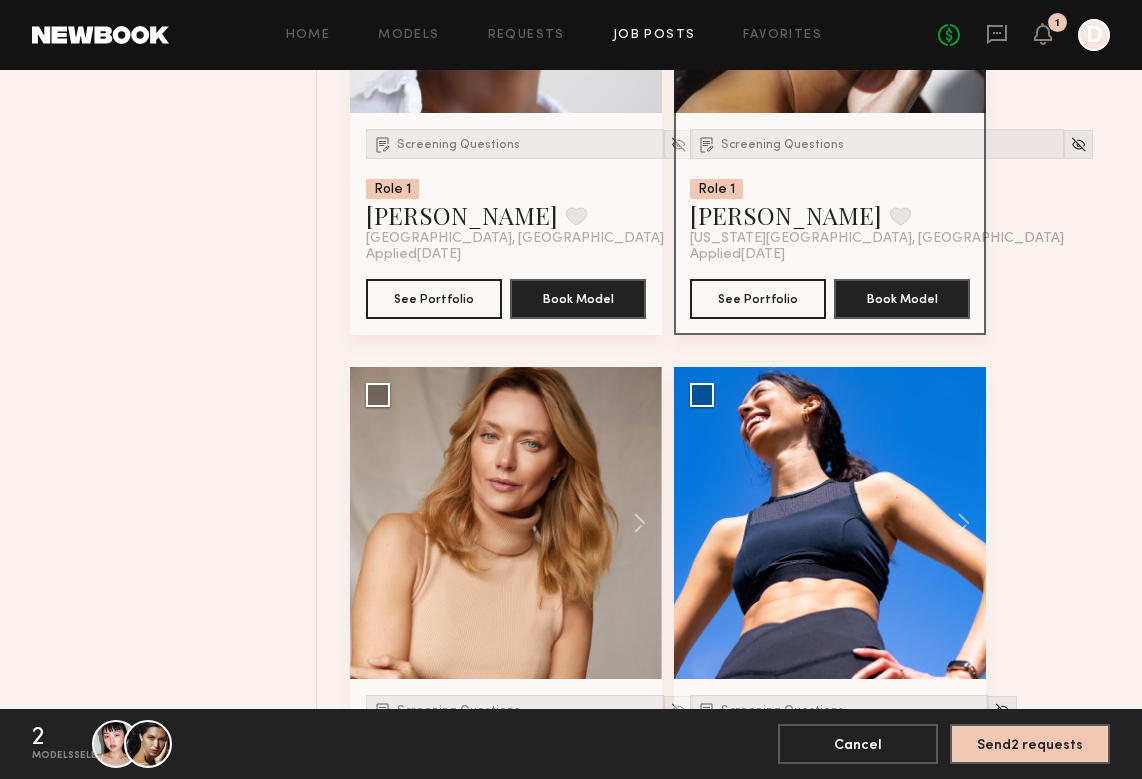 scroll, scrollTop: 4111, scrollLeft: 0, axis: vertical 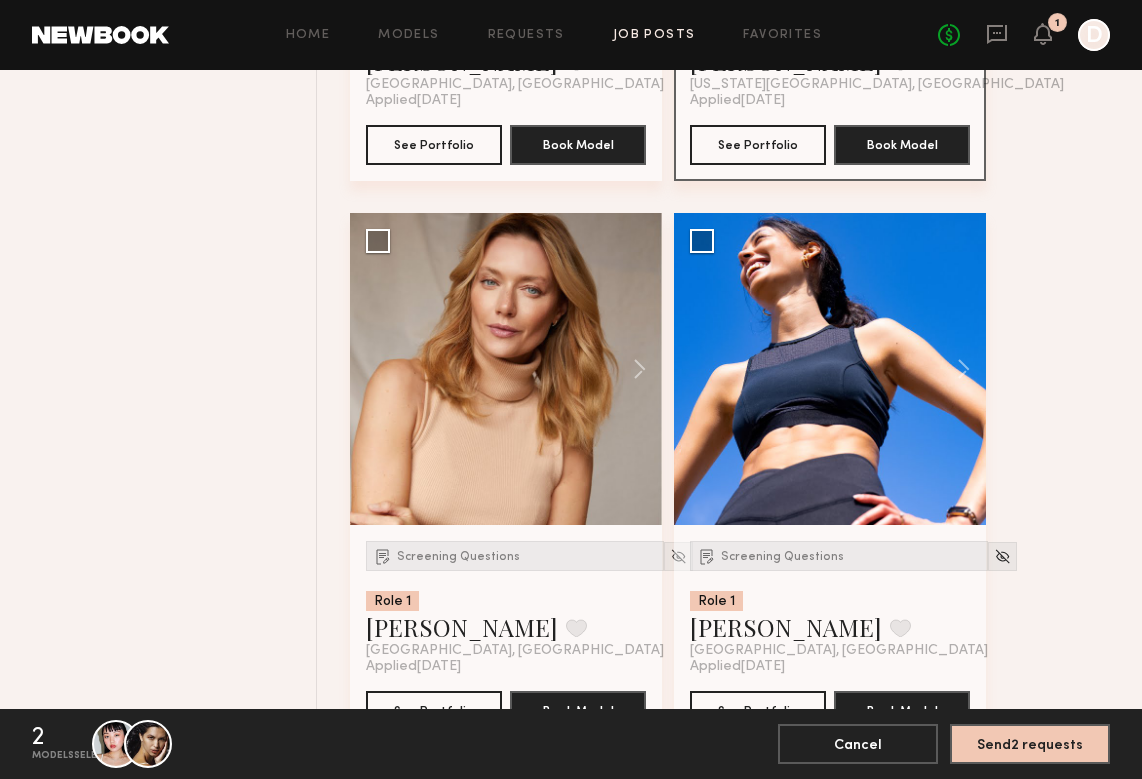 click on "Filter Applications Best Matches Experienced Showing  60   models Clear Experienced Talent we’ve deemed to have ample paid, professional modeling experience 60 New Faces Talent we’ve deemed to be in the early stages of their professional careers 33 Order By Newest to Oldest Newest to Oldest Oldest to Newest Show Less Best Matches Models shown below match all requirements specified in your job post 93 Other Submissions Models shown below have applied to this job but do not match all requirements specified in your job posting 0 Role 1 All genders, 21–70, All ethnicities 93 Show Hidden Talent you’ve removed from consideration 0" 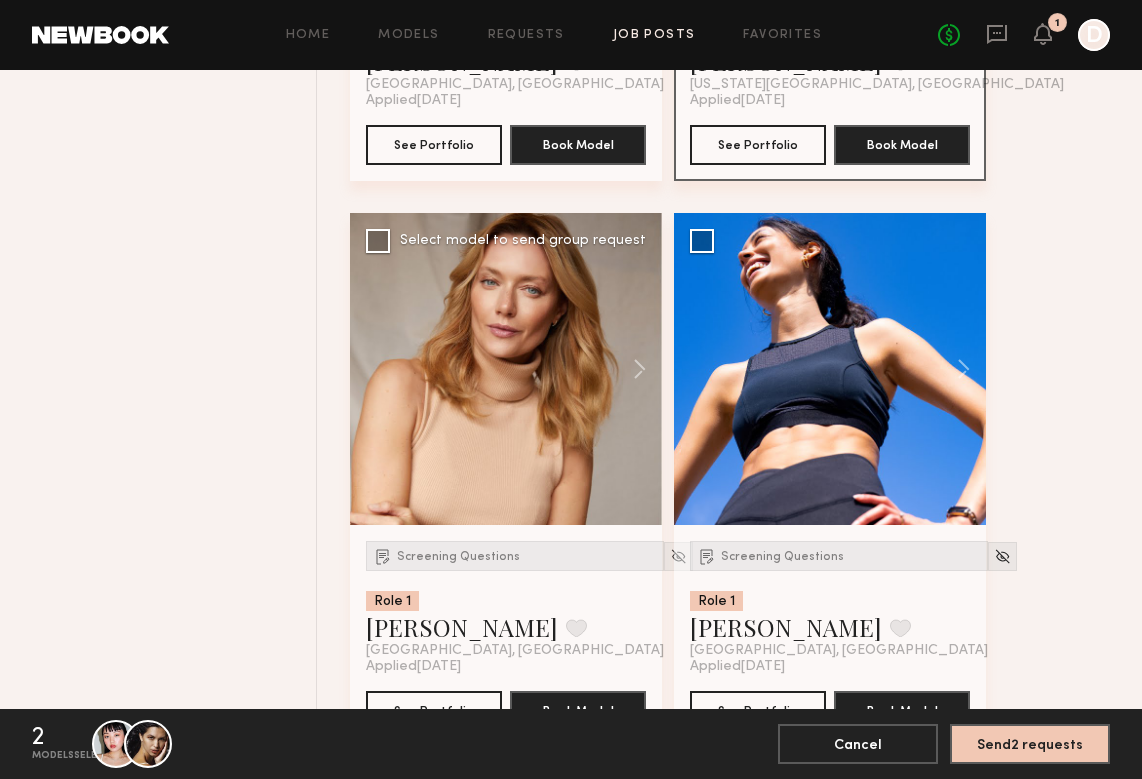 click 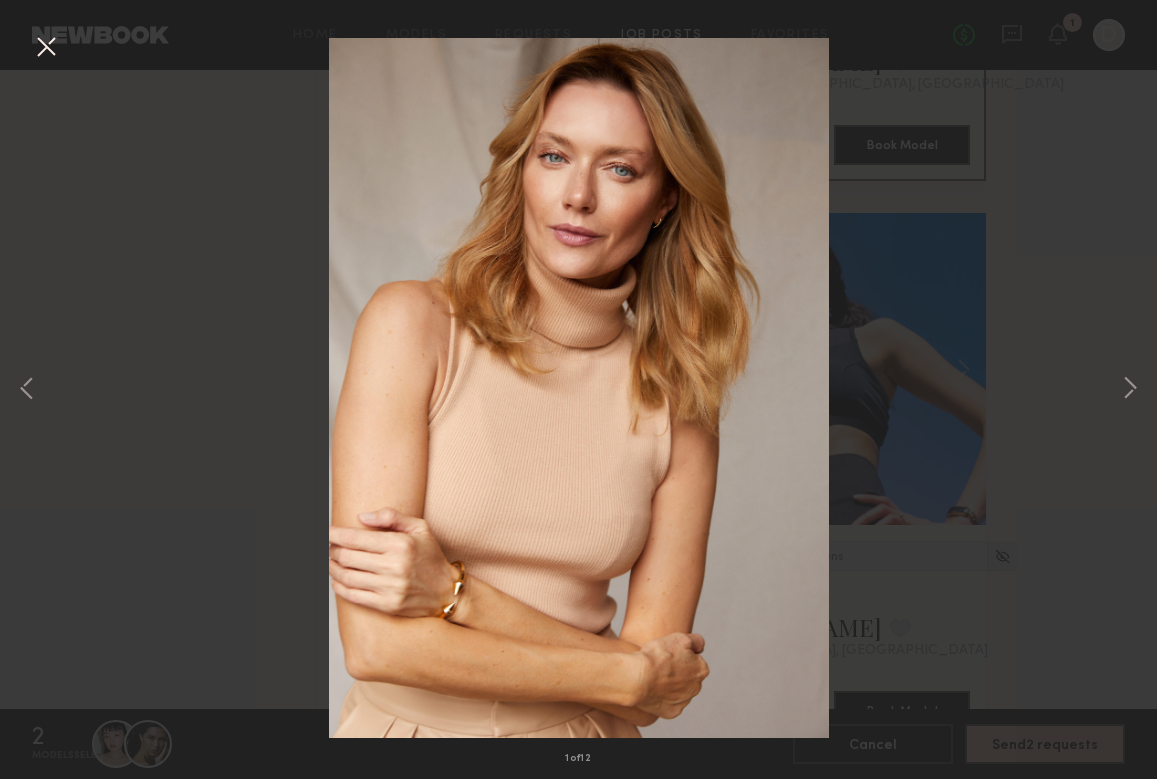 click on "1  of  12" at bounding box center [578, 389] 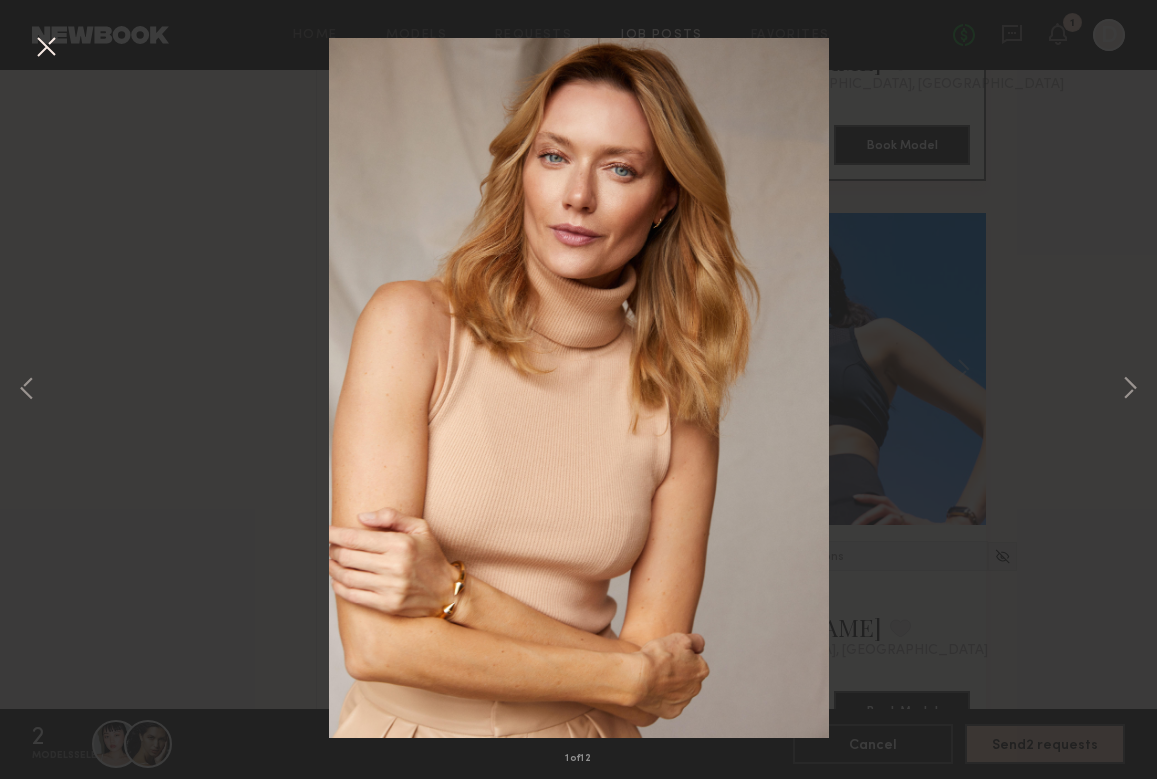 click on "1  of  12" at bounding box center (578, 389) 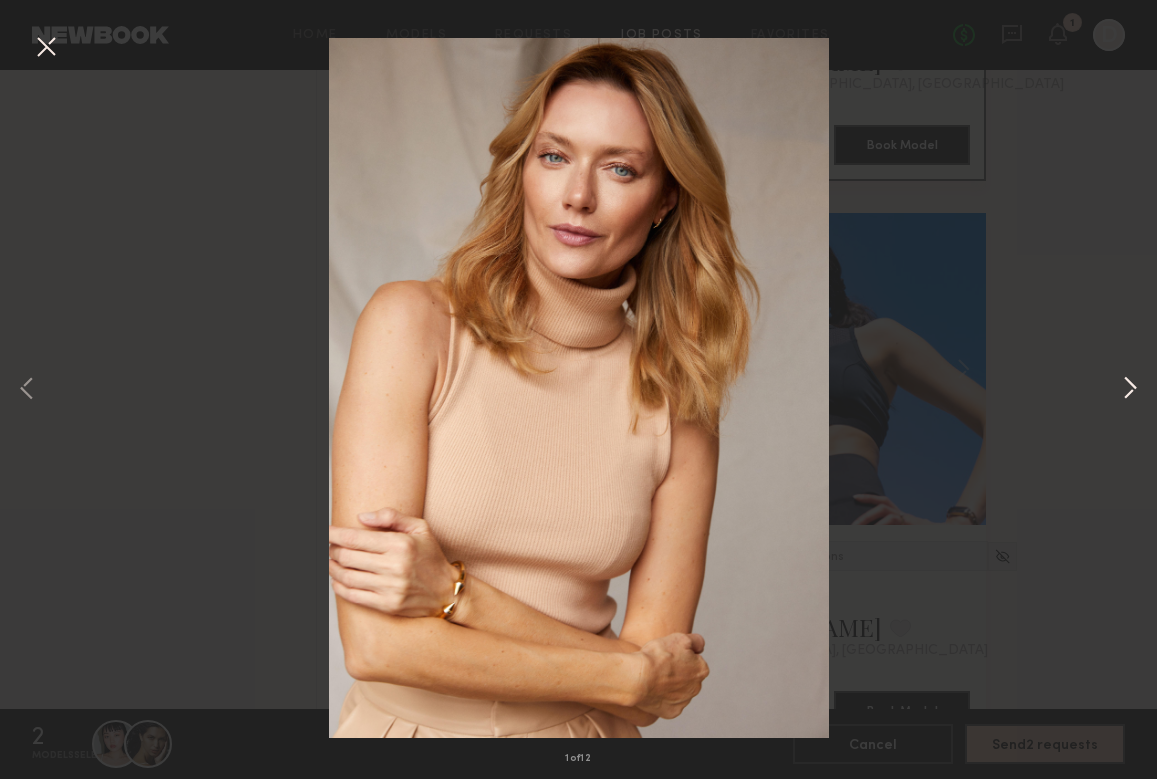 click at bounding box center (1130, 389) 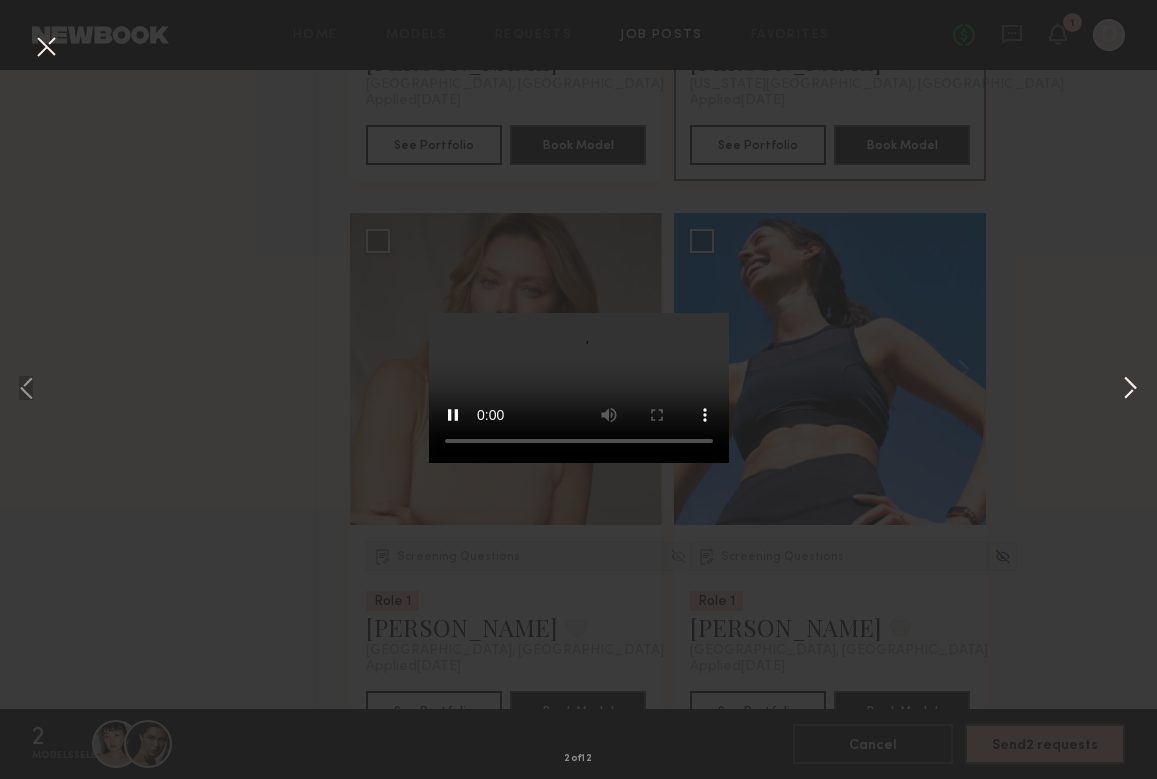 click at bounding box center (1130, 389) 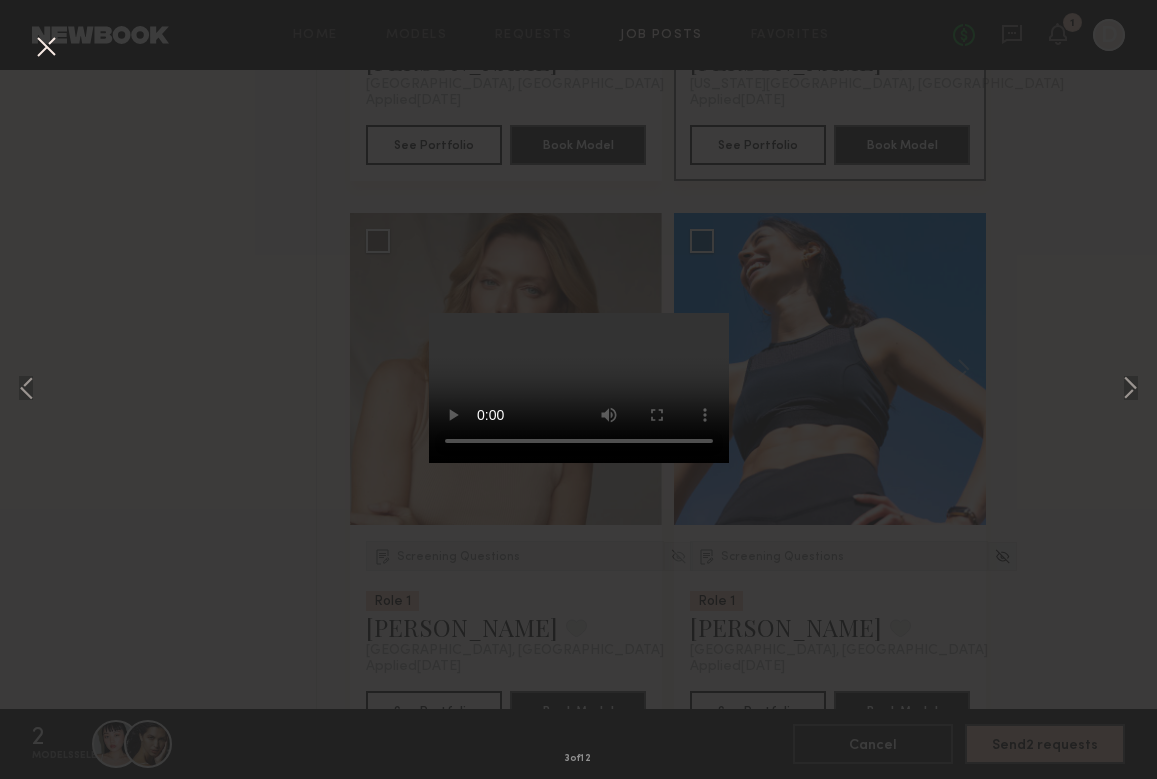 click at bounding box center [579, 388] 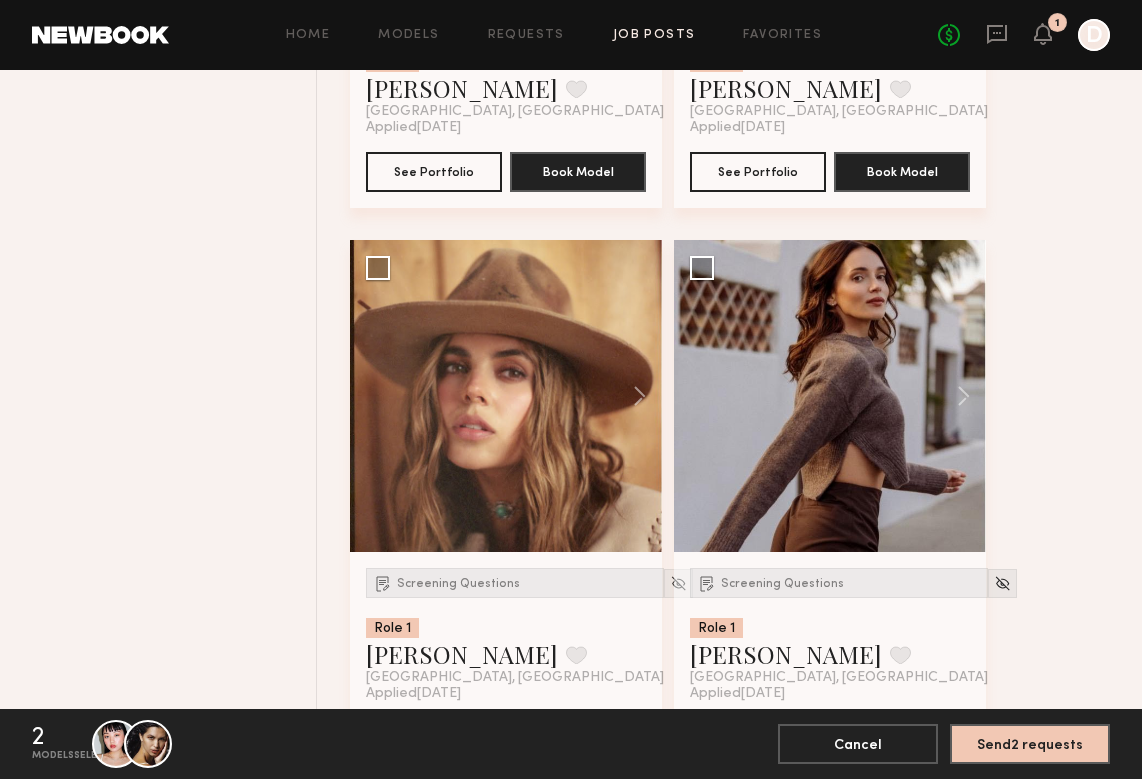 scroll, scrollTop: 4740, scrollLeft: 0, axis: vertical 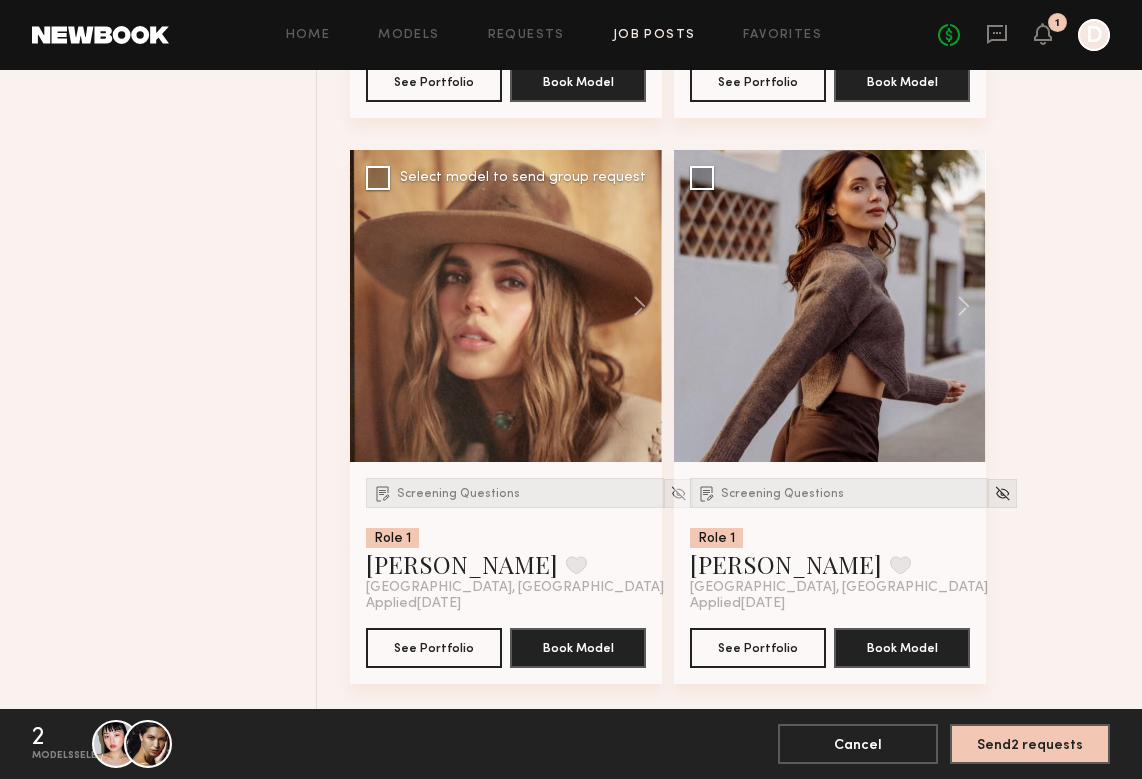 click 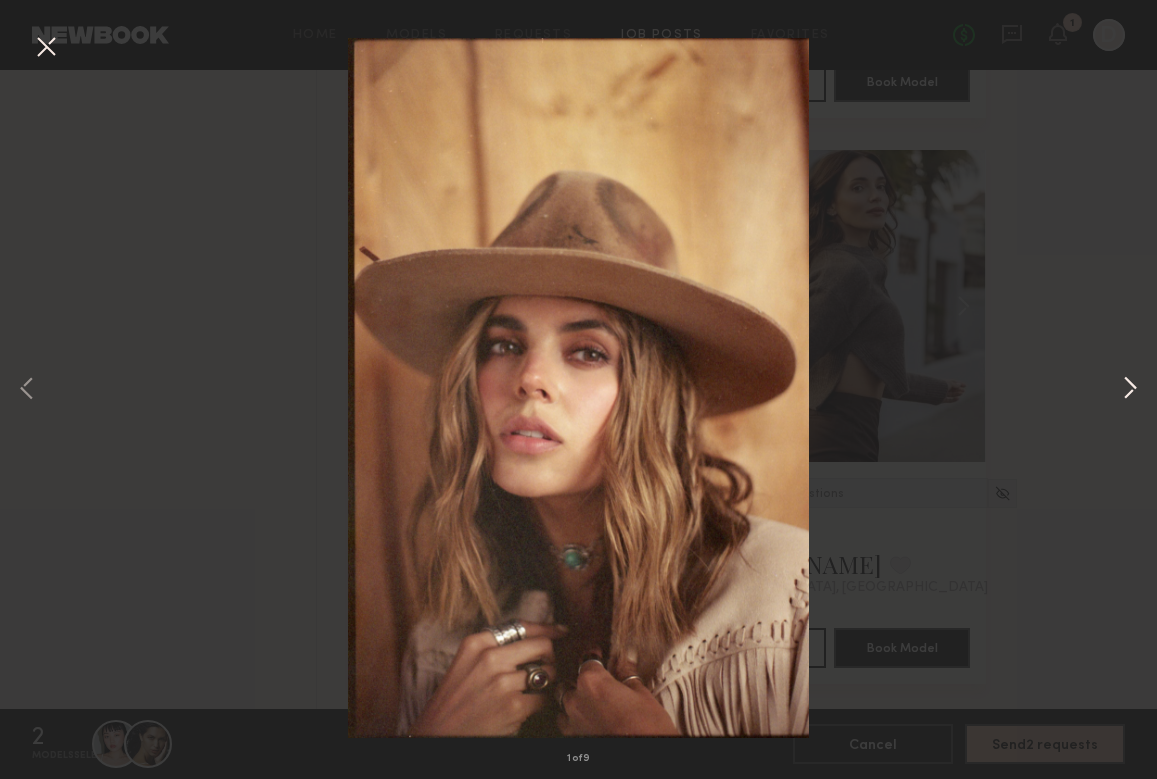 click at bounding box center (1130, 389) 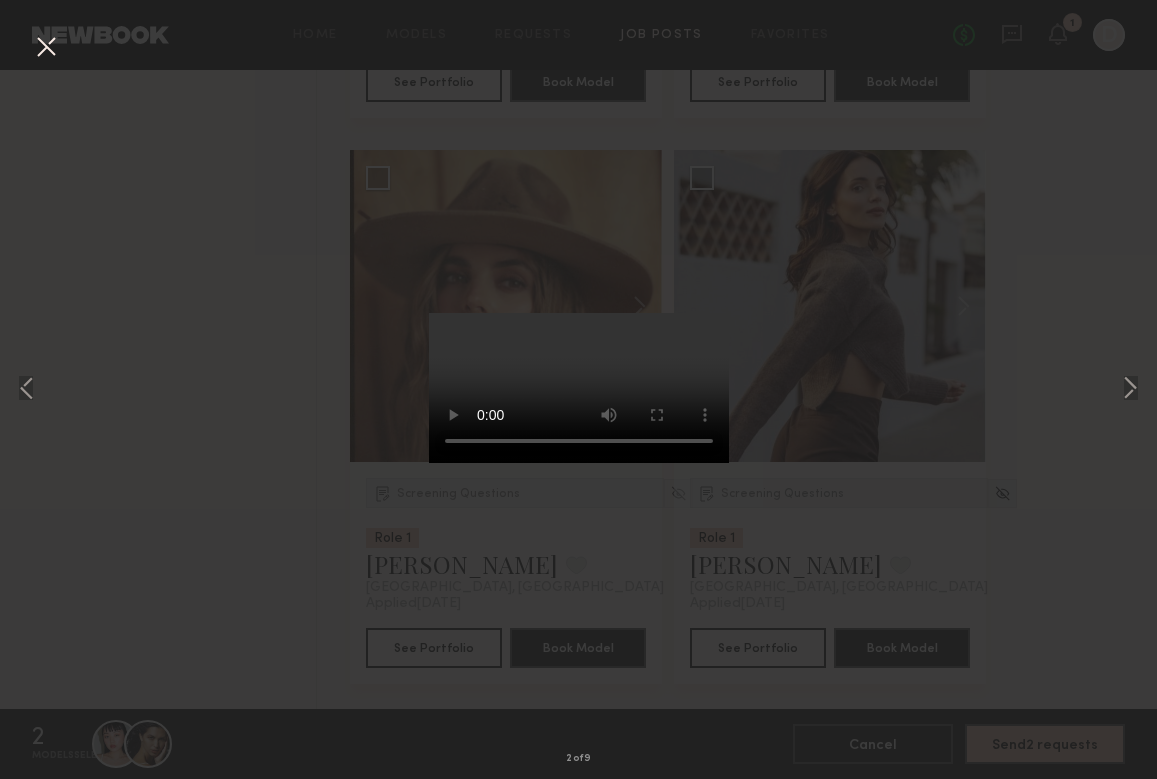 click at bounding box center (579, 388) 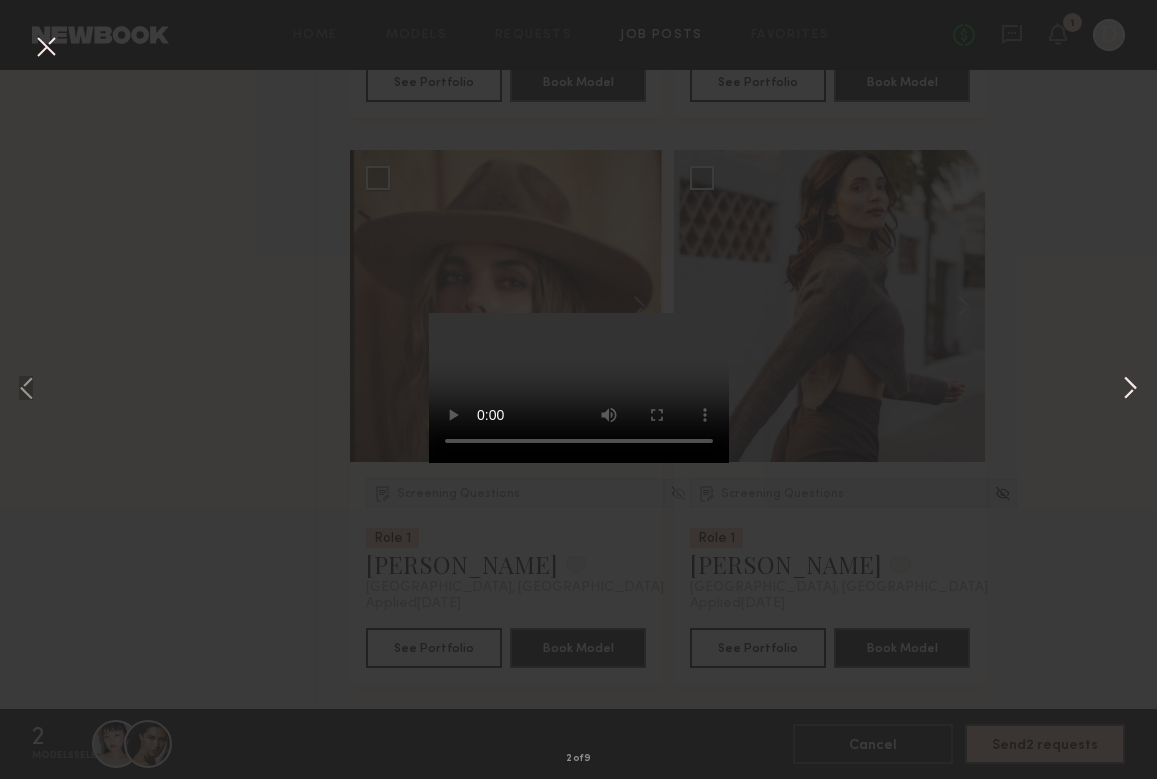 click at bounding box center [1130, 389] 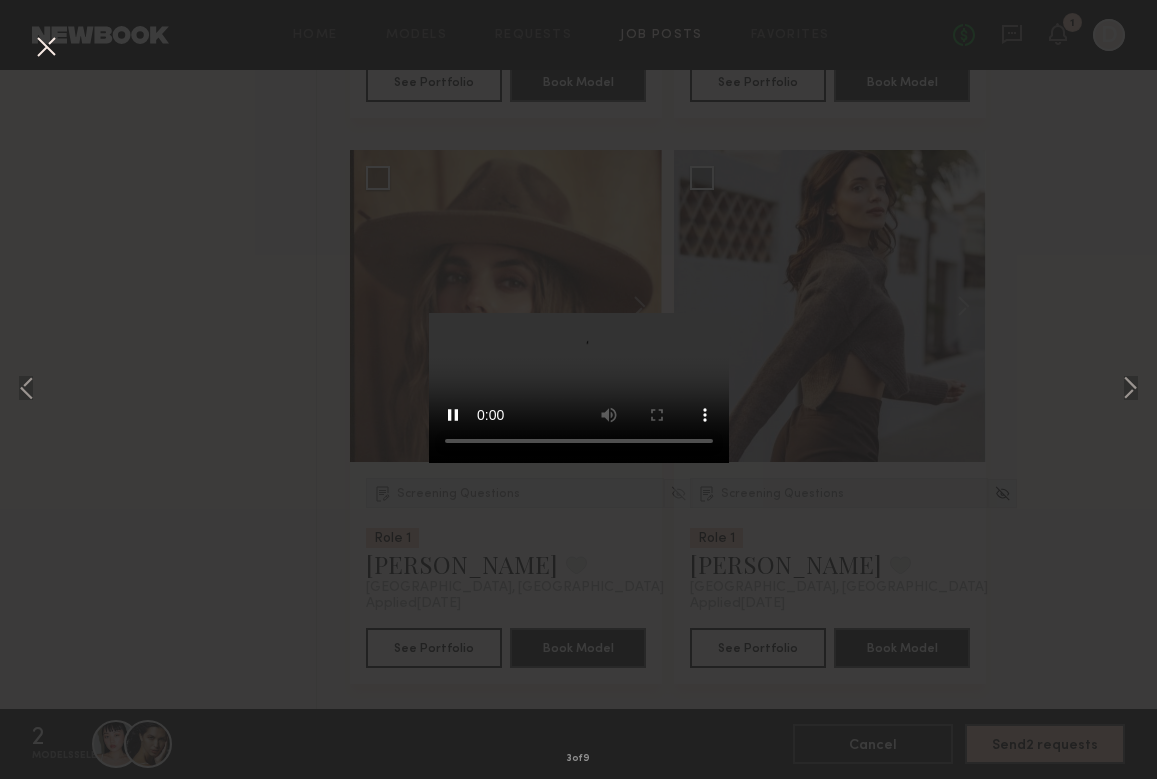 click at bounding box center [46, 48] 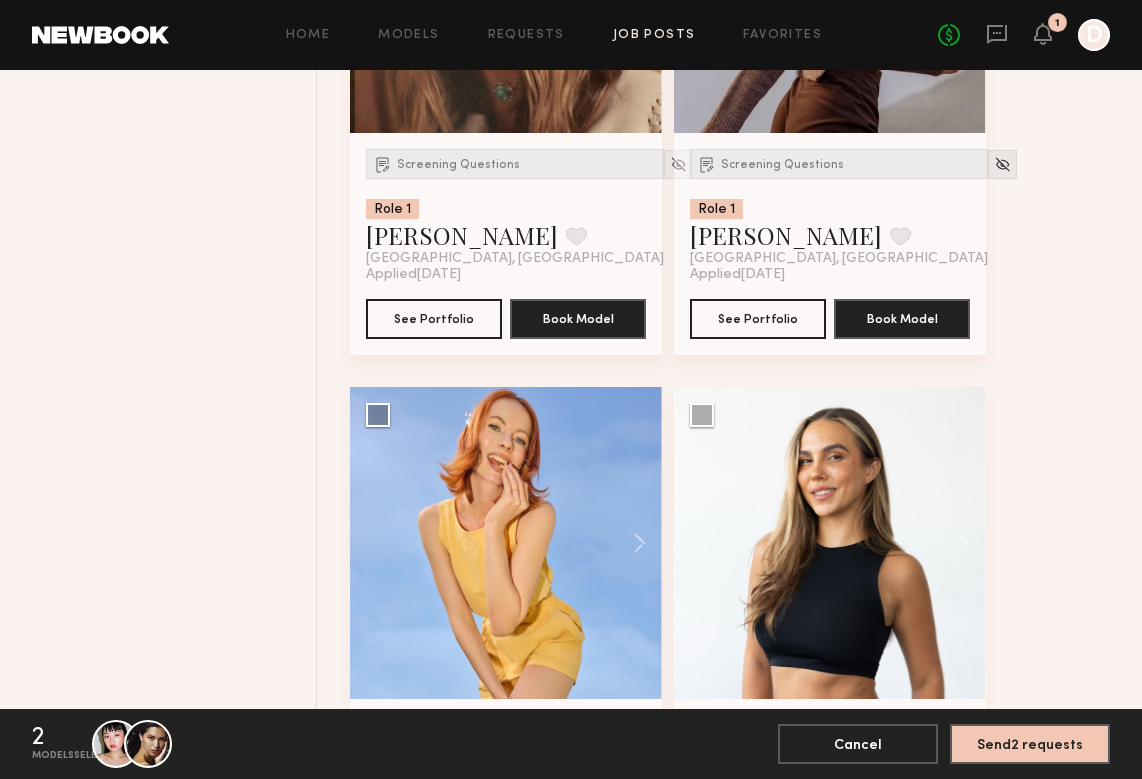 scroll, scrollTop: 5285, scrollLeft: 0, axis: vertical 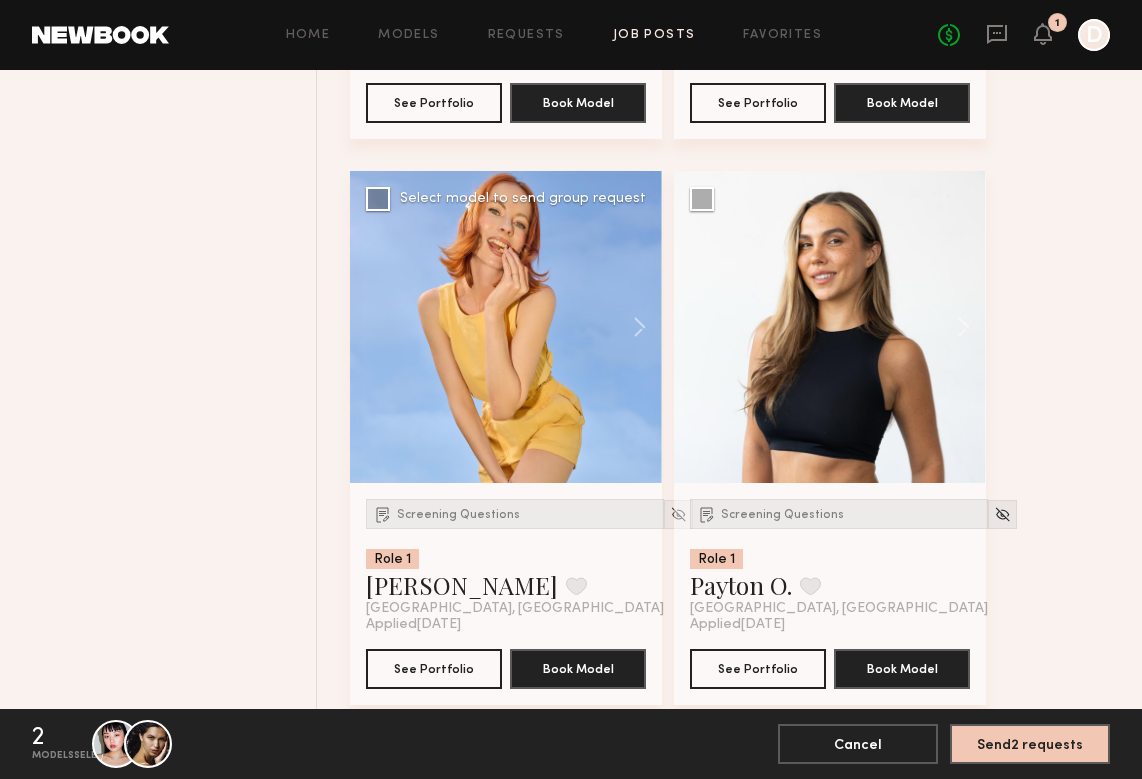 click 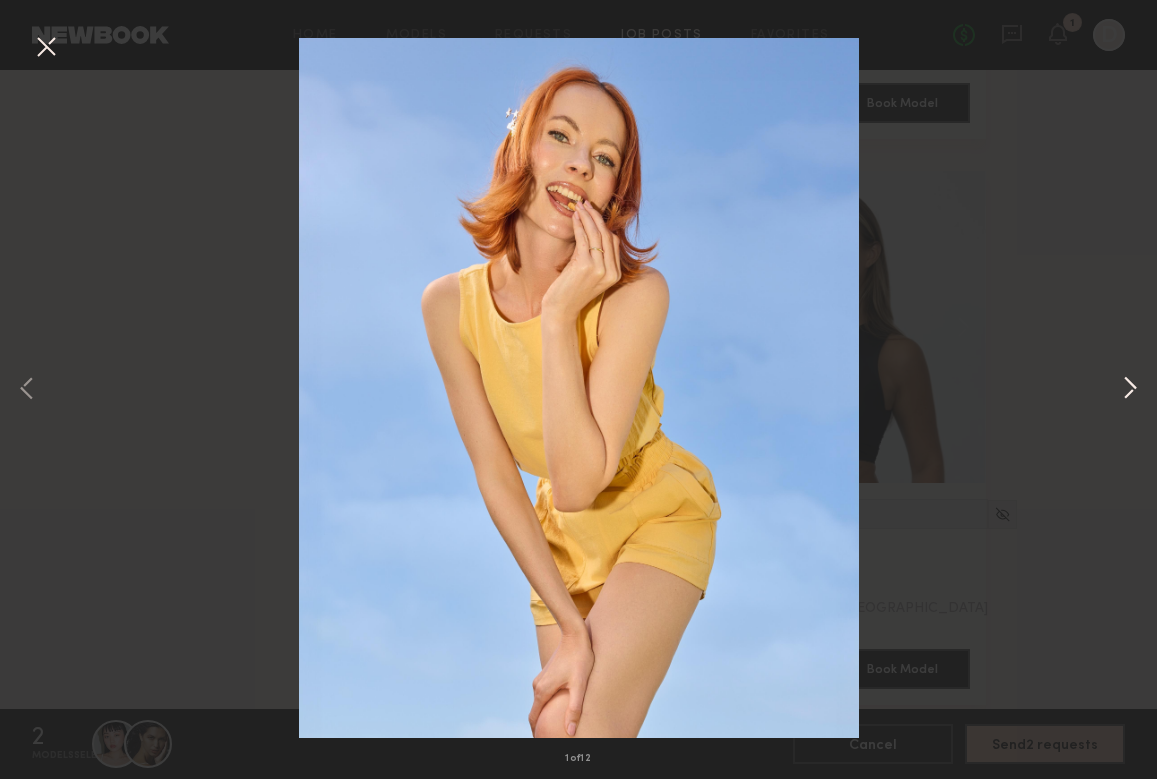 click at bounding box center (1130, 389) 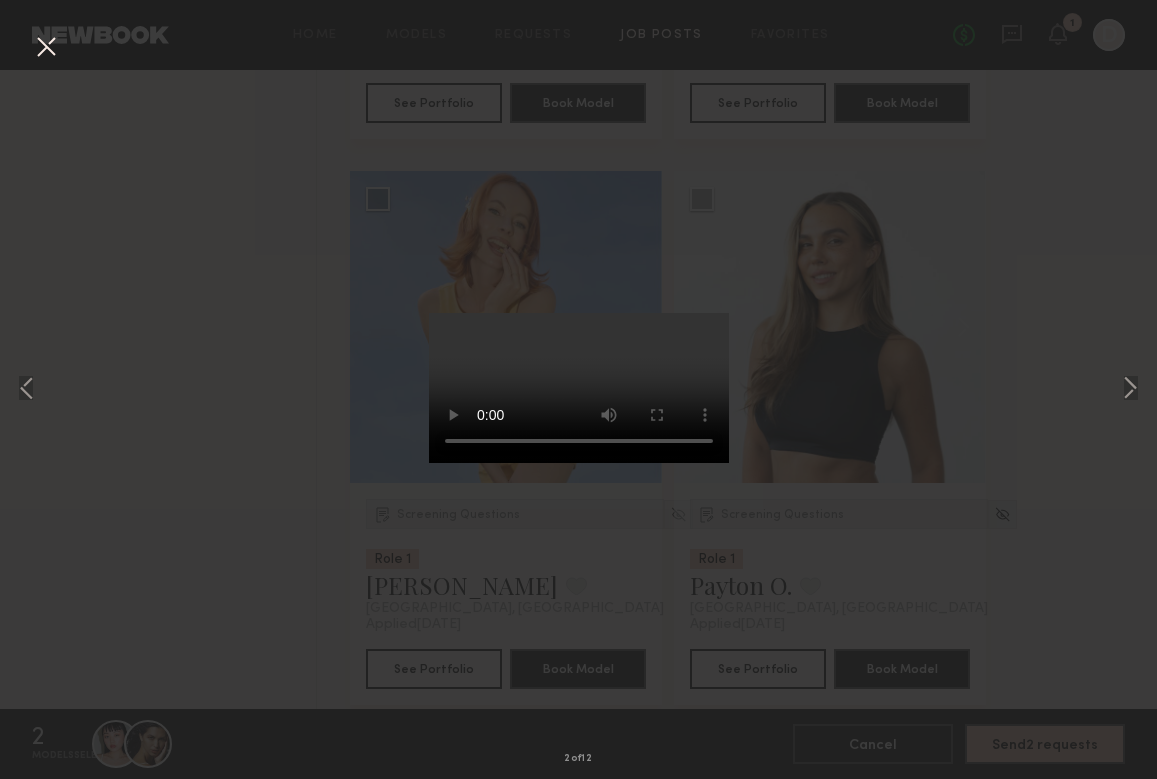 click at bounding box center (579, 388) 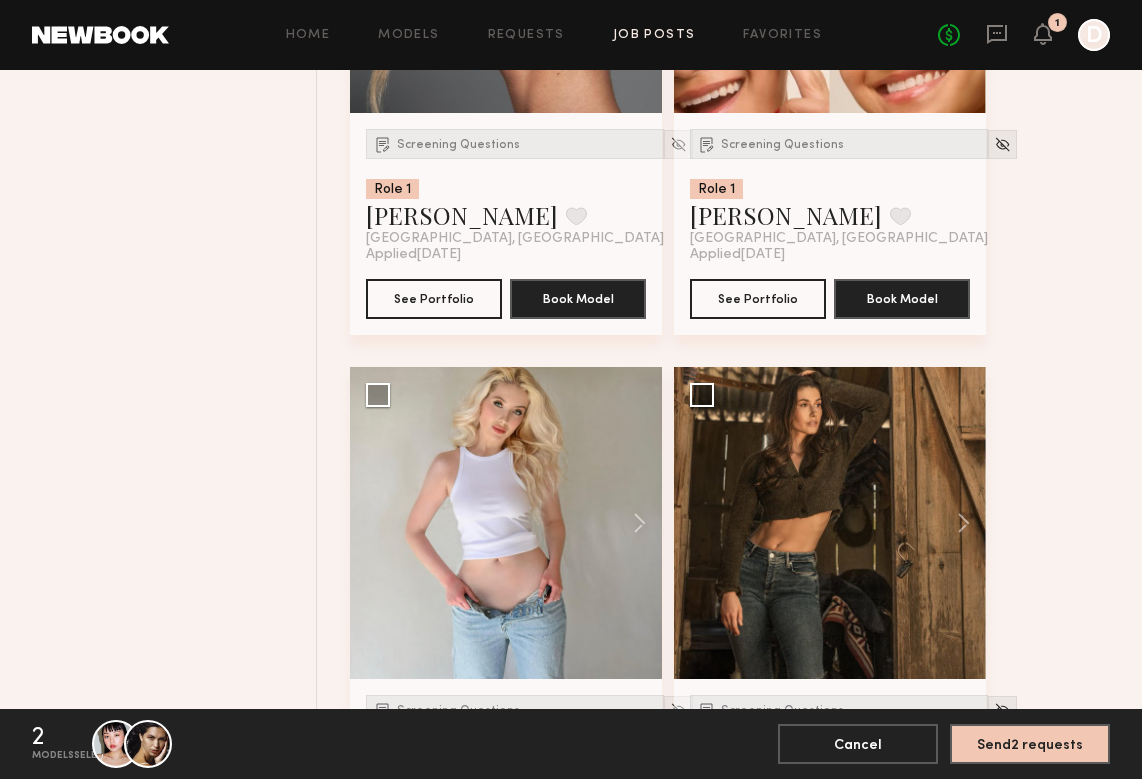 scroll, scrollTop: 6427, scrollLeft: 0, axis: vertical 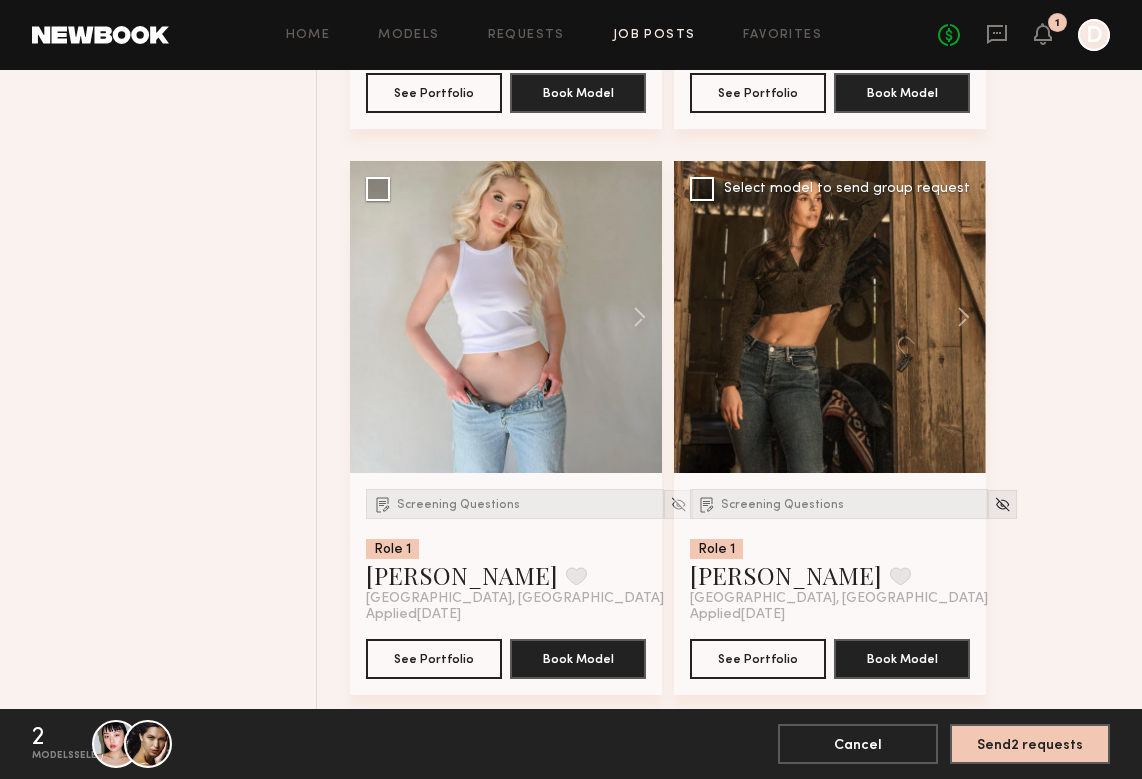 click 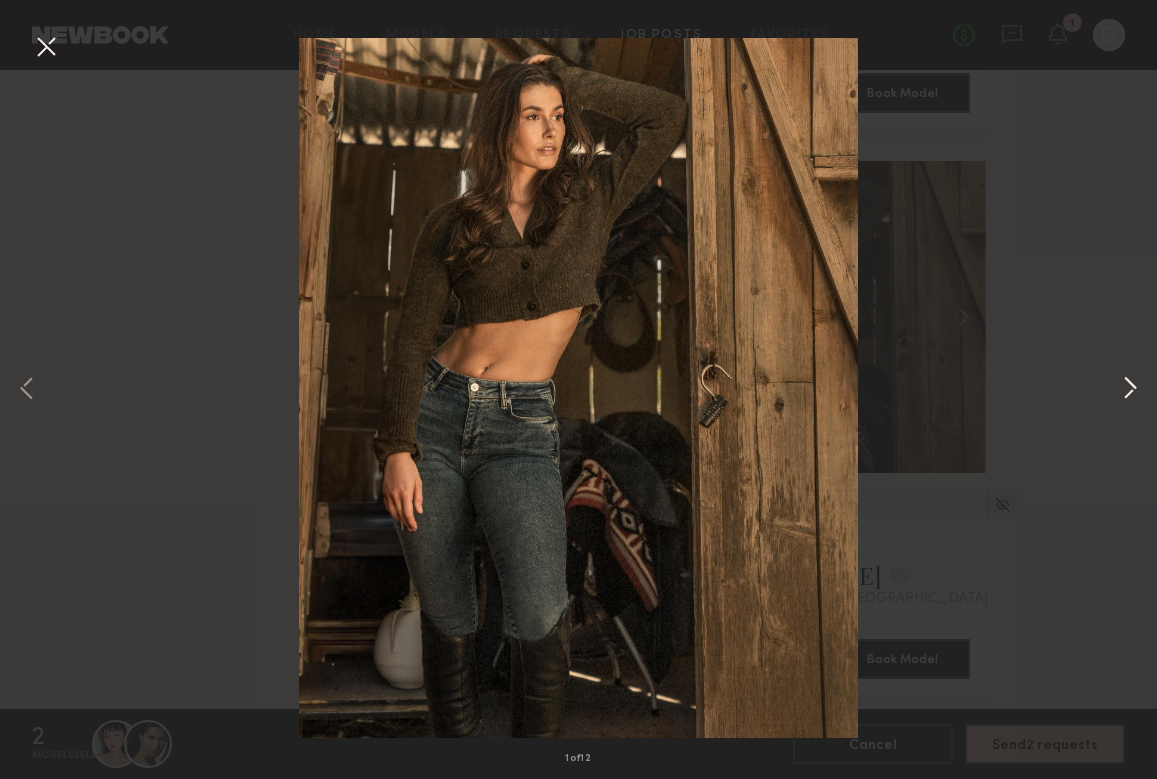 click at bounding box center (1130, 389) 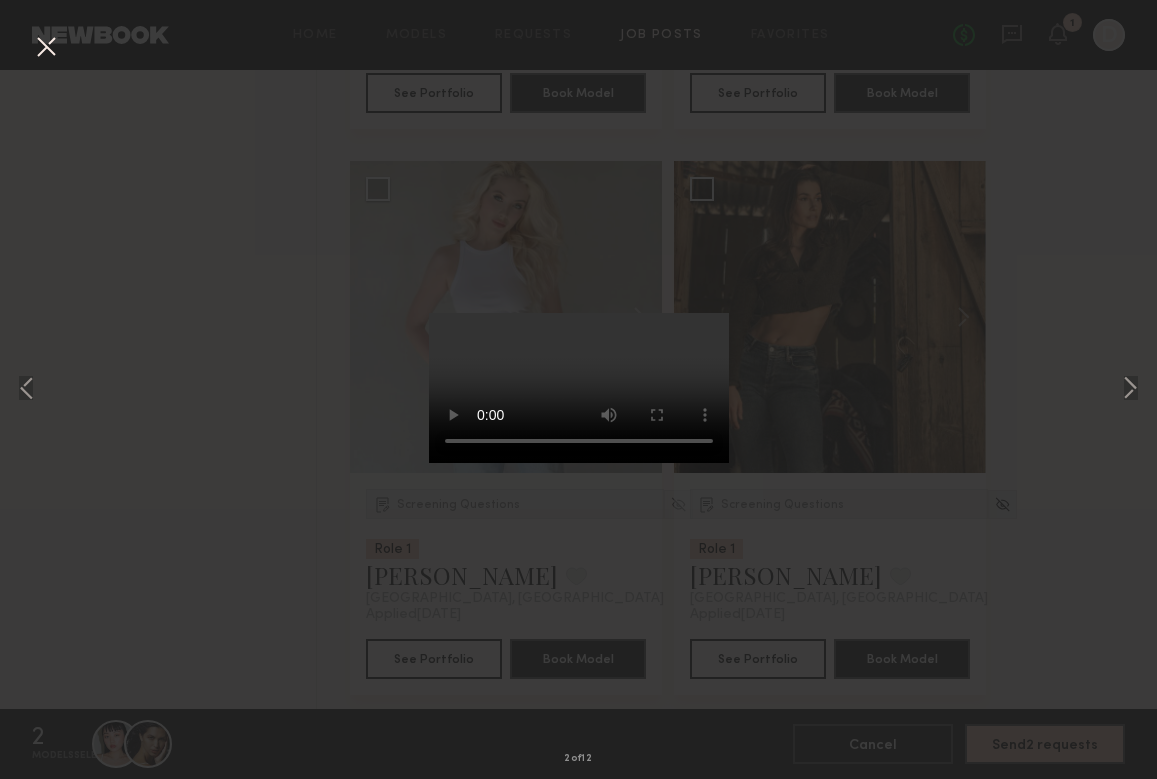 click at bounding box center [579, 388] 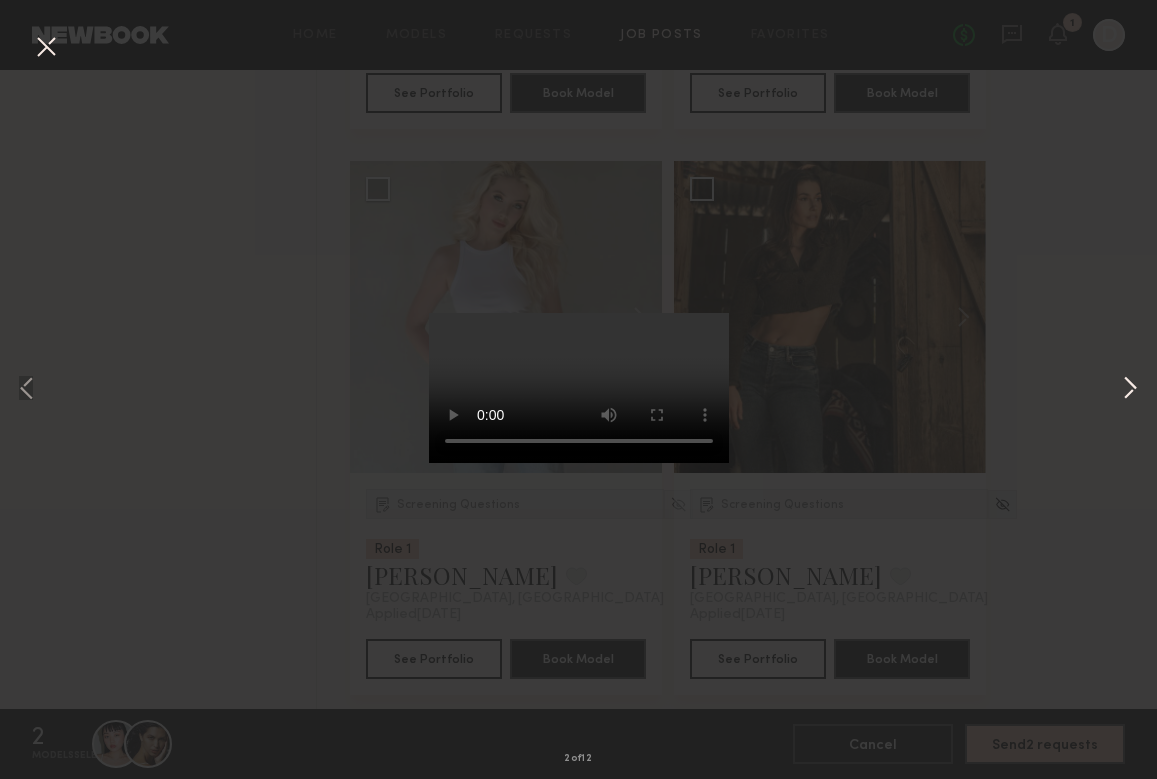 click at bounding box center [1130, 389] 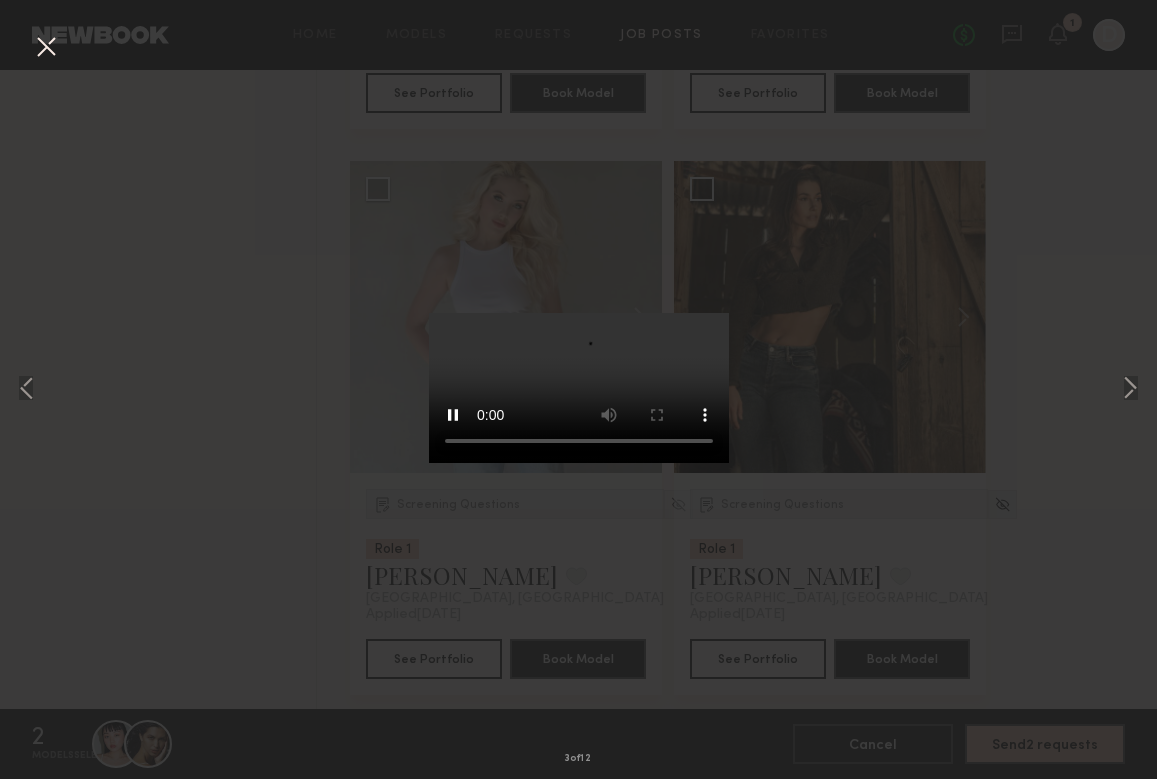 click at bounding box center (46, 48) 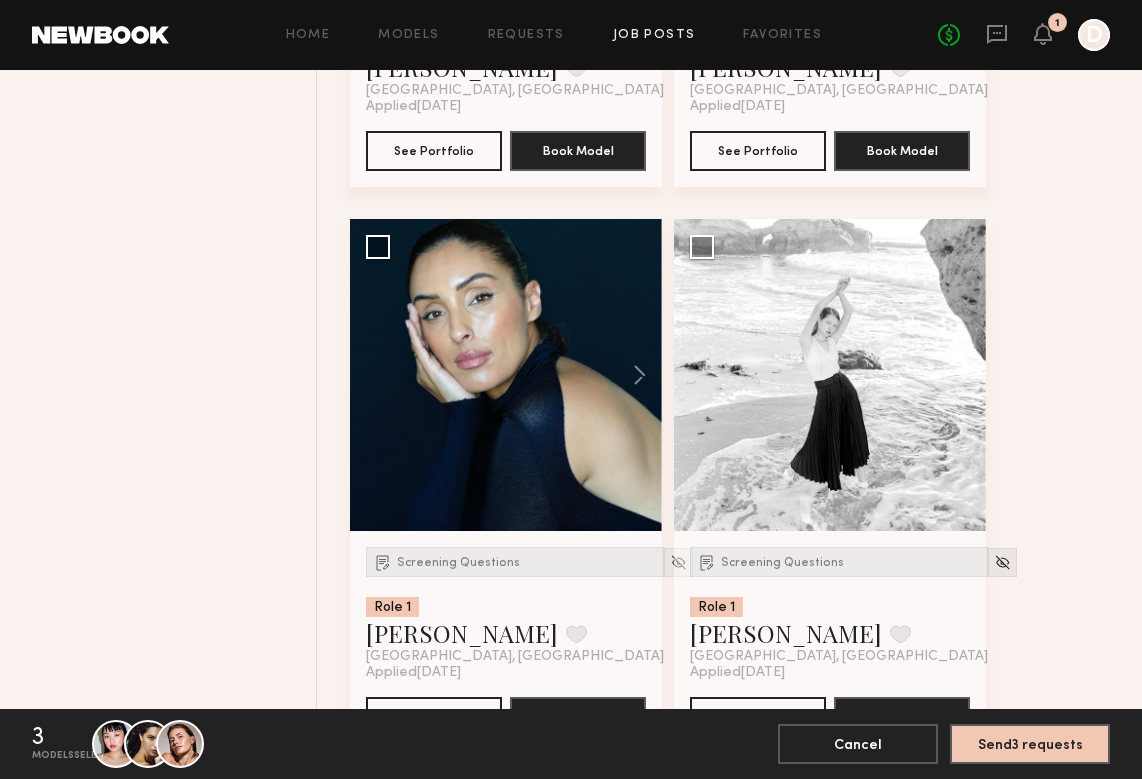 scroll, scrollTop: 8218, scrollLeft: 0, axis: vertical 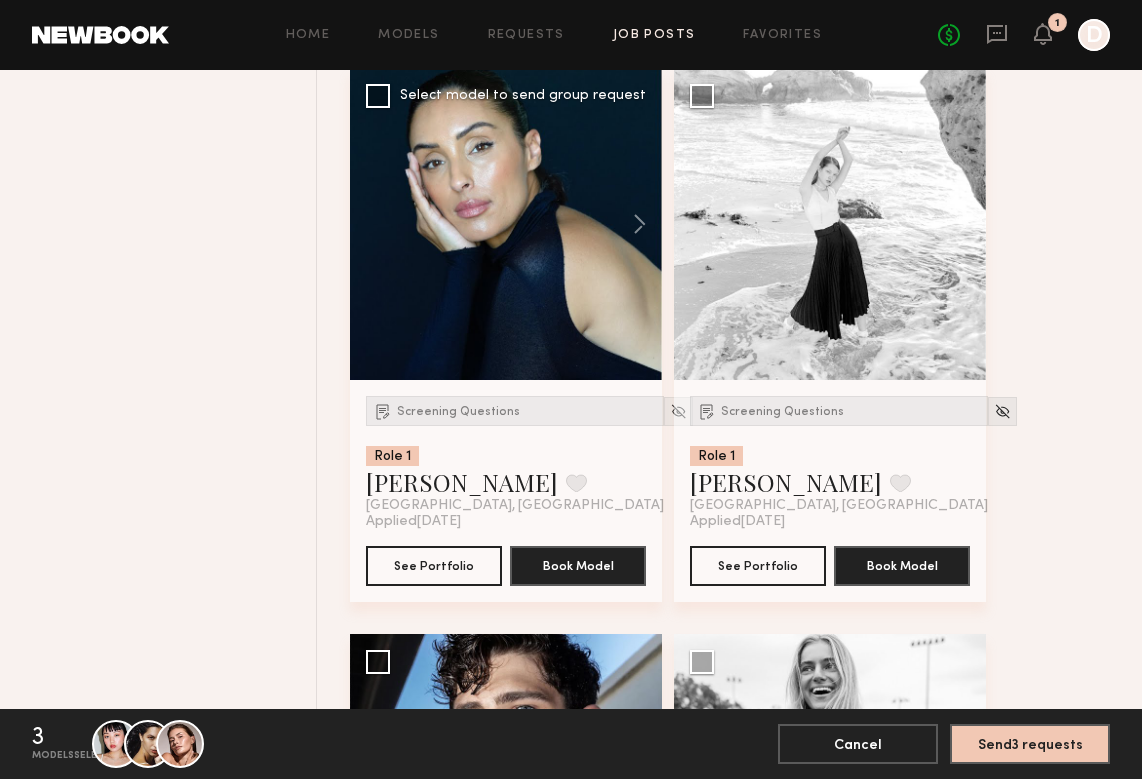click 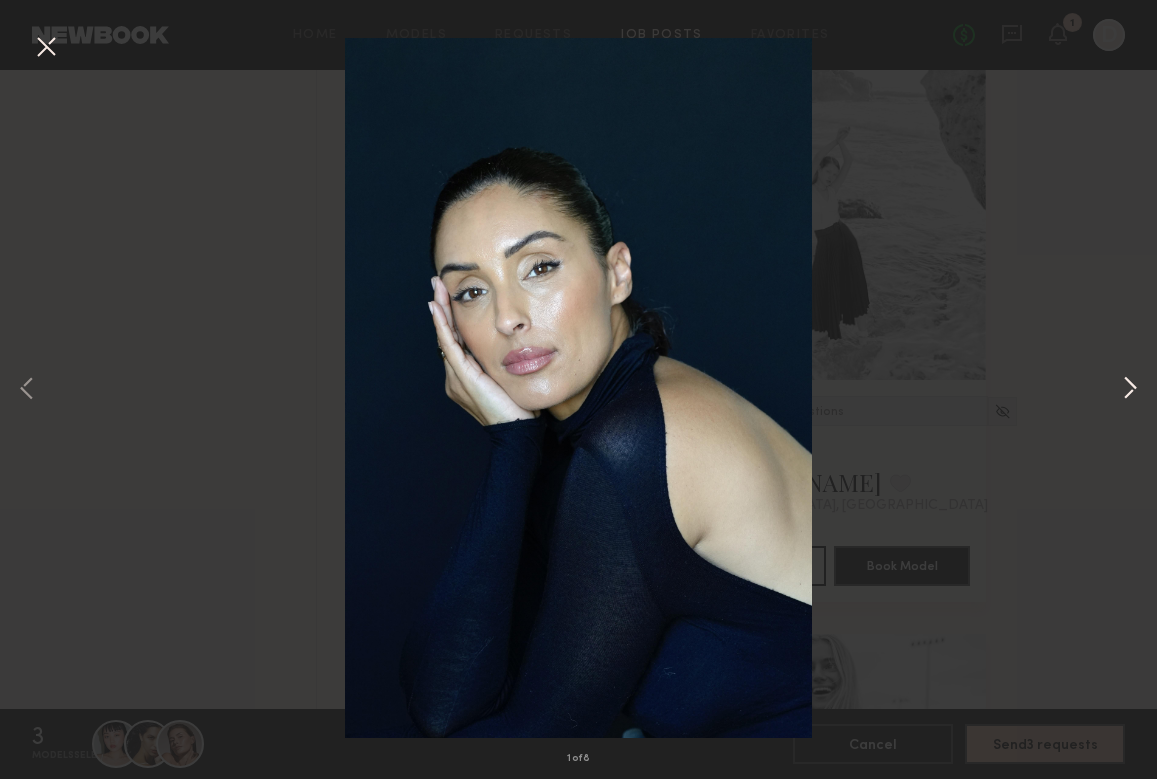 click at bounding box center (1130, 389) 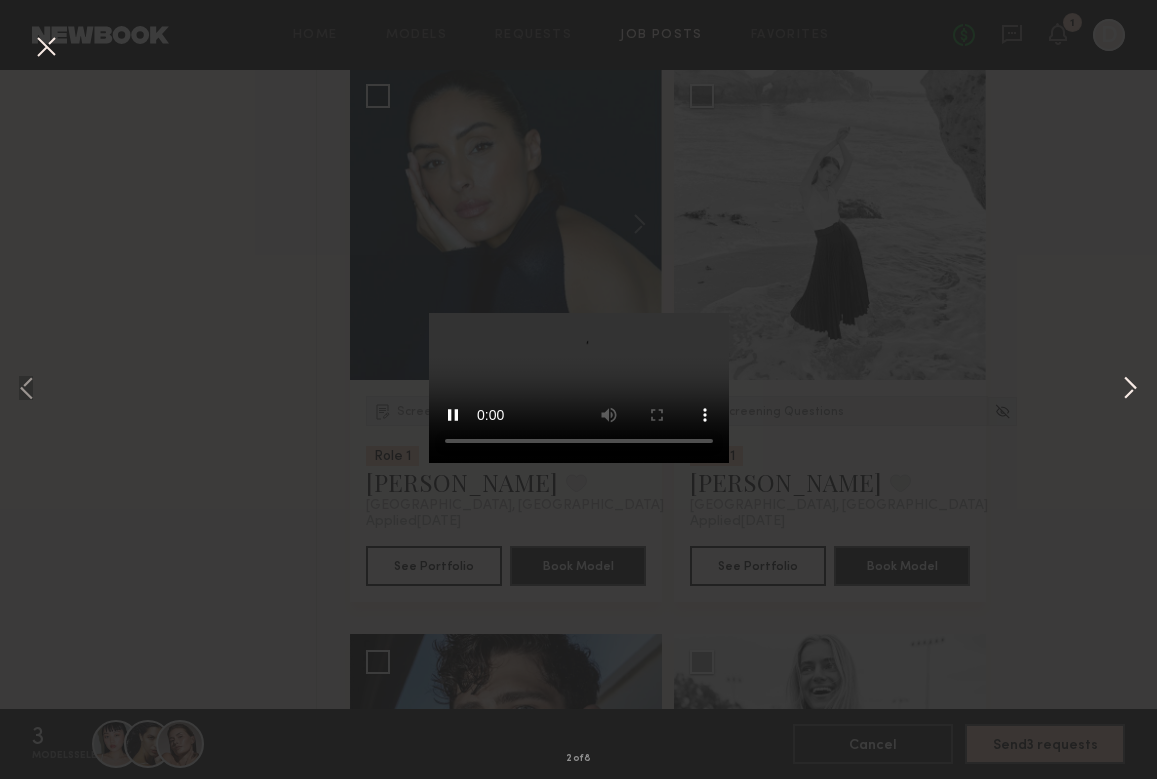 click at bounding box center (1130, 389) 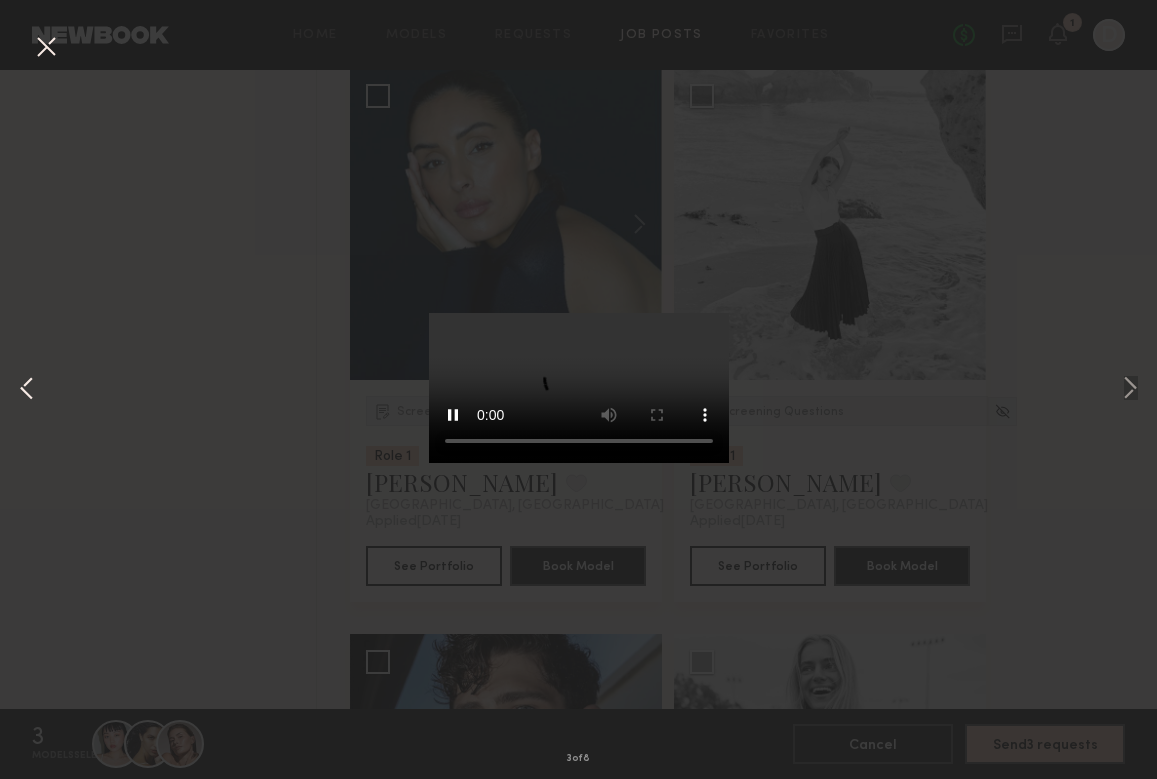 click at bounding box center (27, 389) 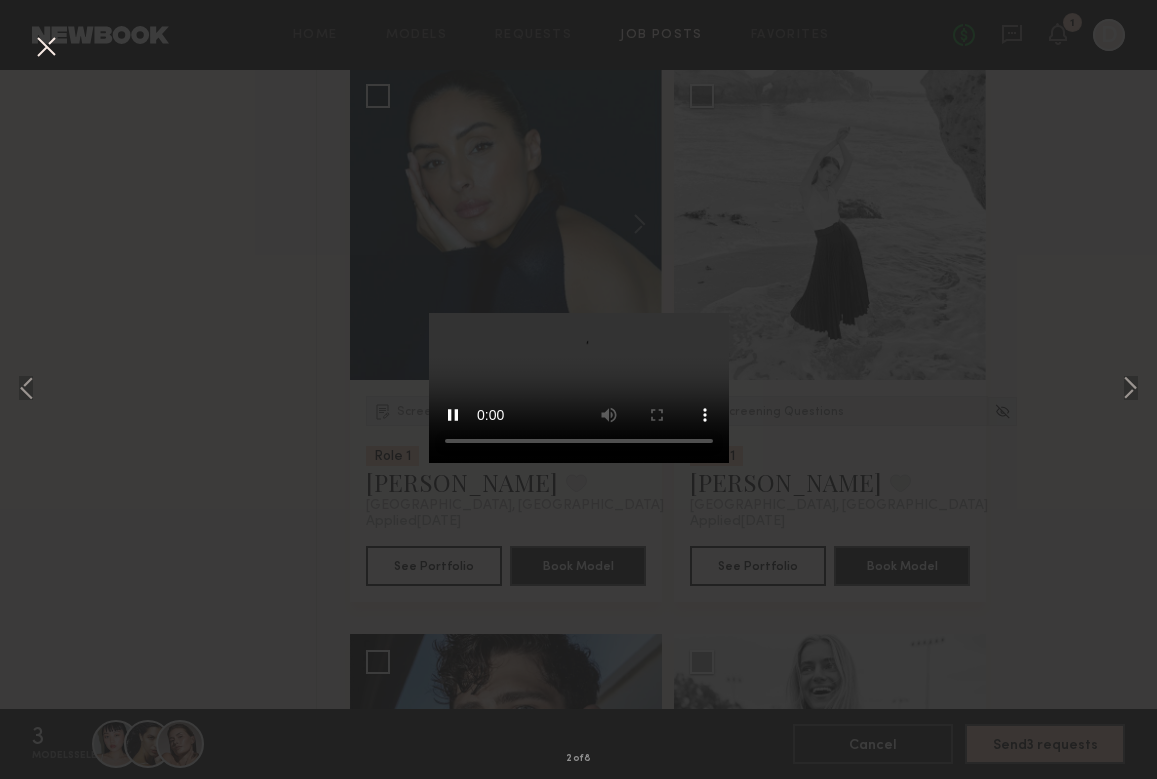 click at bounding box center [46, 48] 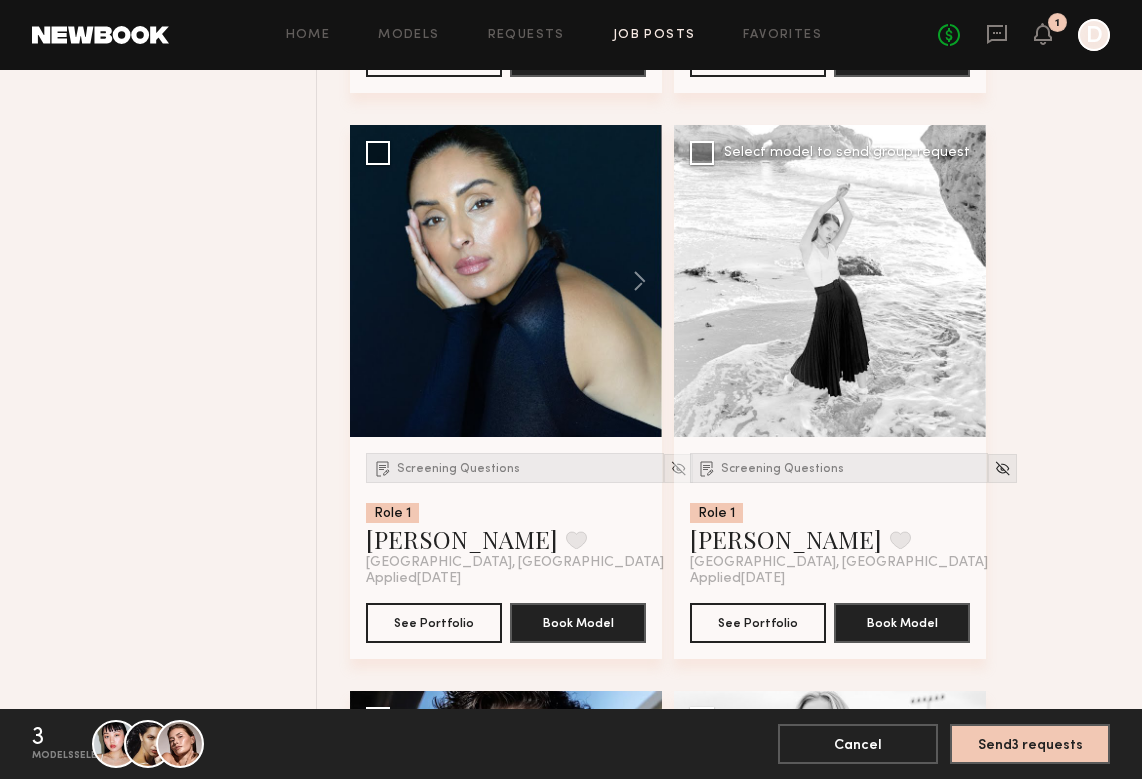 scroll, scrollTop: 8165, scrollLeft: 0, axis: vertical 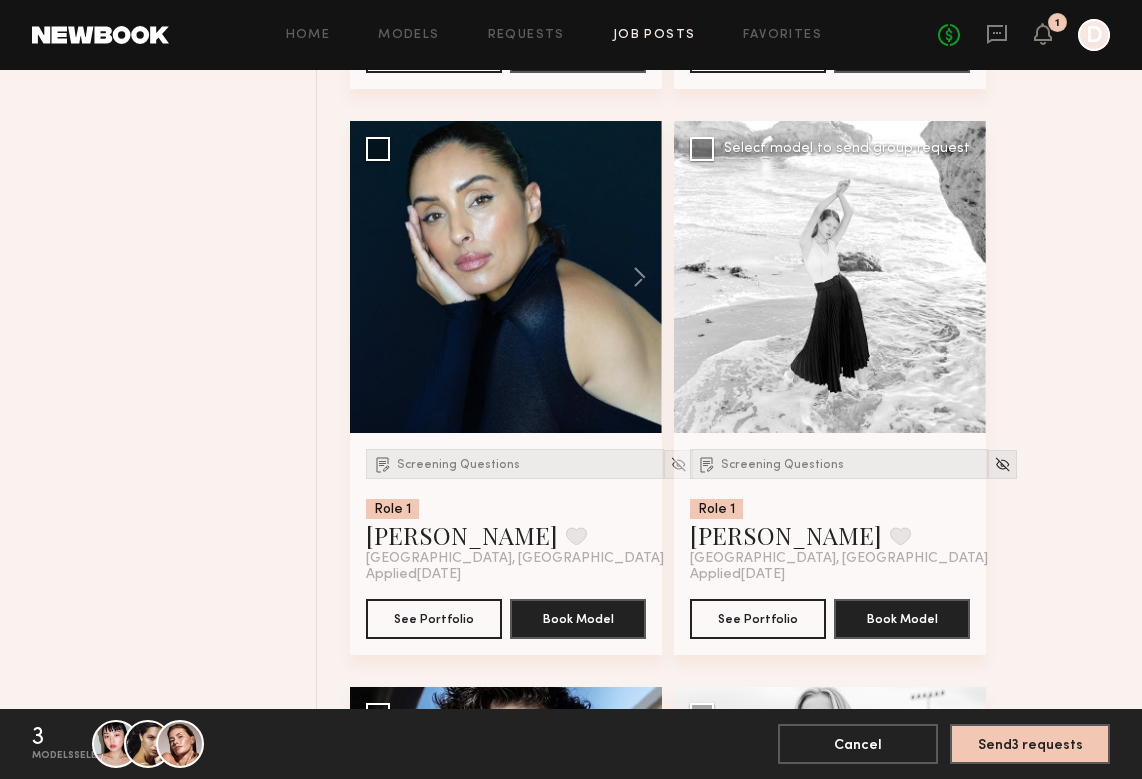 click 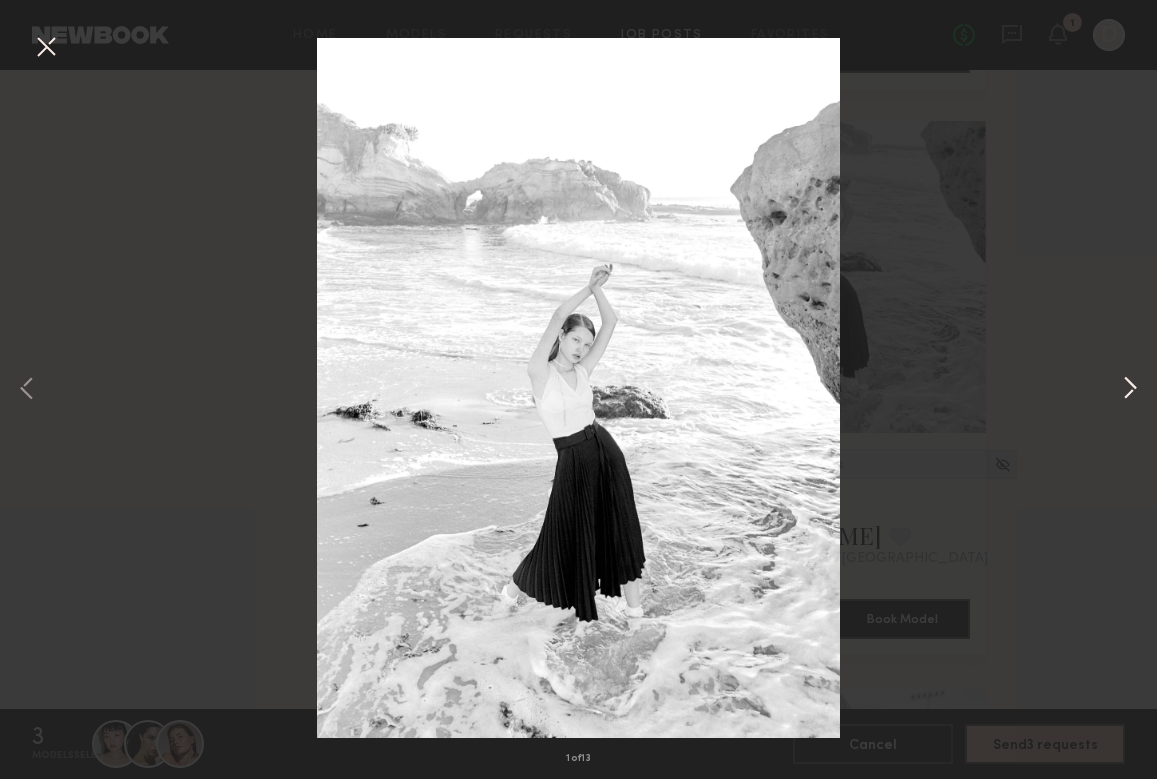 click at bounding box center (1130, 389) 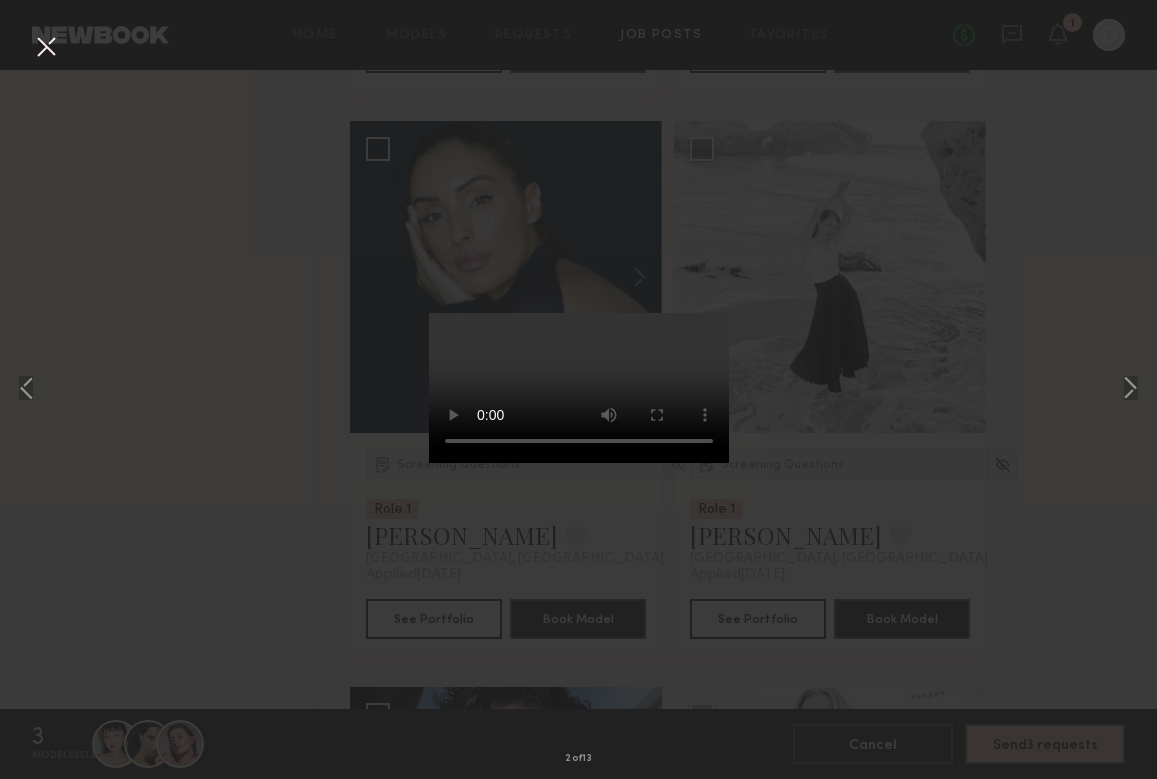 click at bounding box center (579, 388) 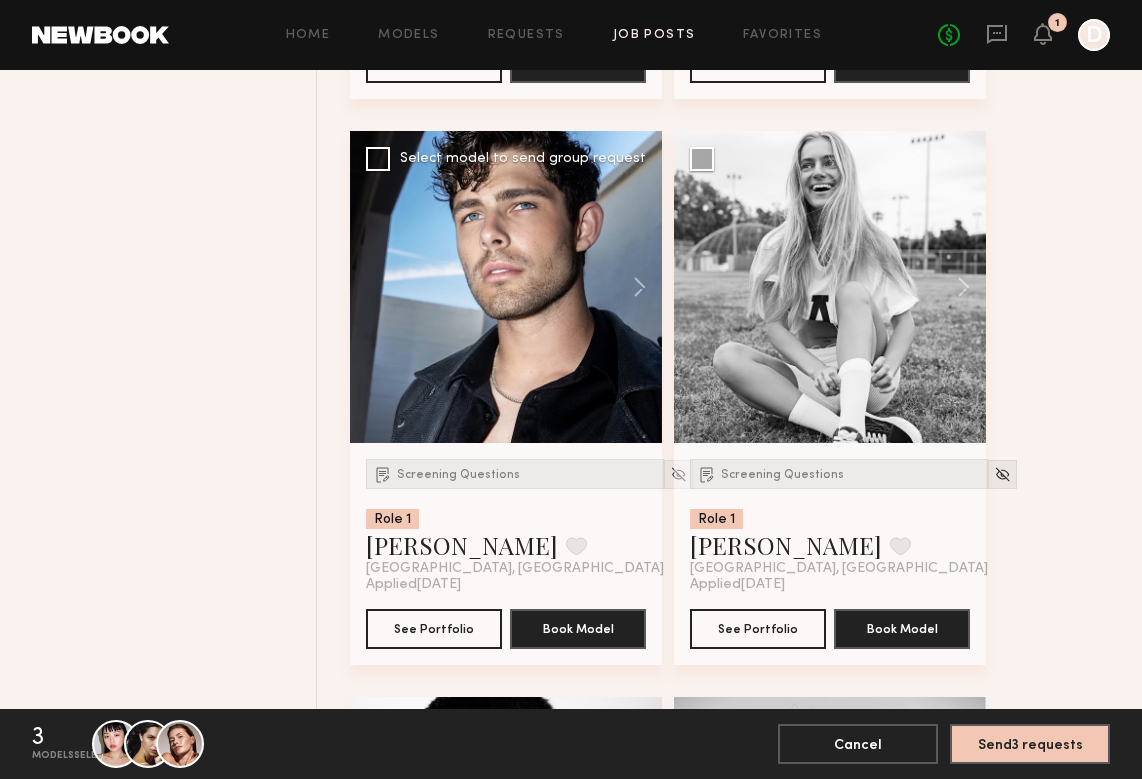 scroll, scrollTop: 8723, scrollLeft: 0, axis: vertical 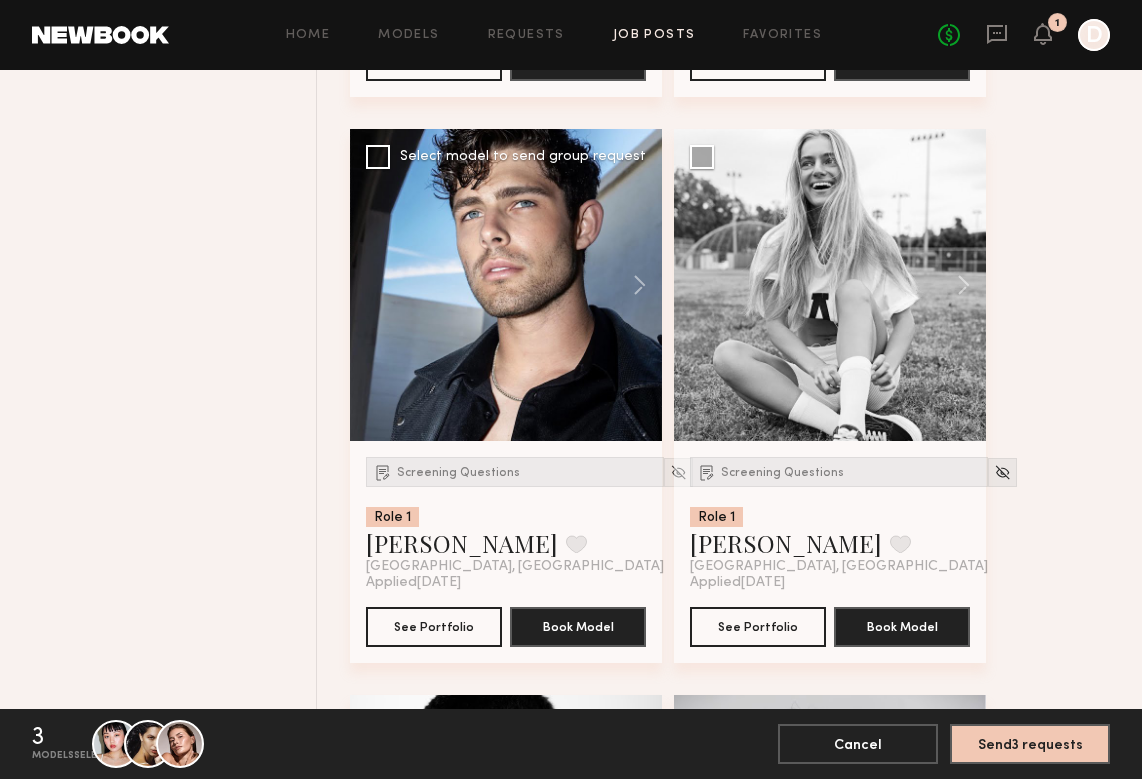 click 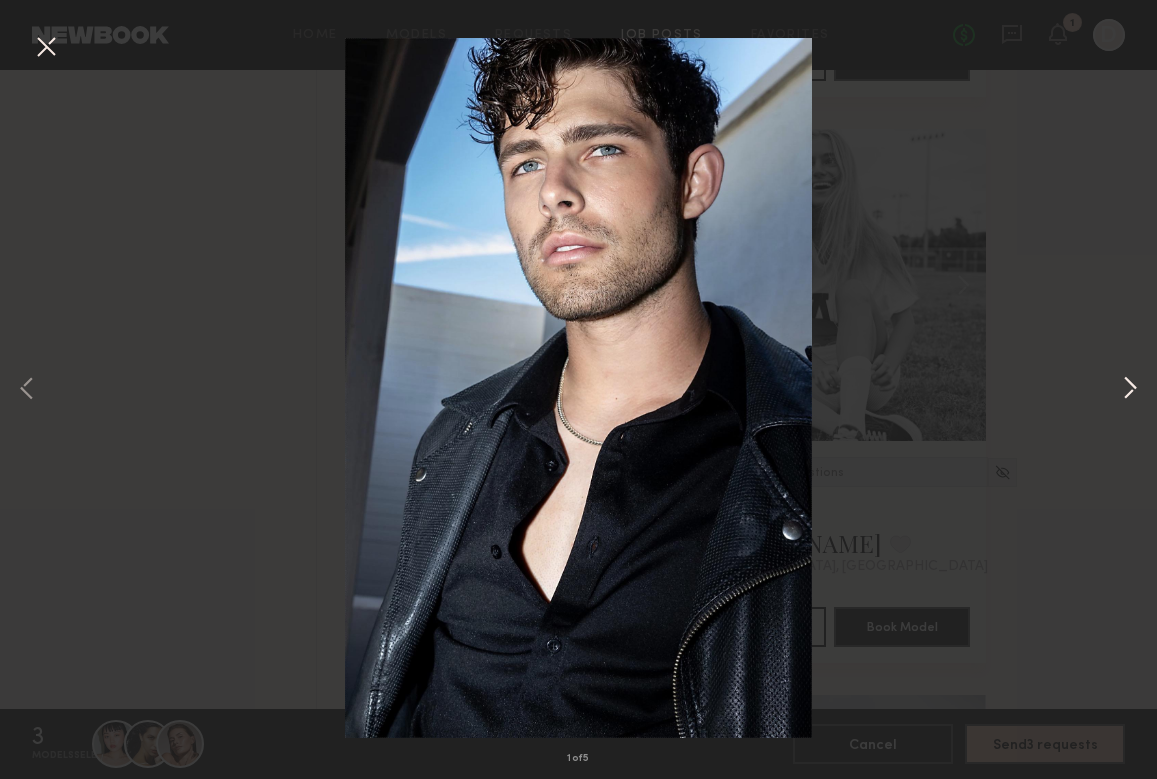click at bounding box center [1130, 389] 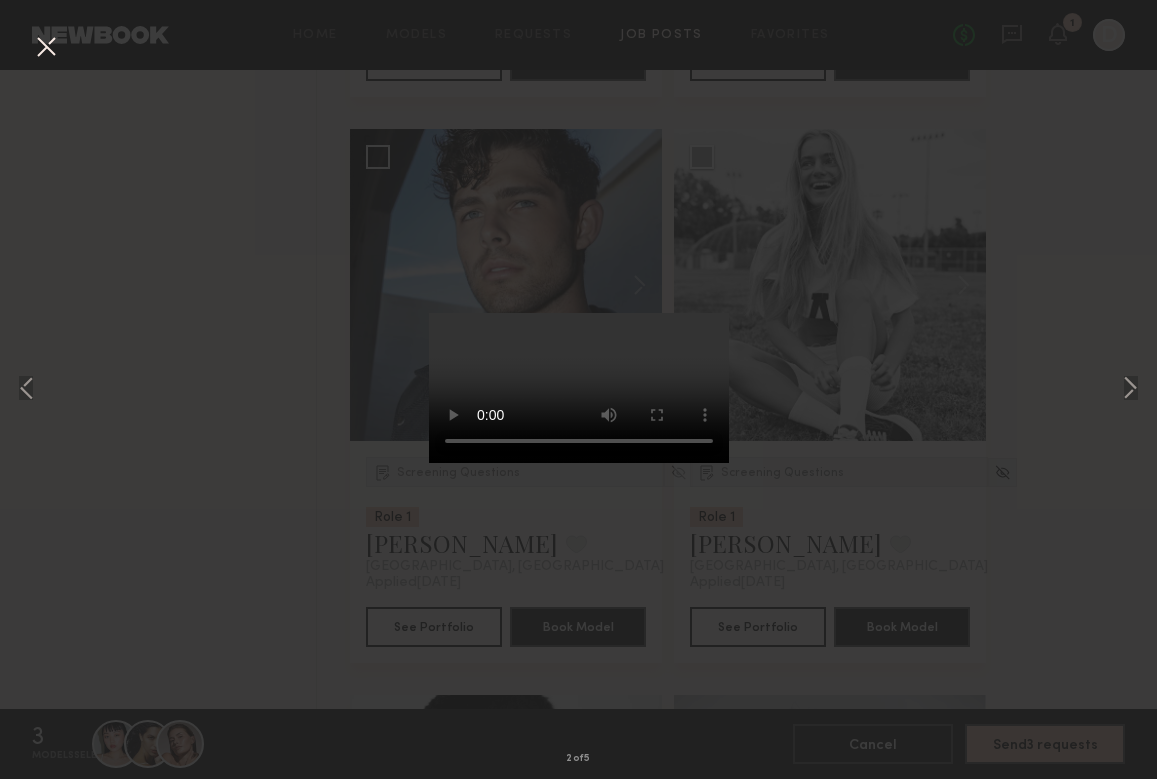 click at bounding box center [579, 388] 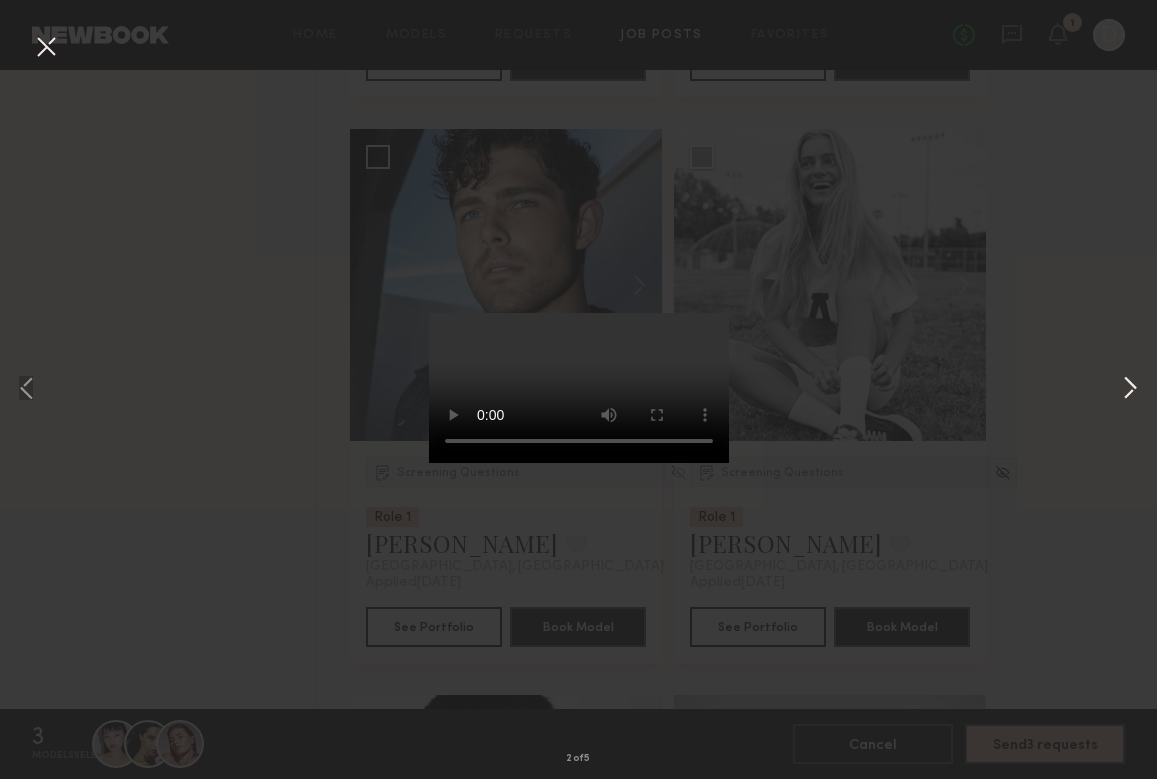click at bounding box center [1130, 389] 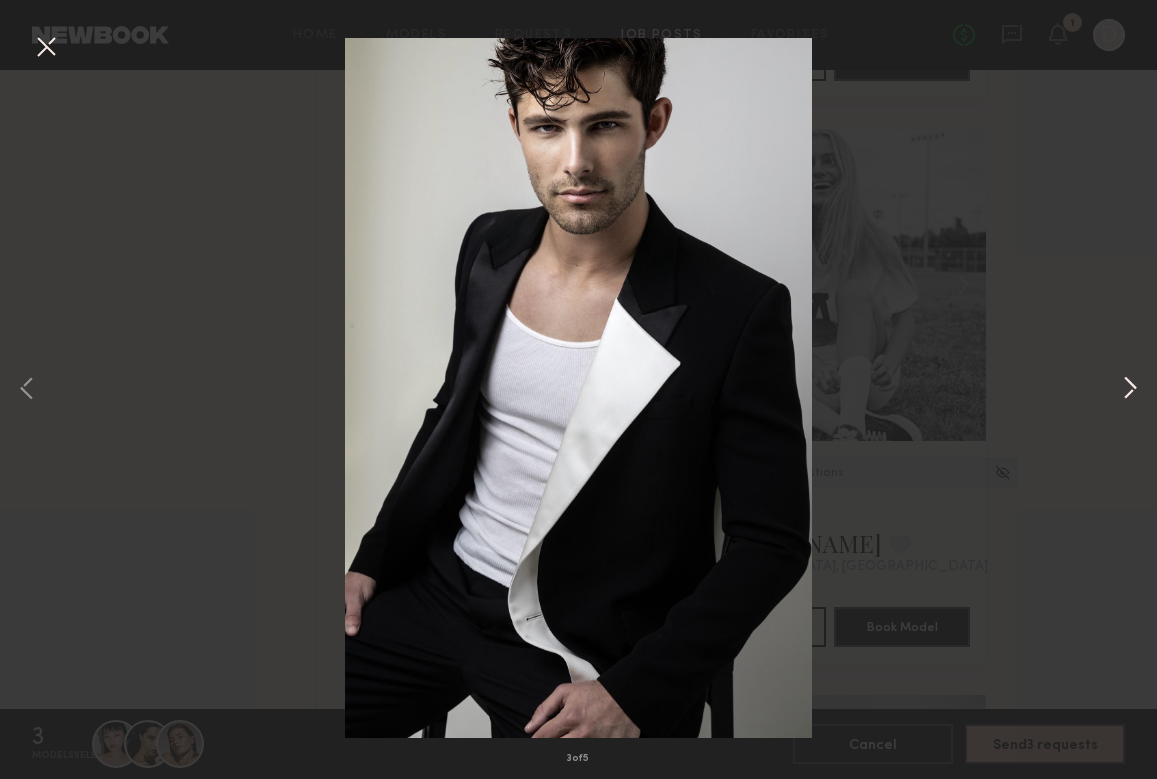 click at bounding box center [1130, 389] 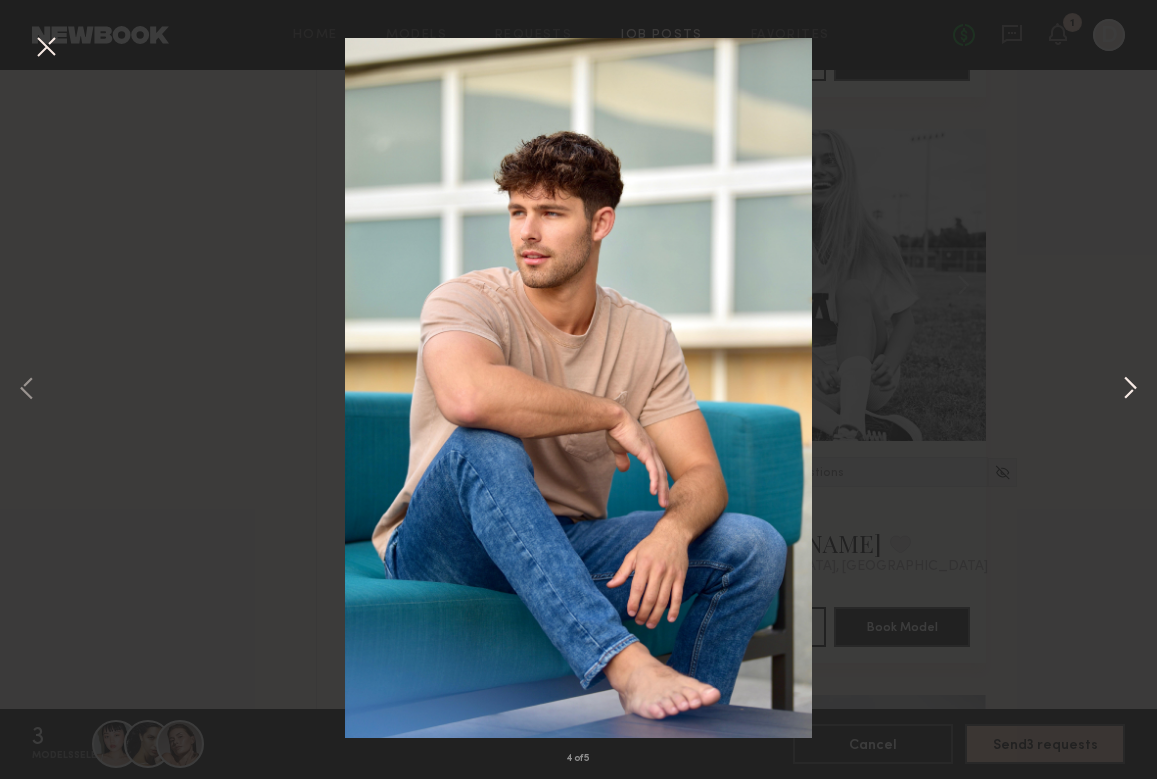 click at bounding box center (1130, 389) 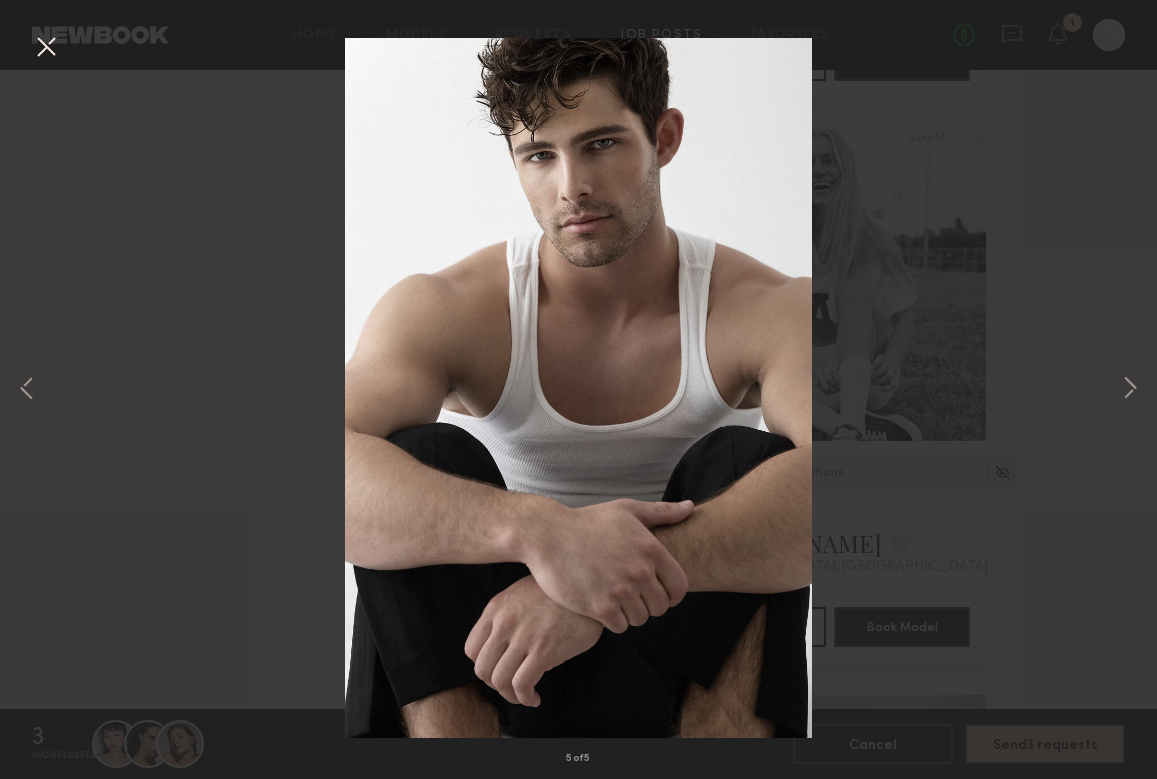 click at bounding box center [46, 48] 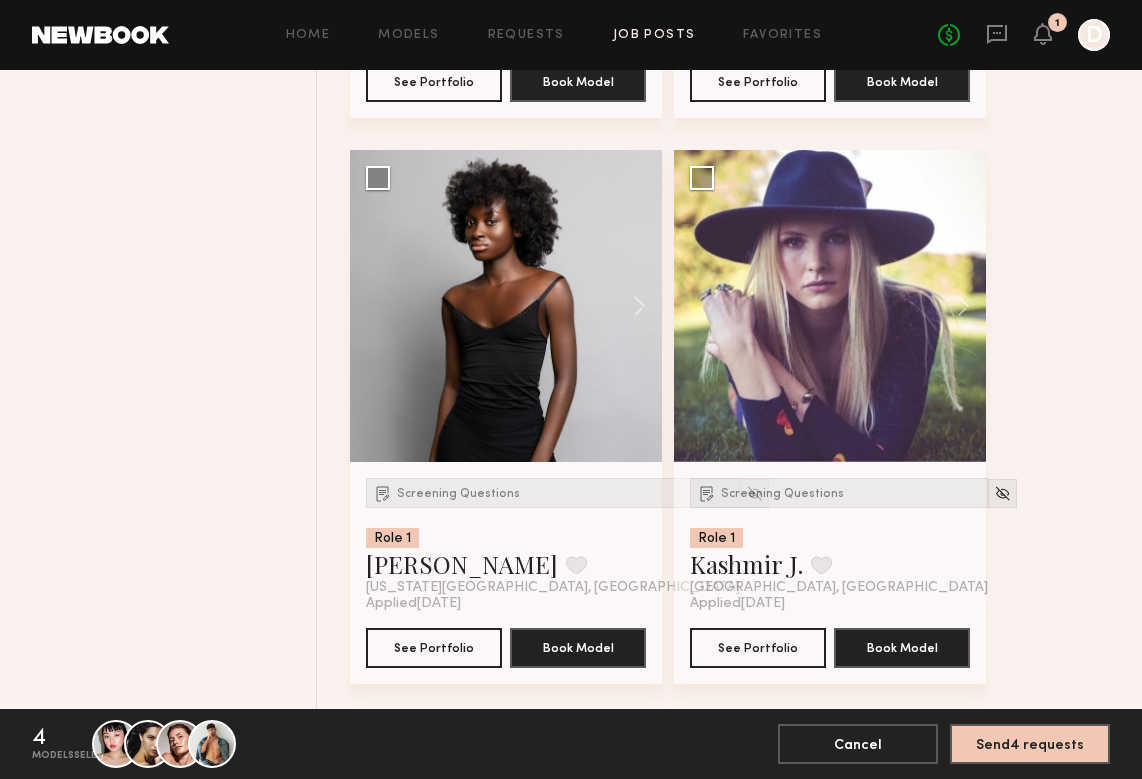 scroll, scrollTop: 10401, scrollLeft: 0, axis: vertical 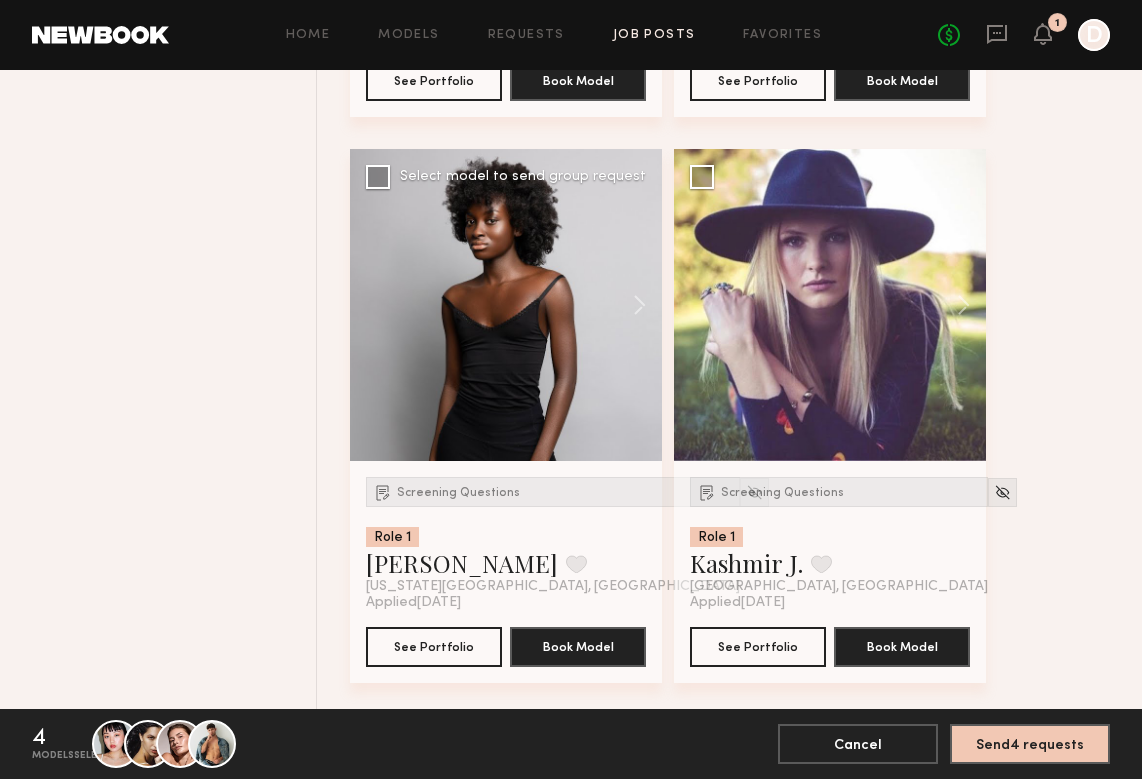 click 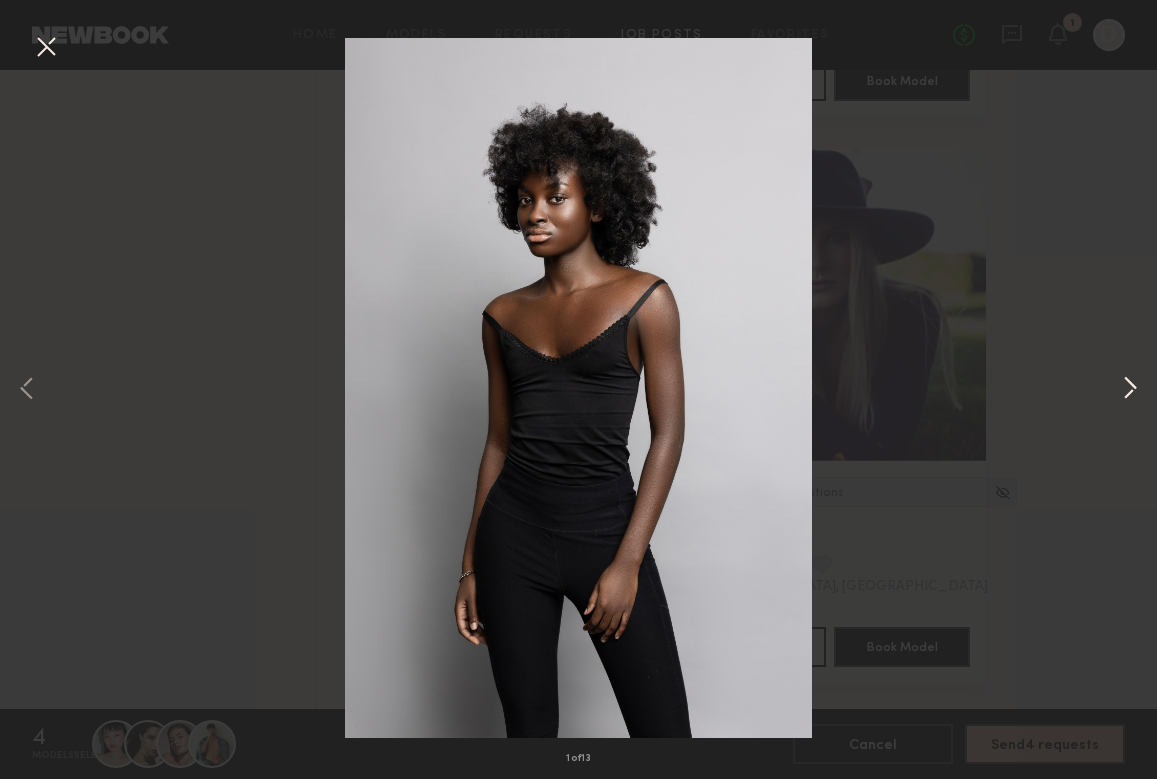 click at bounding box center (1130, 389) 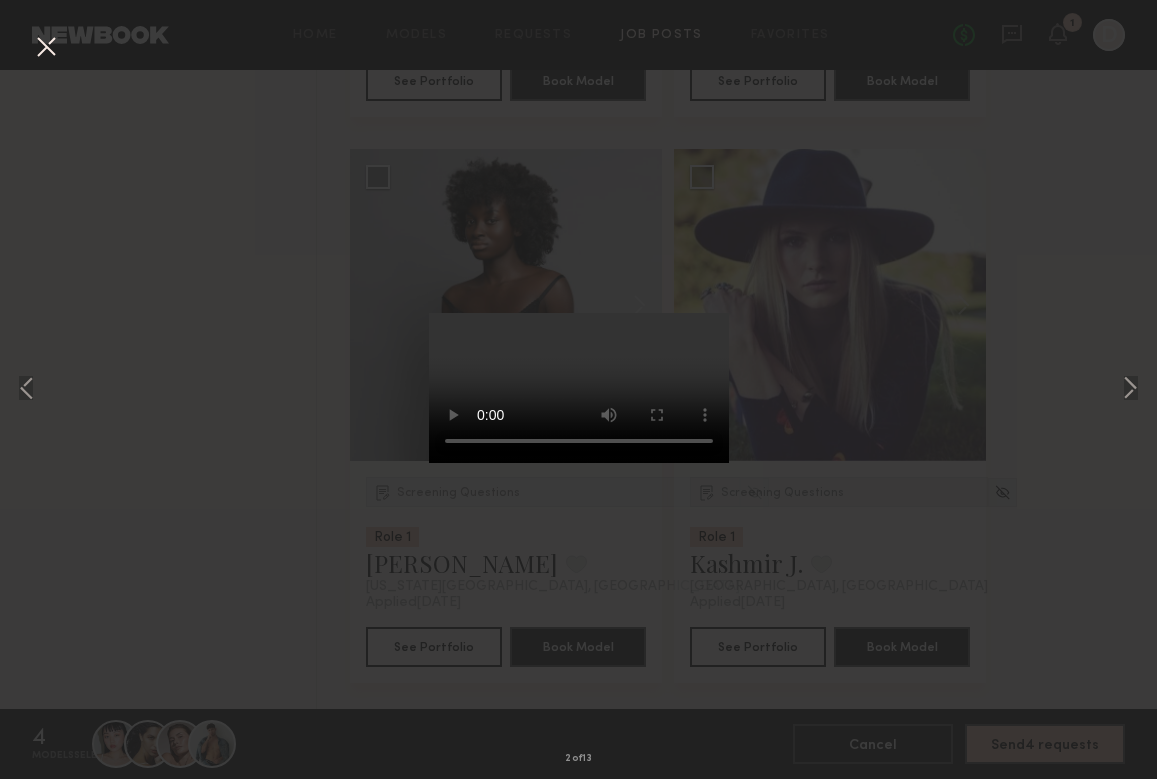 click at bounding box center (579, 388) 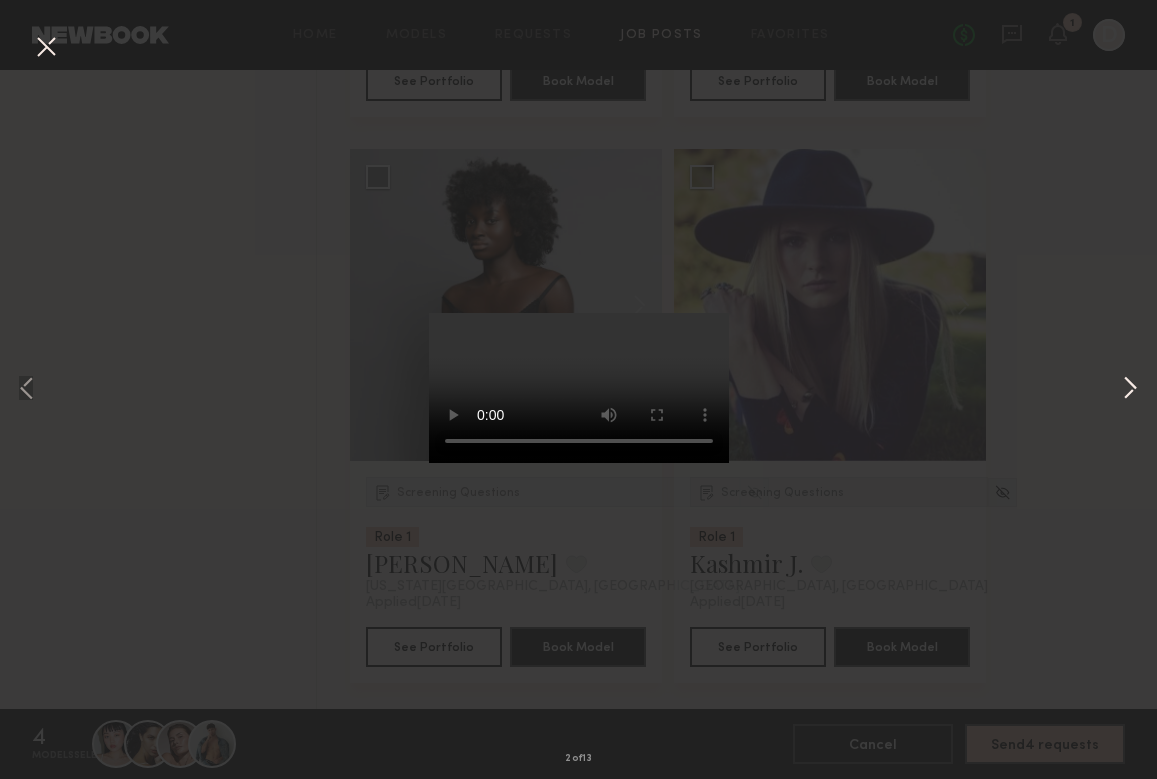 click at bounding box center [1130, 389] 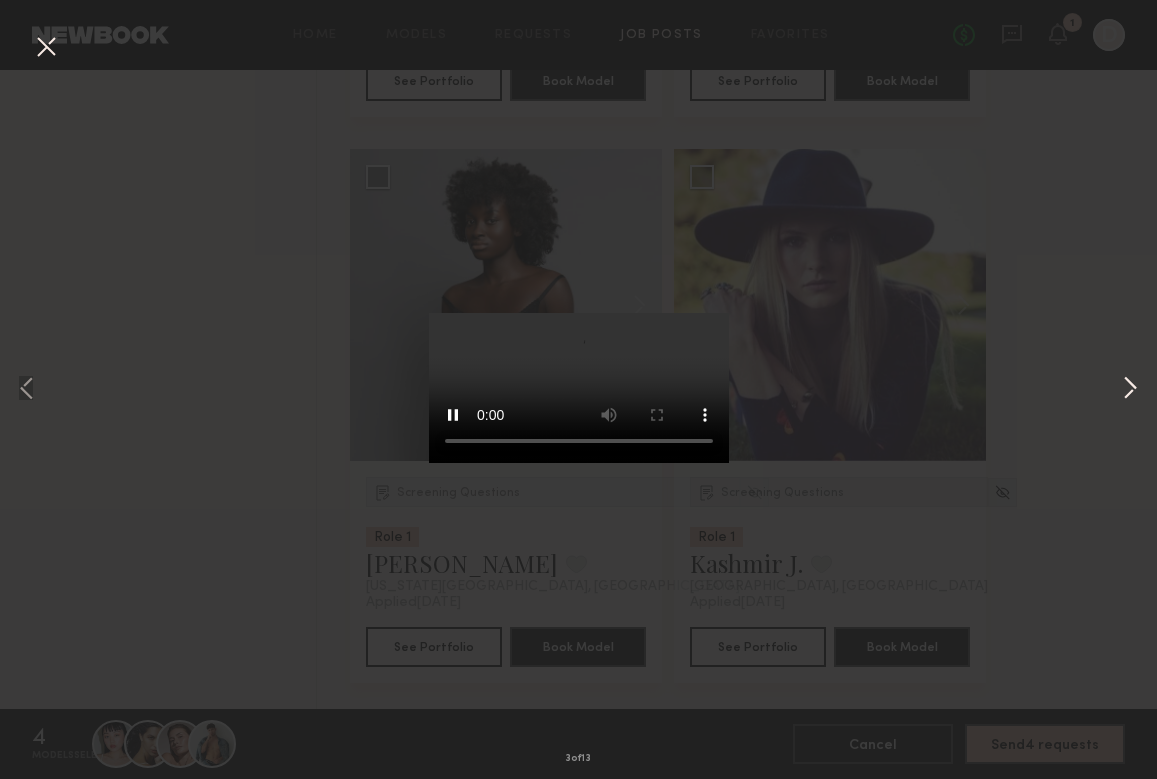 click at bounding box center [1130, 389] 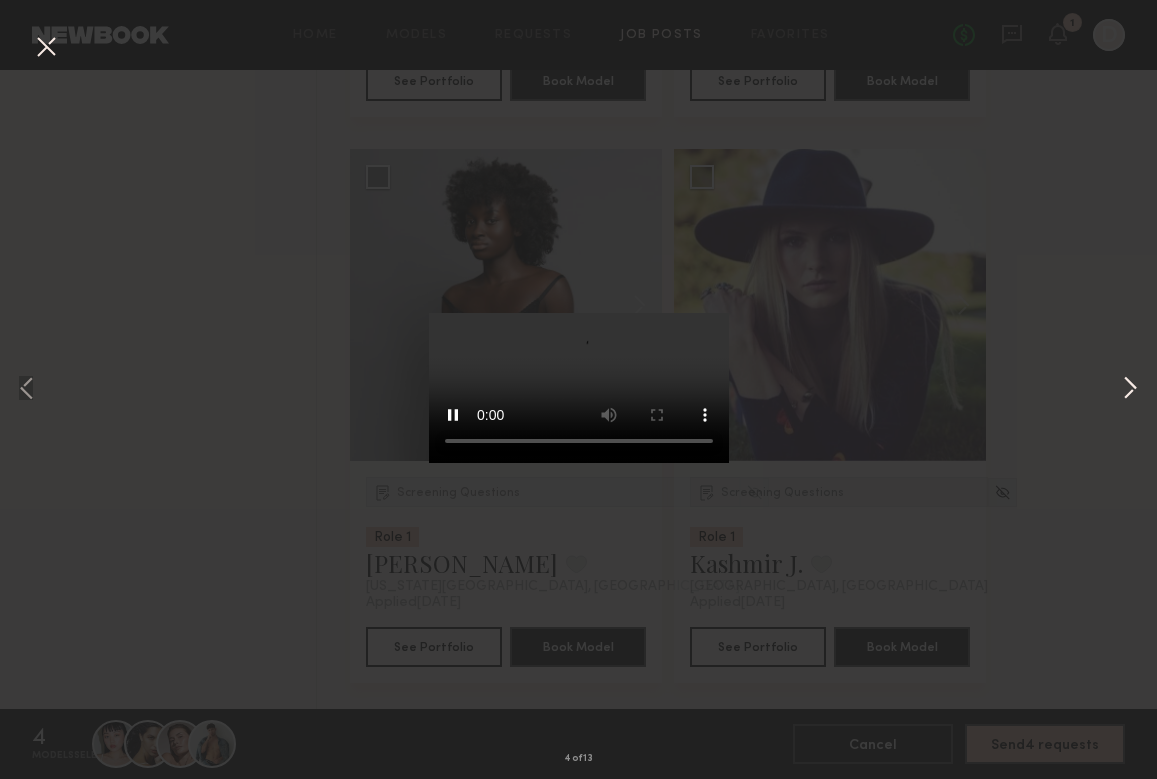 click at bounding box center (1130, 389) 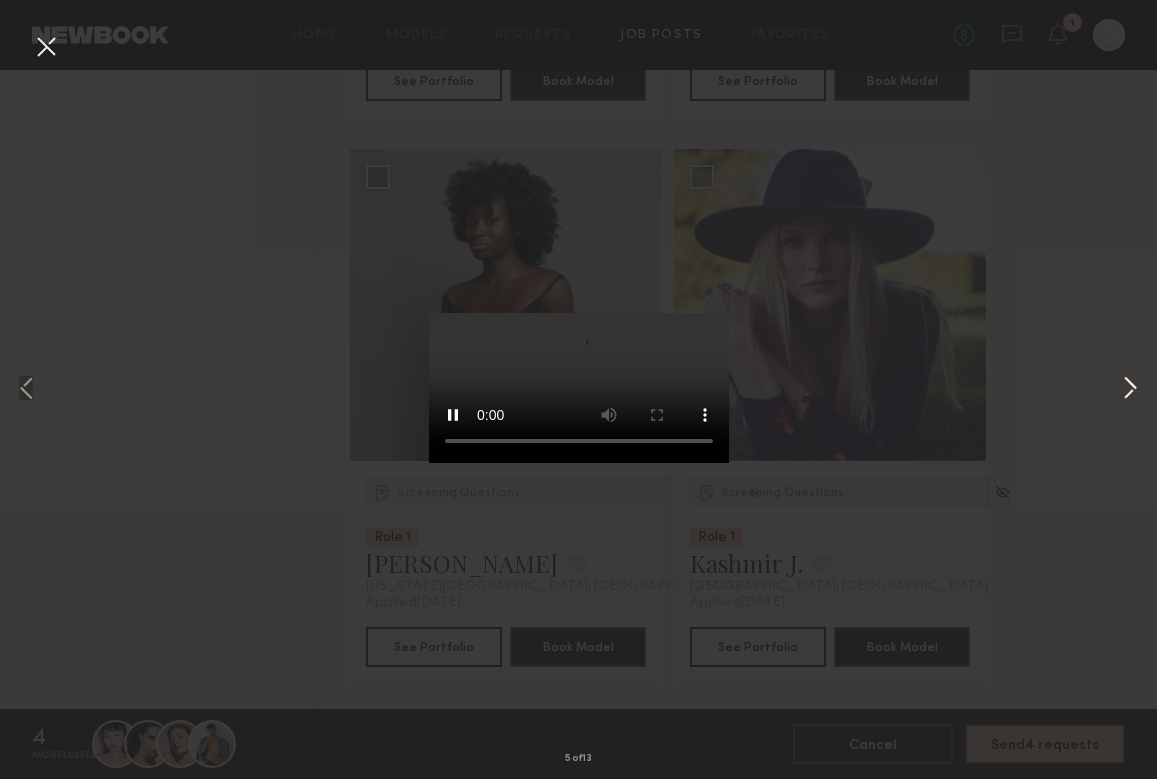 click at bounding box center (1130, 389) 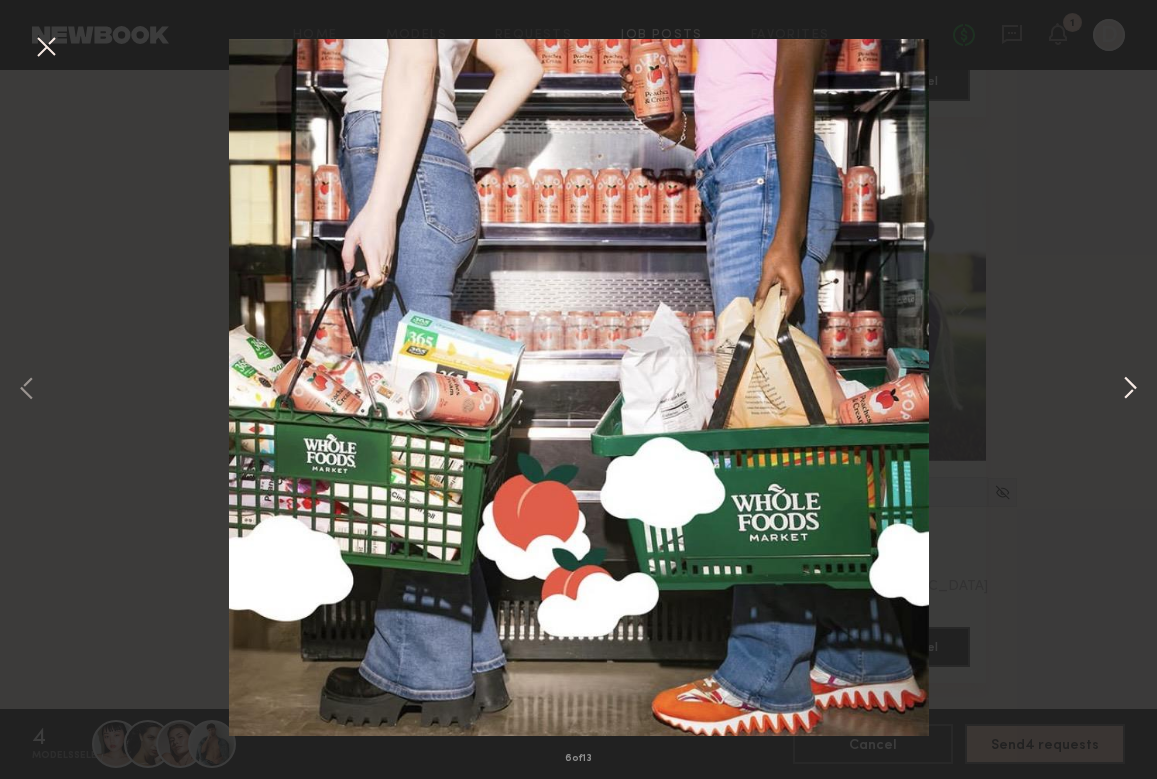 click at bounding box center [1130, 389] 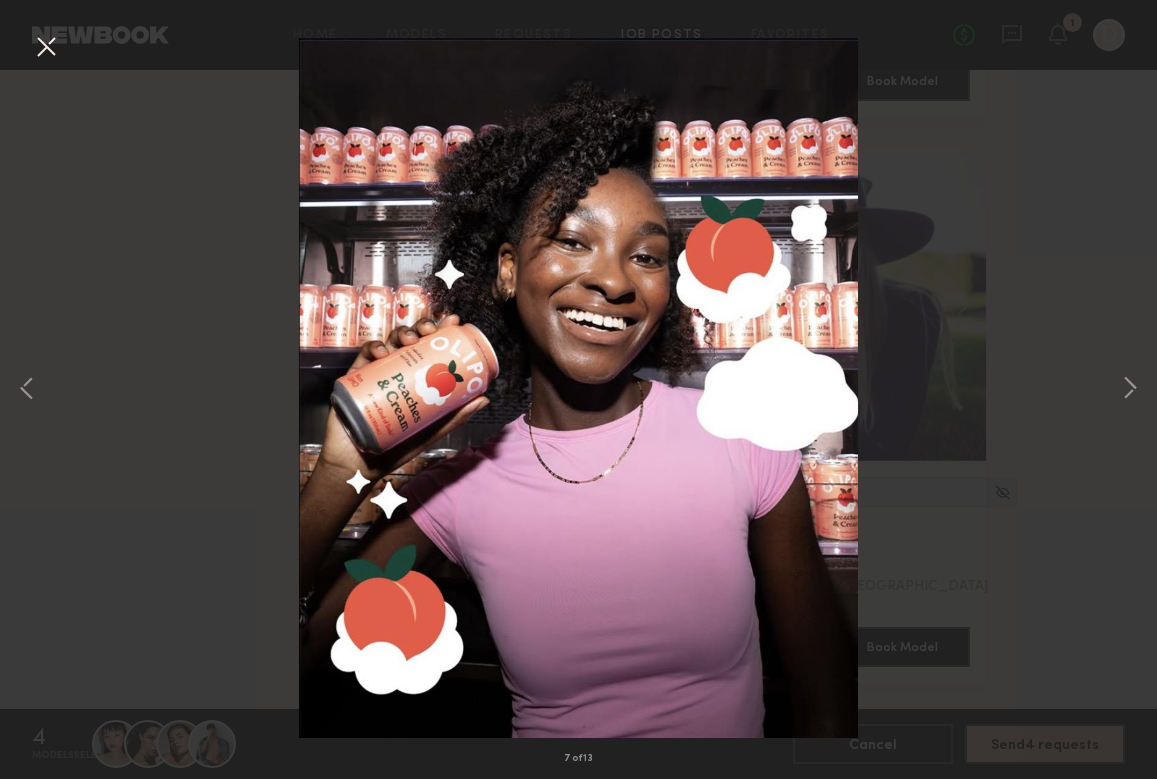 click at bounding box center [46, 48] 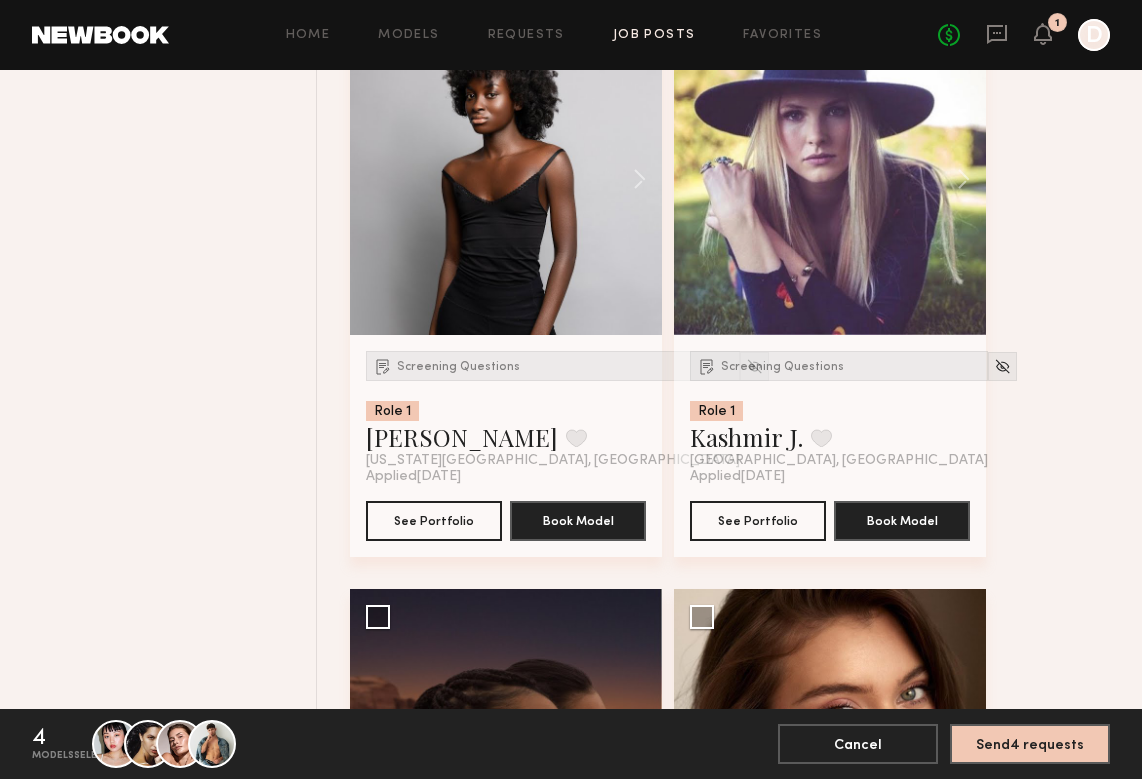 scroll, scrollTop: 10528, scrollLeft: 0, axis: vertical 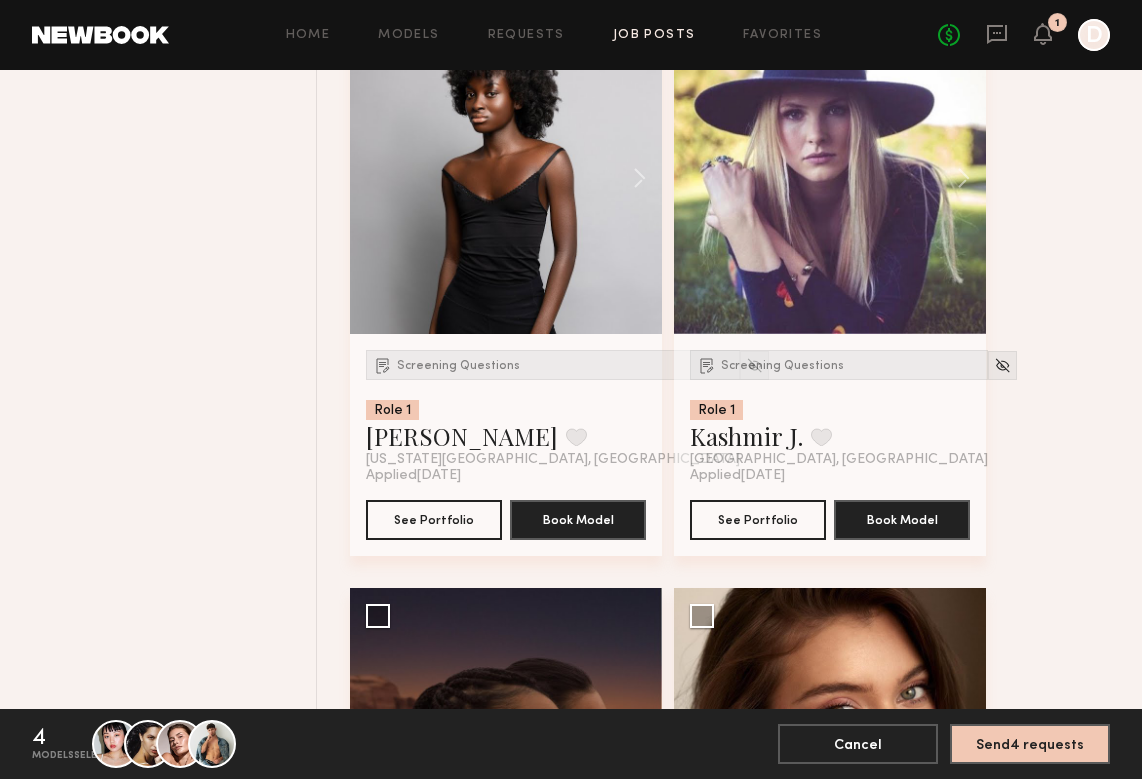 click 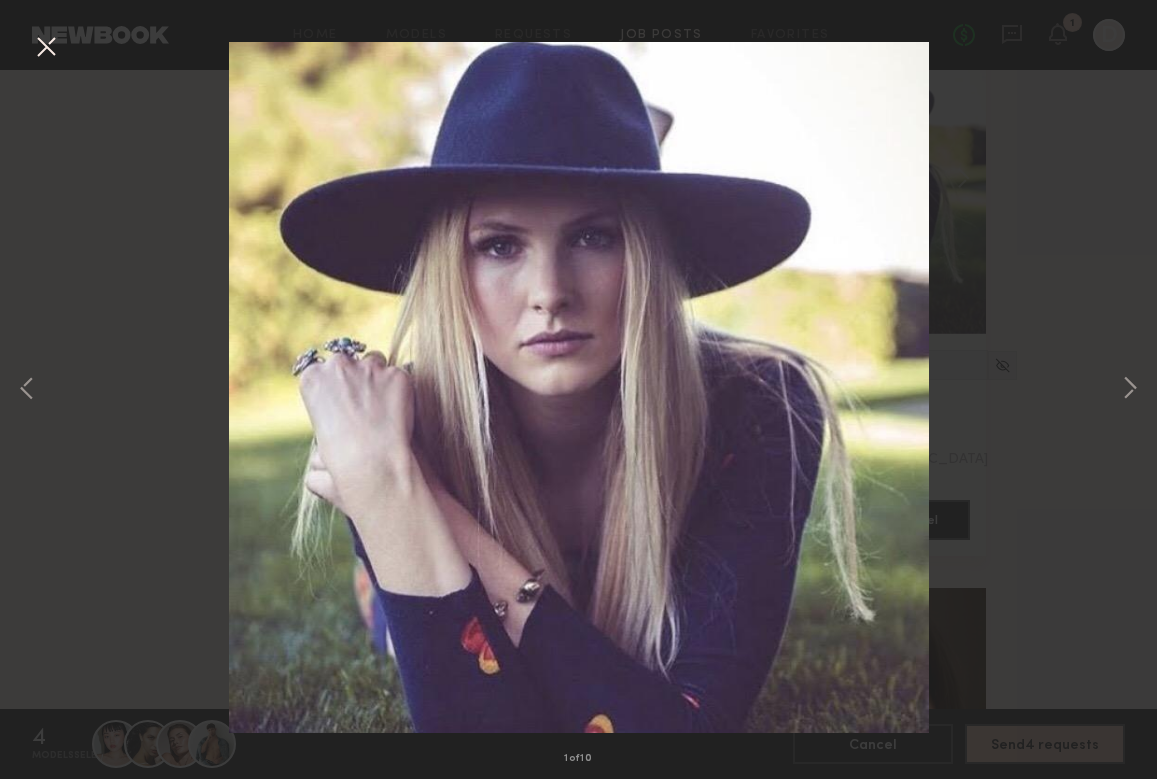 click on "1  of  10" at bounding box center [578, 389] 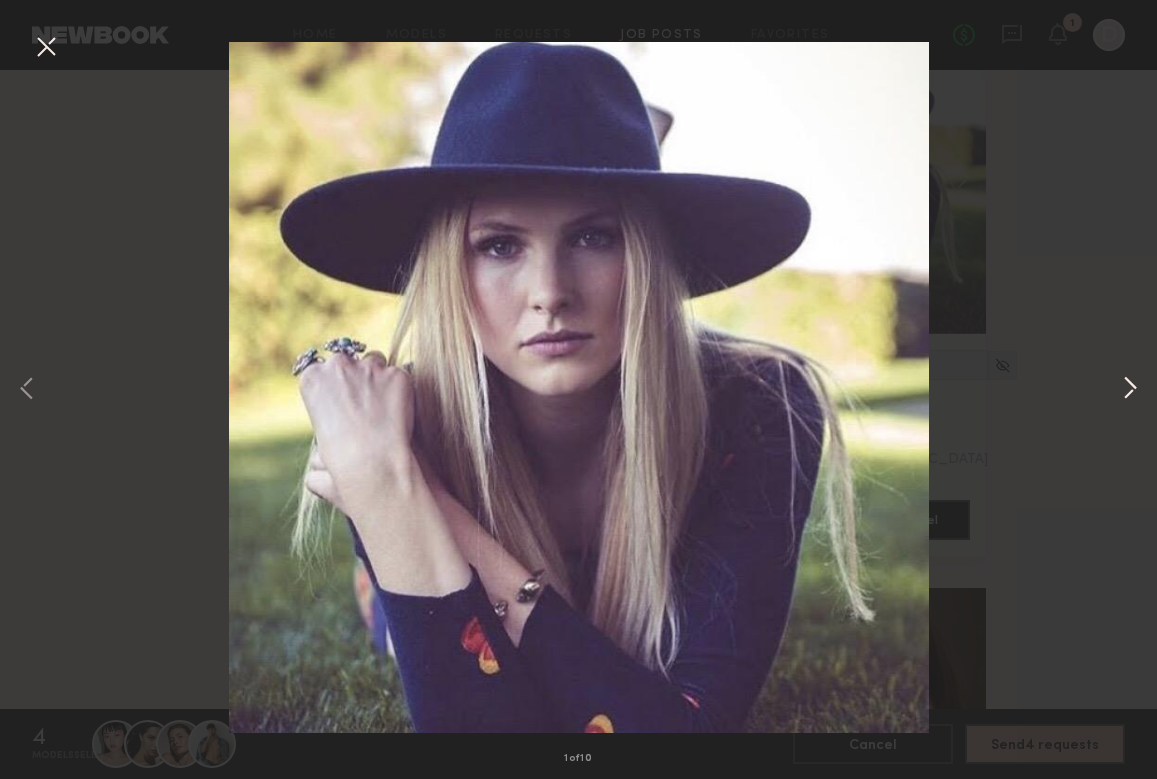 click at bounding box center [1130, 389] 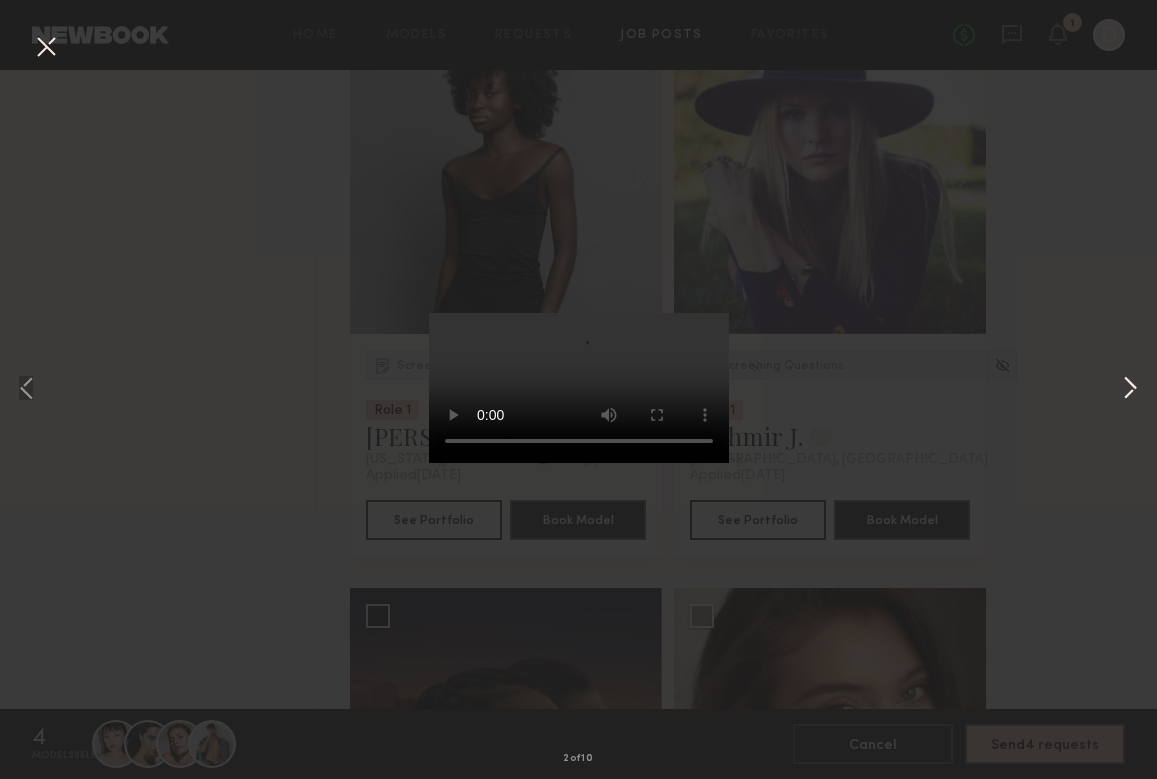 click at bounding box center [1130, 389] 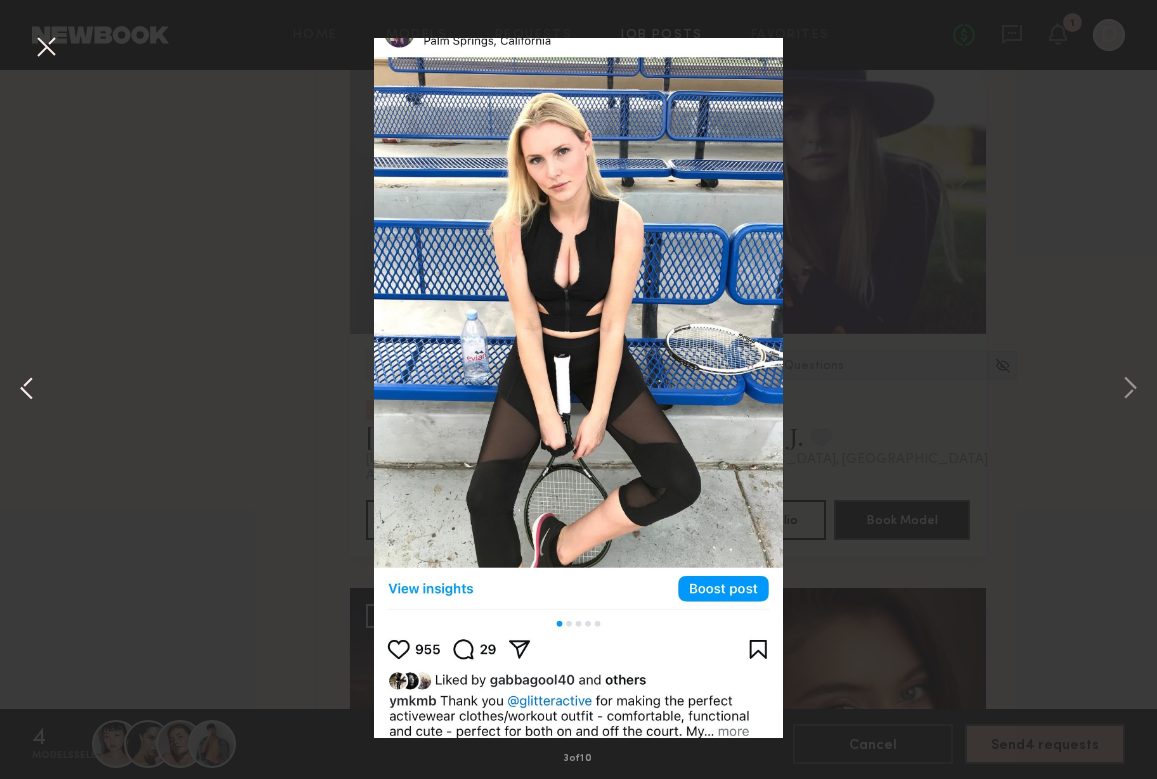 click on "3  of  10" at bounding box center (578, 389) 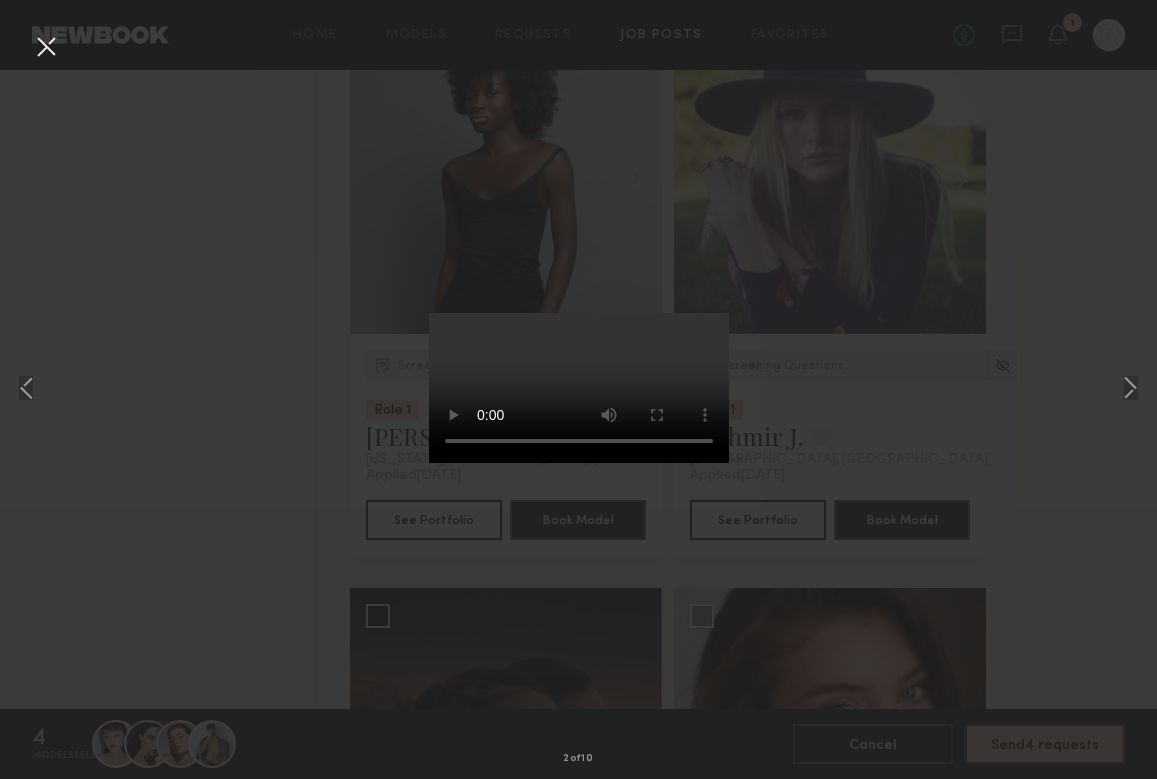 click at bounding box center [579, 388] 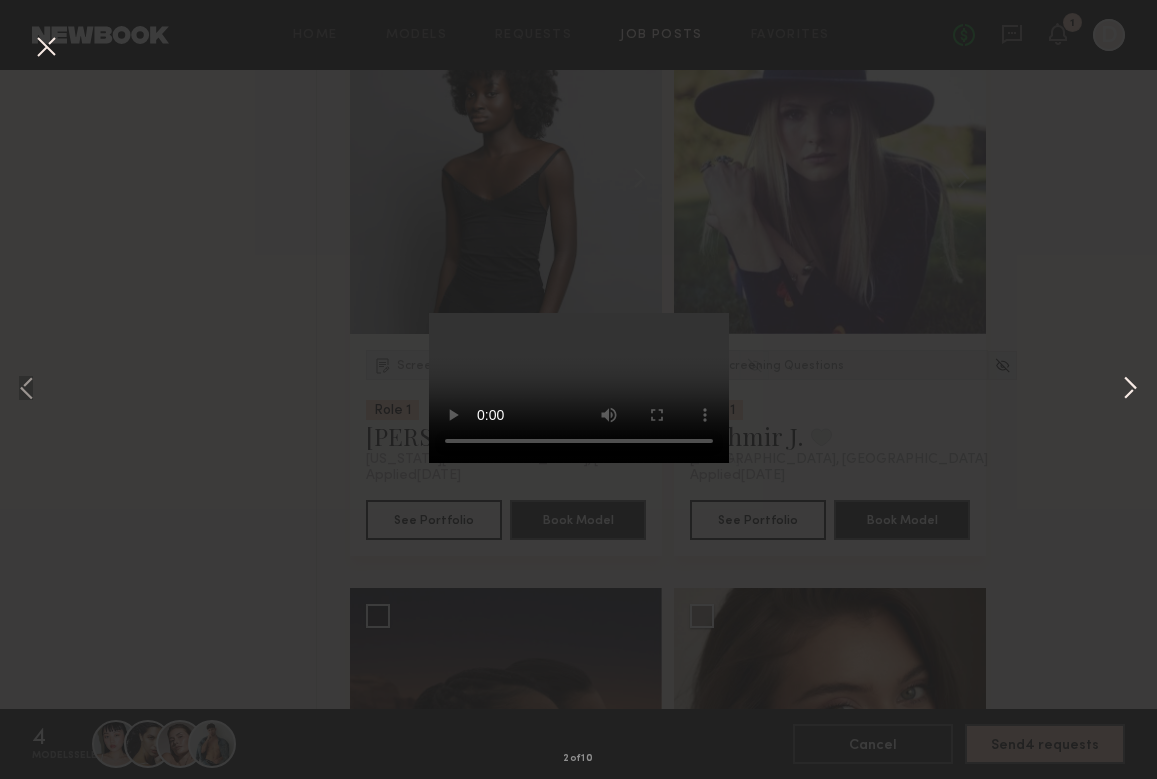 click at bounding box center (1130, 389) 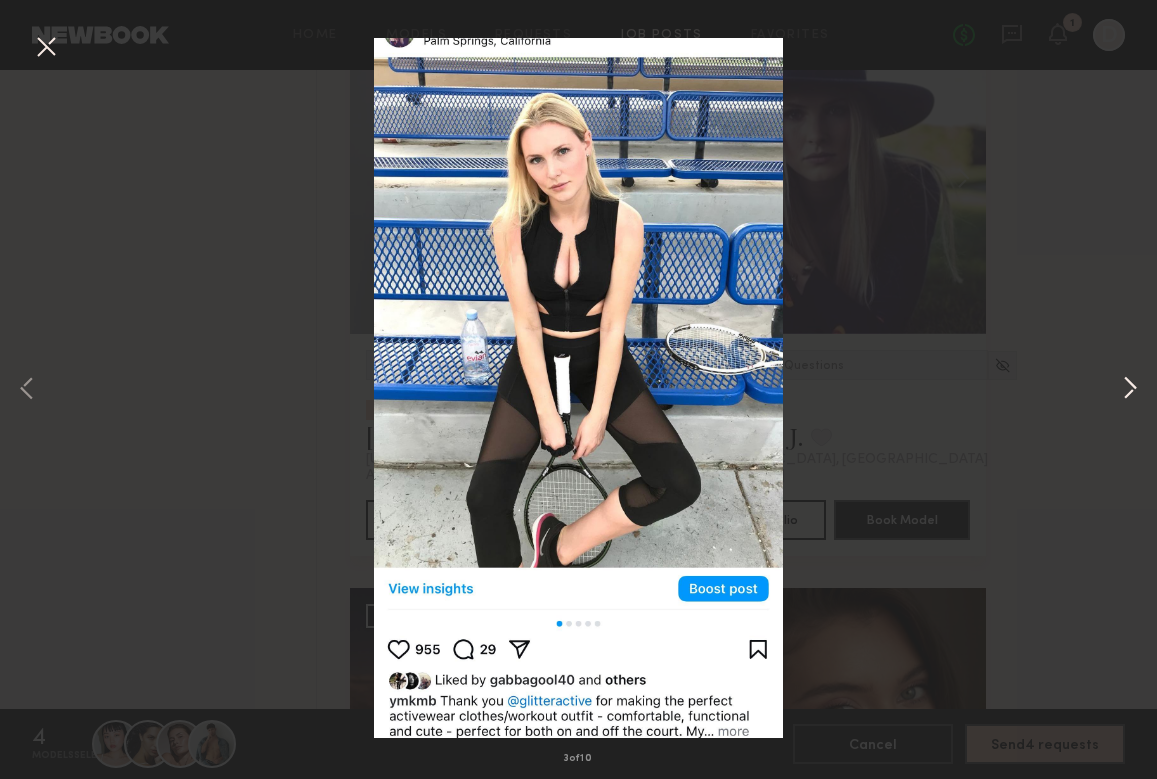 click at bounding box center (1130, 389) 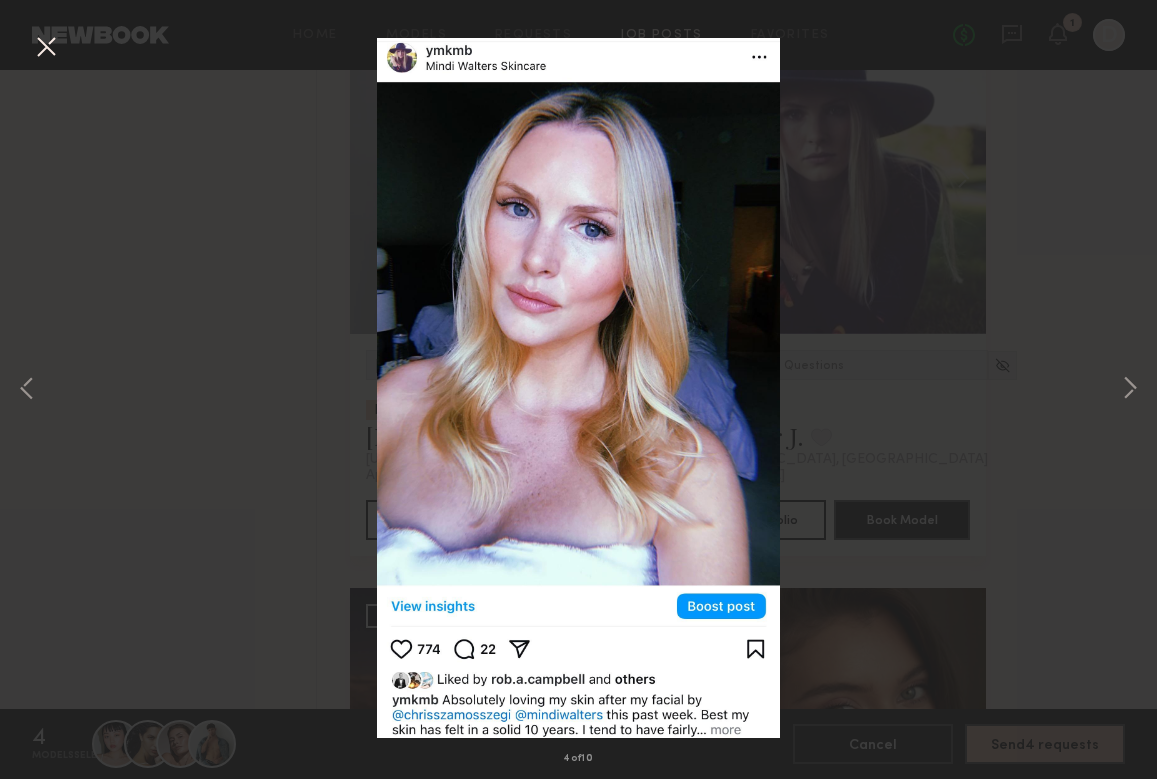 click at bounding box center (46, 48) 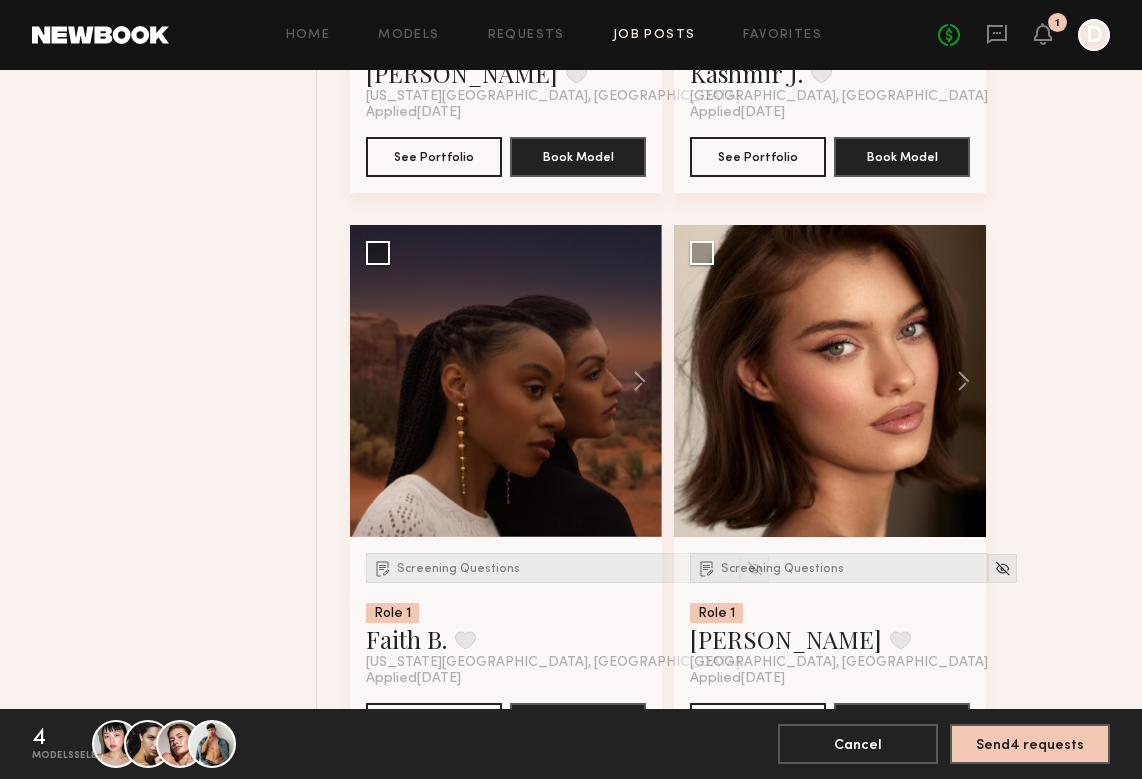 scroll, scrollTop: 10896, scrollLeft: 0, axis: vertical 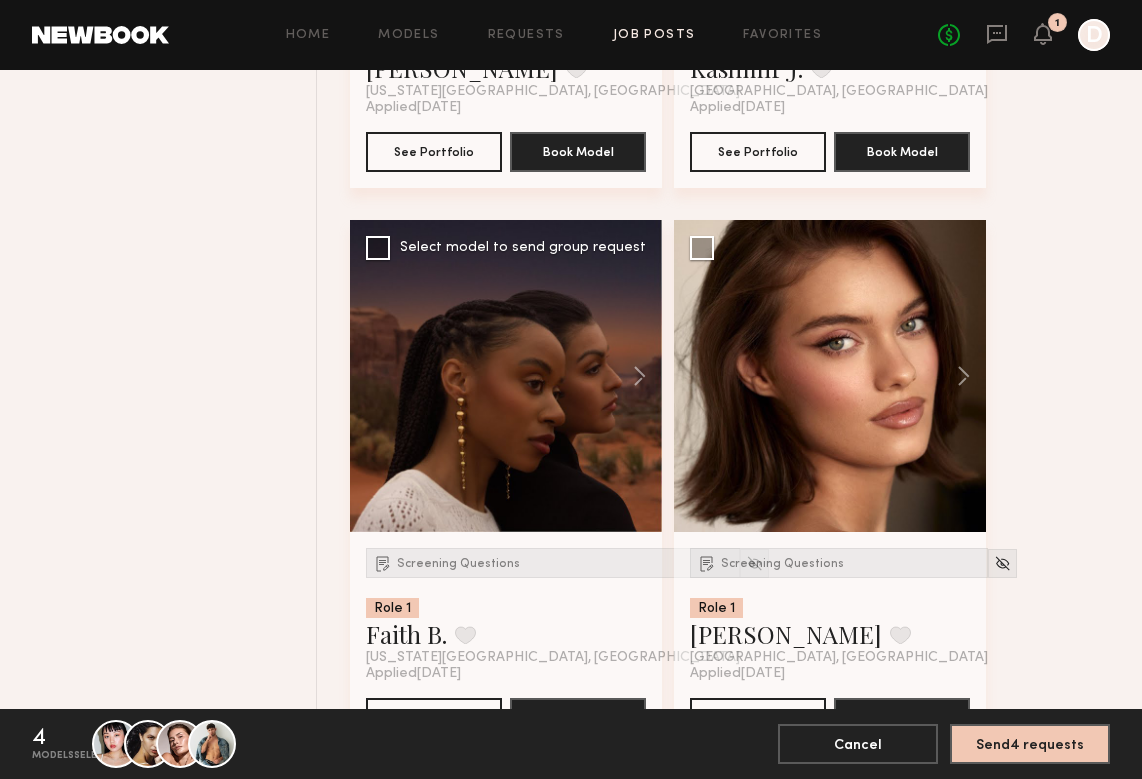 click 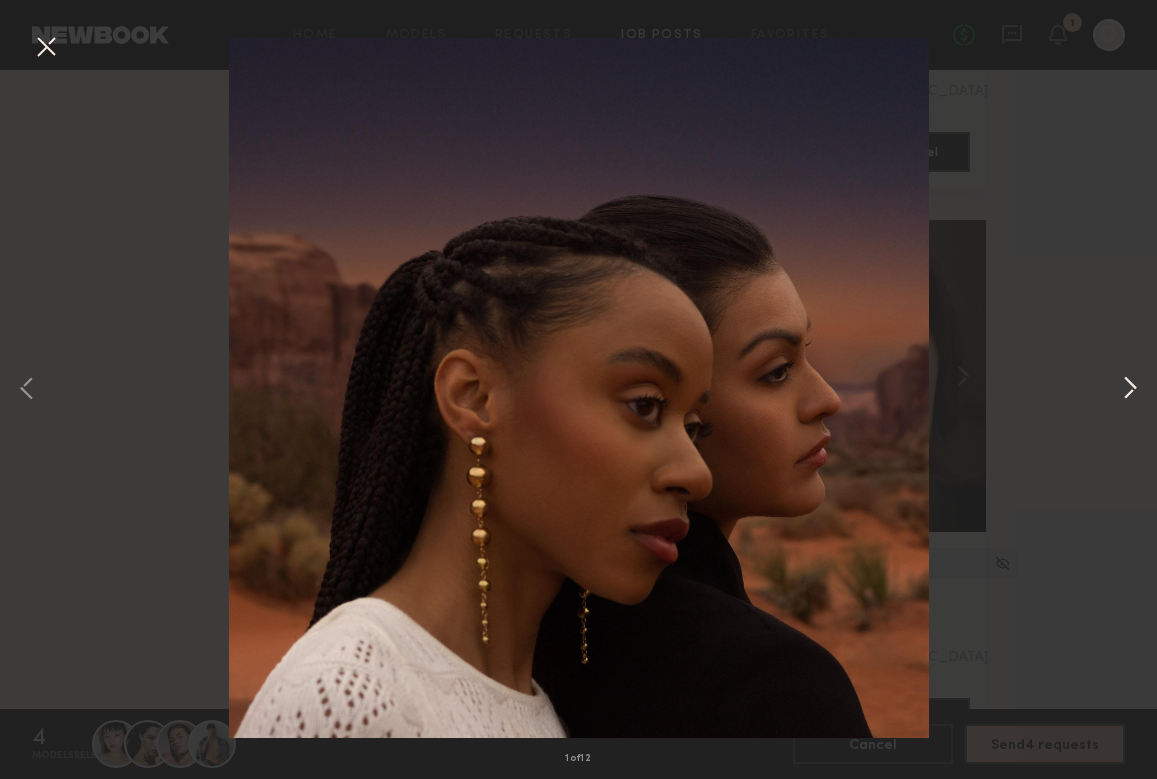 click at bounding box center [1130, 389] 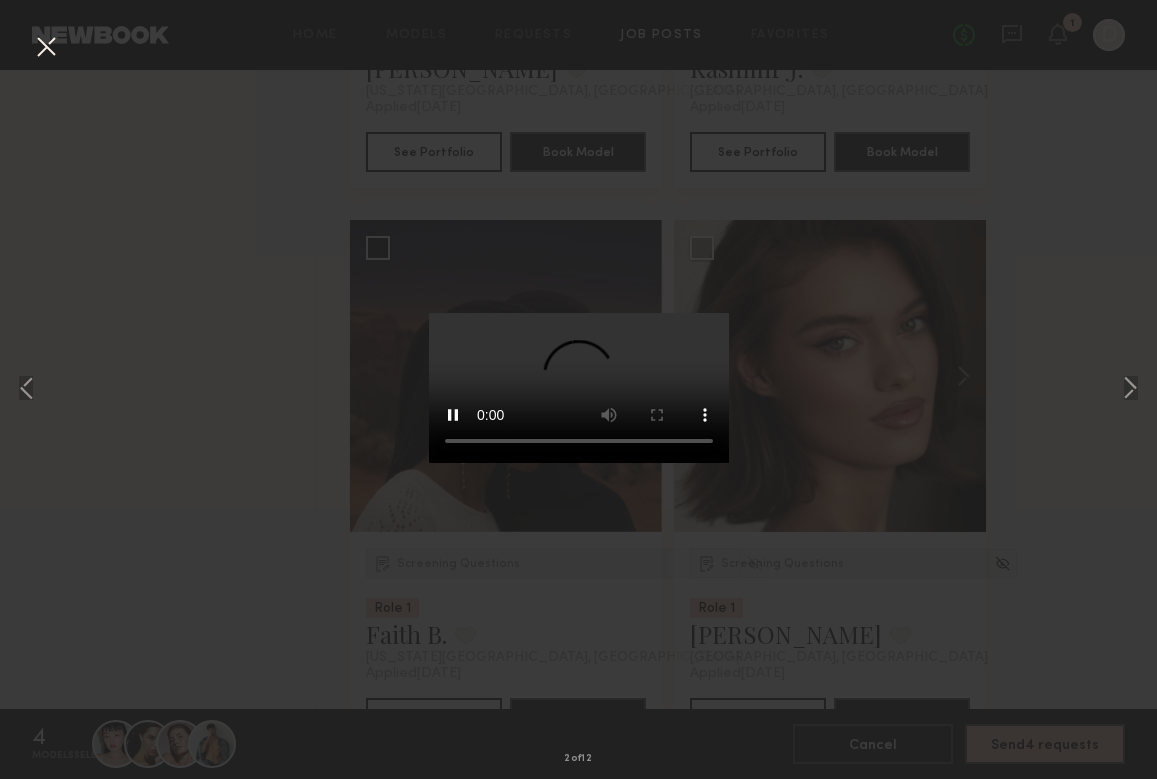 click at bounding box center [579, 388] 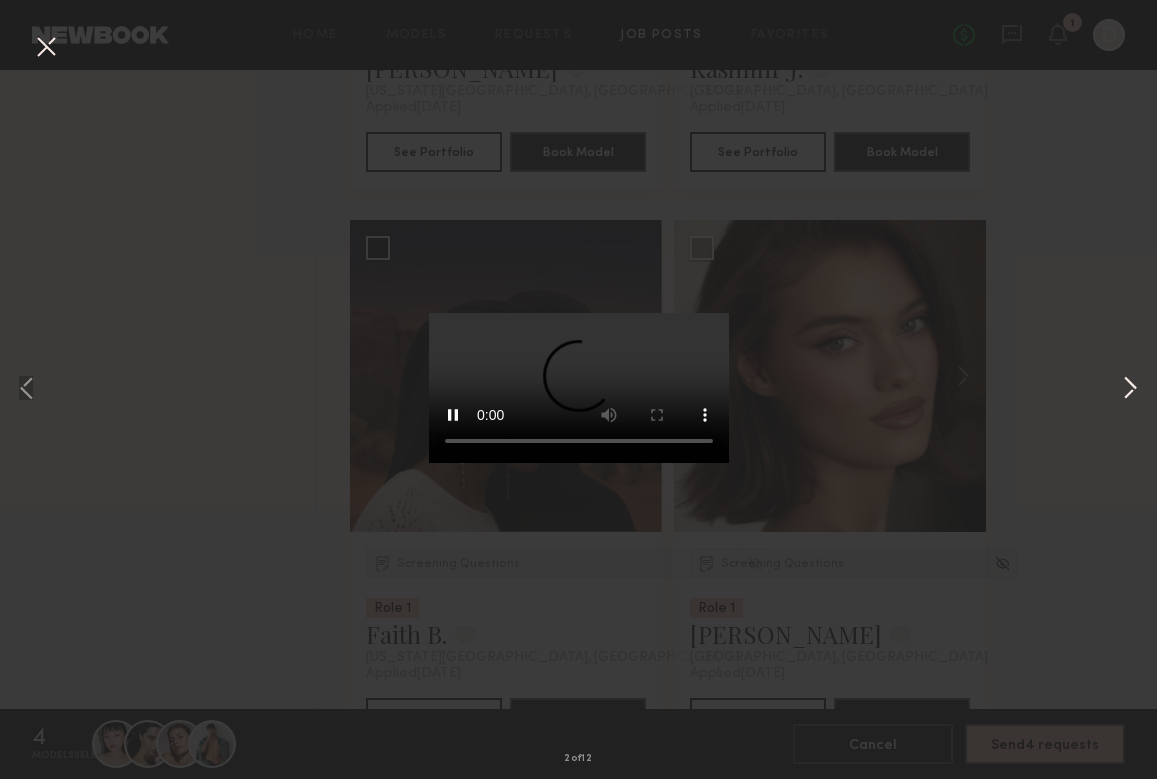 click at bounding box center [1130, 389] 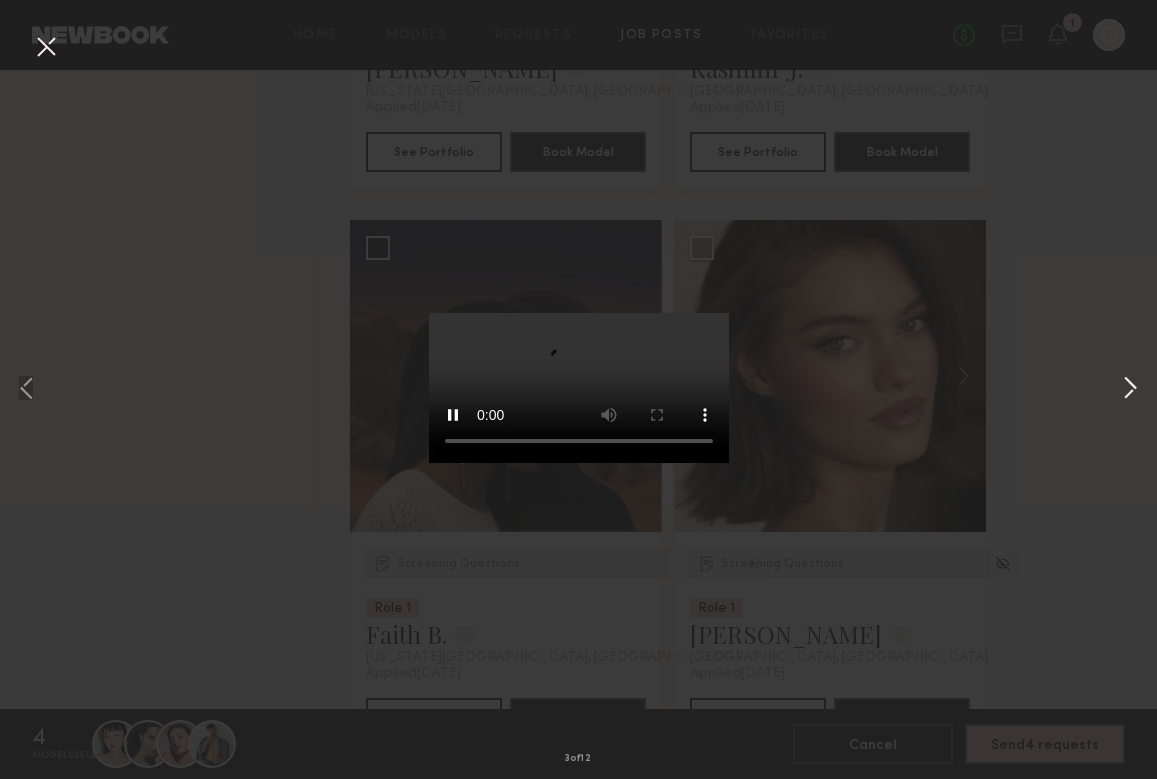 click at bounding box center [1130, 389] 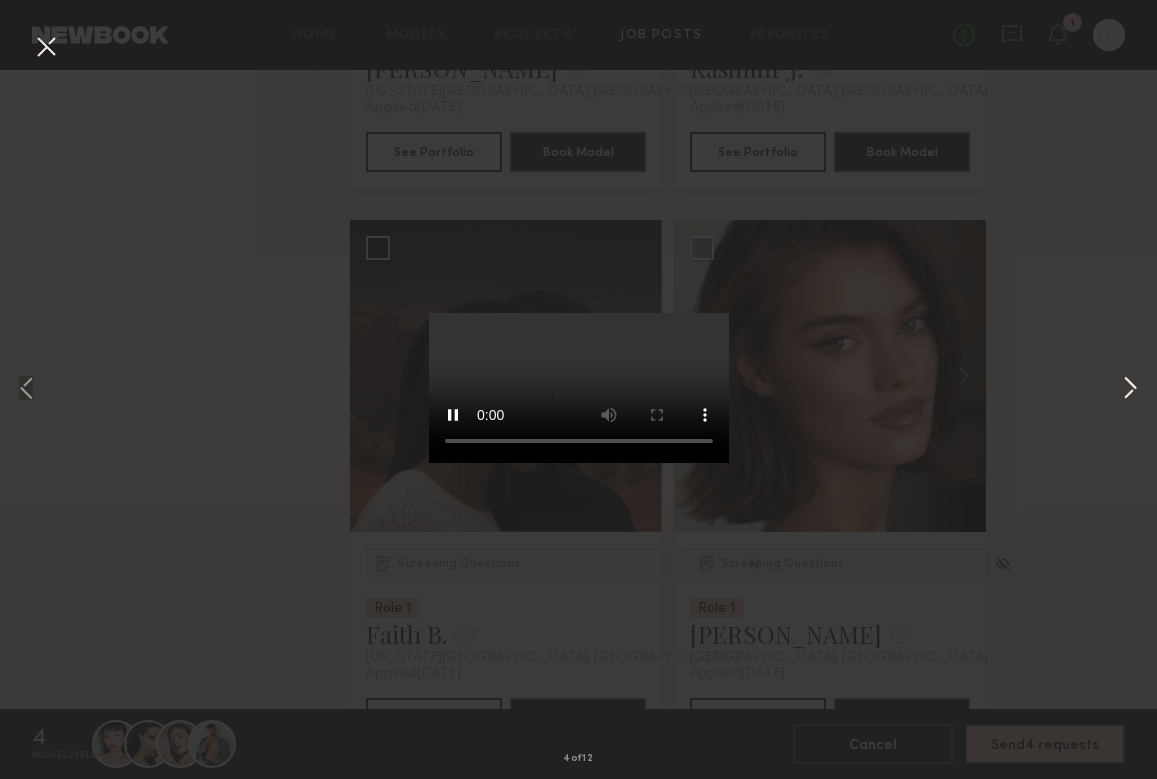 click at bounding box center [1130, 389] 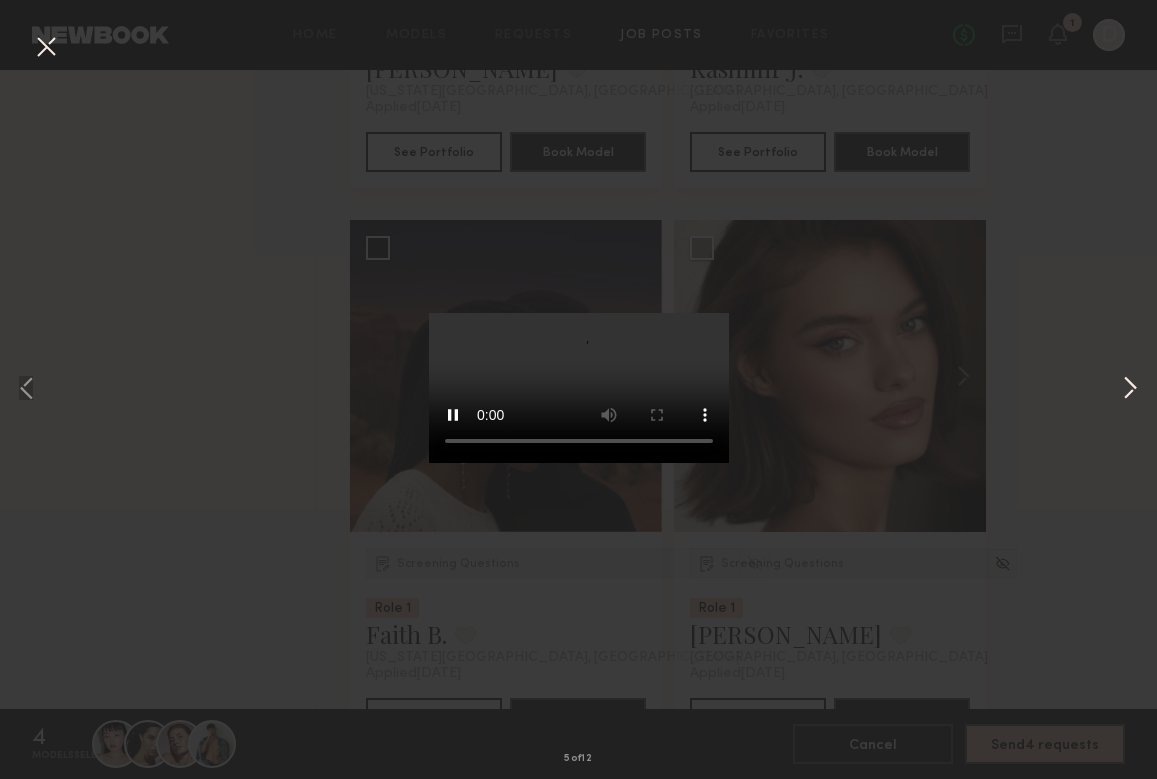 click at bounding box center [1130, 389] 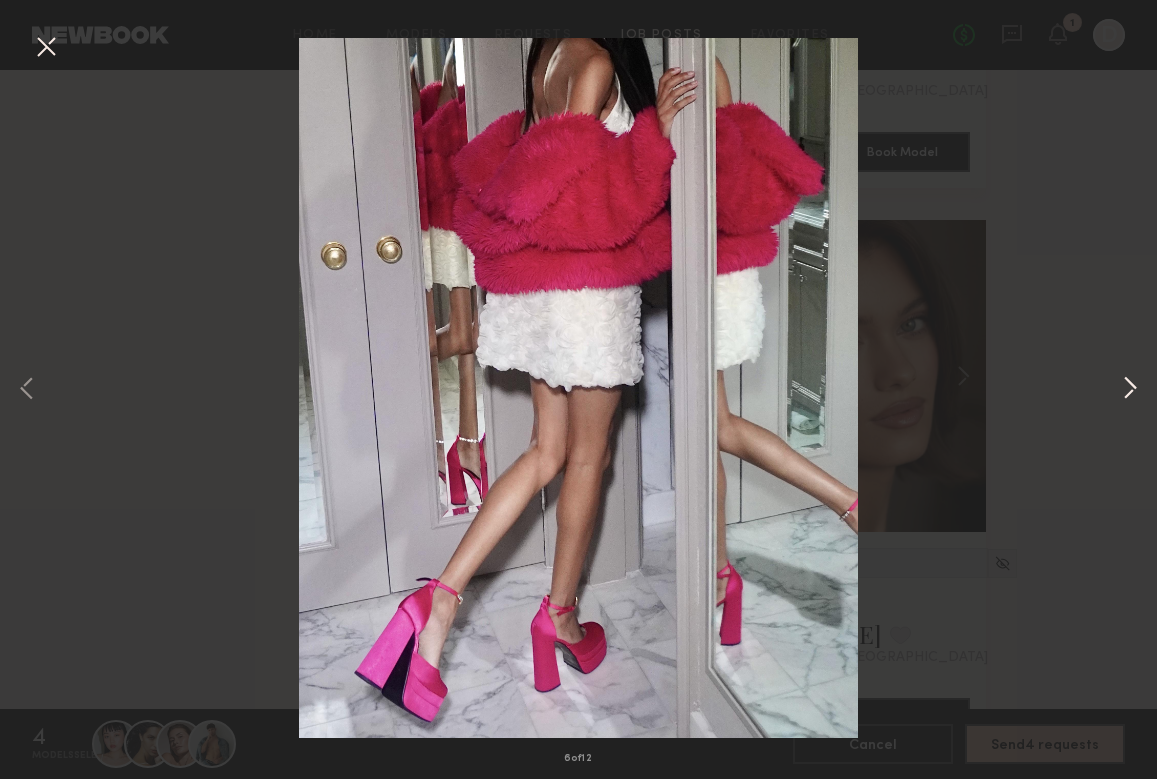 click at bounding box center (1130, 389) 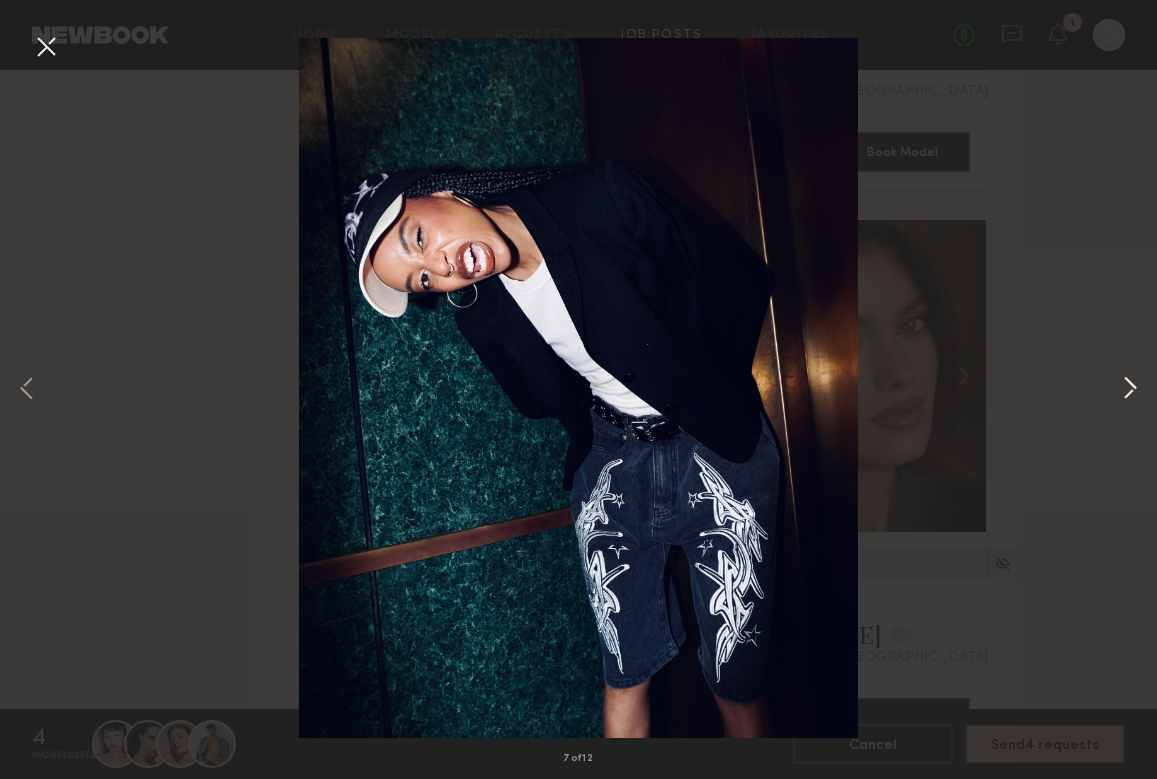click at bounding box center [1130, 389] 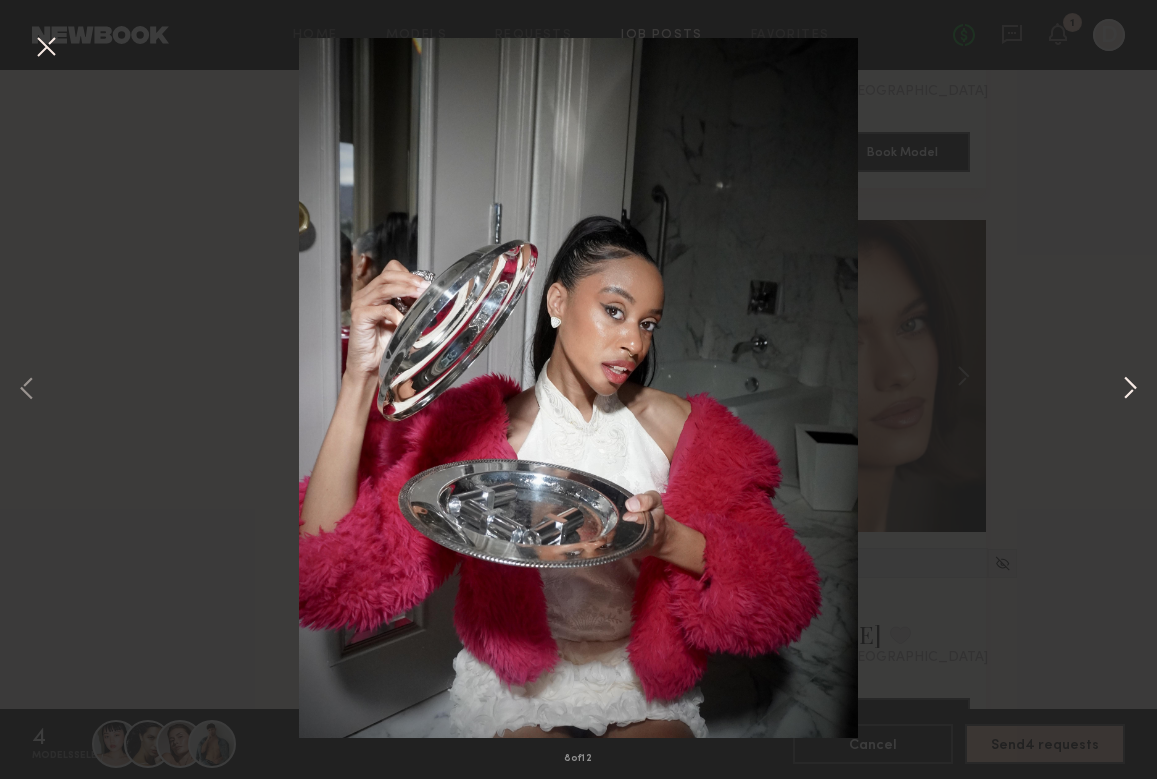 click at bounding box center [1130, 389] 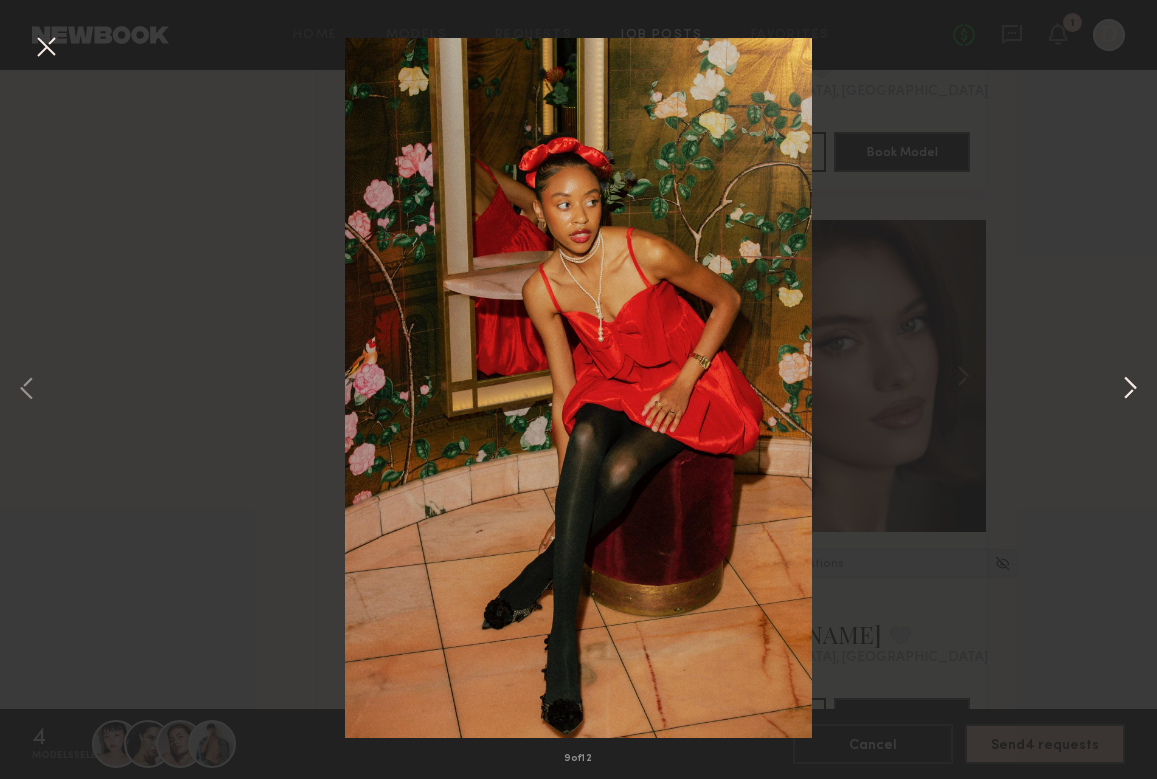 click at bounding box center [1130, 389] 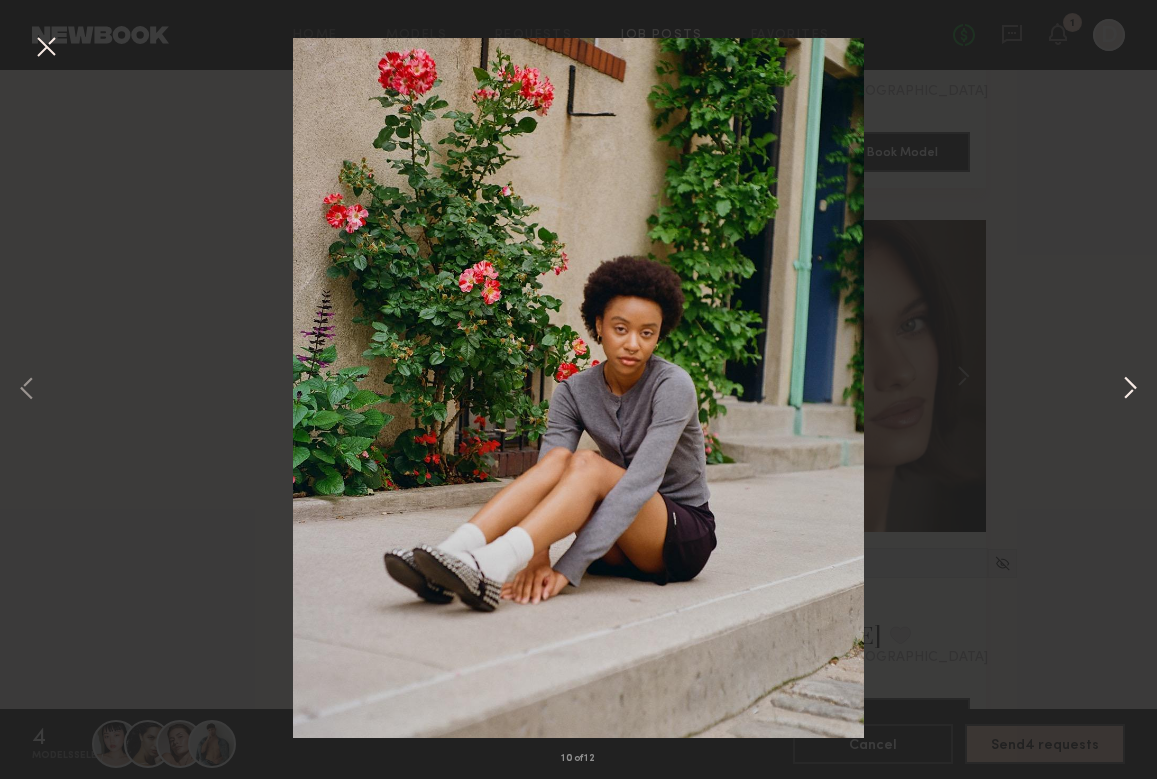 click at bounding box center [1130, 389] 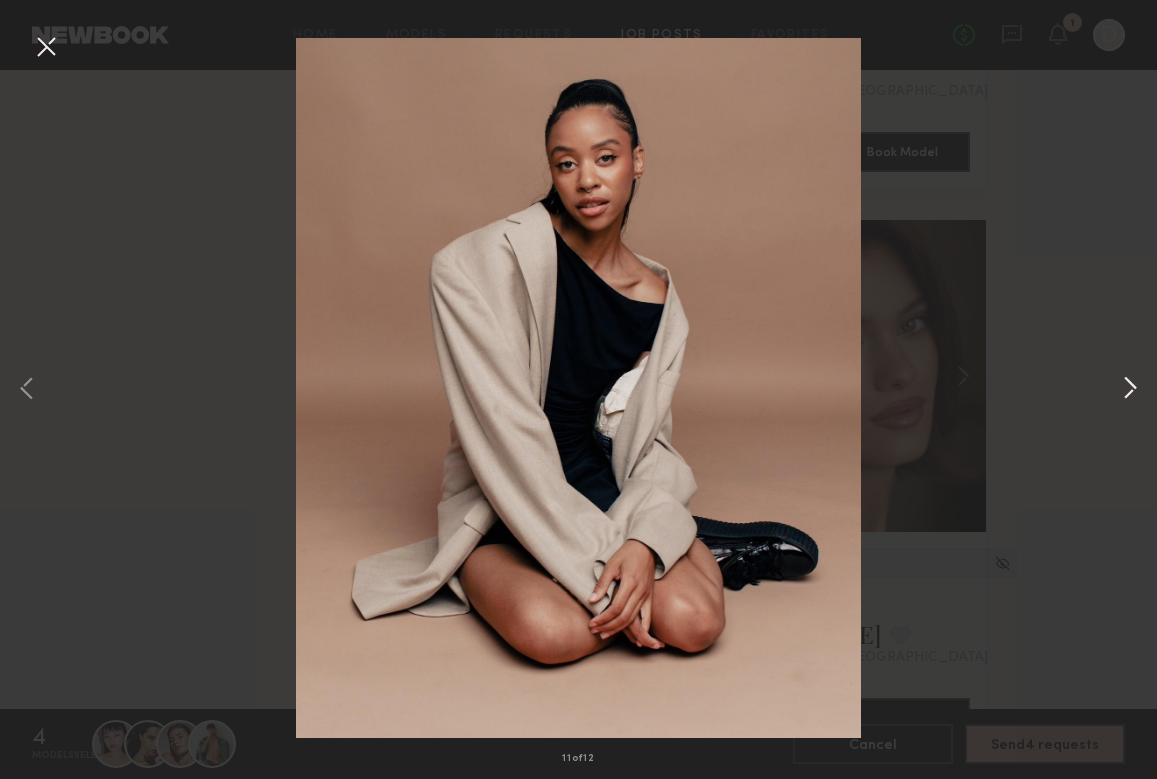 click at bounding box center (1130, 389) 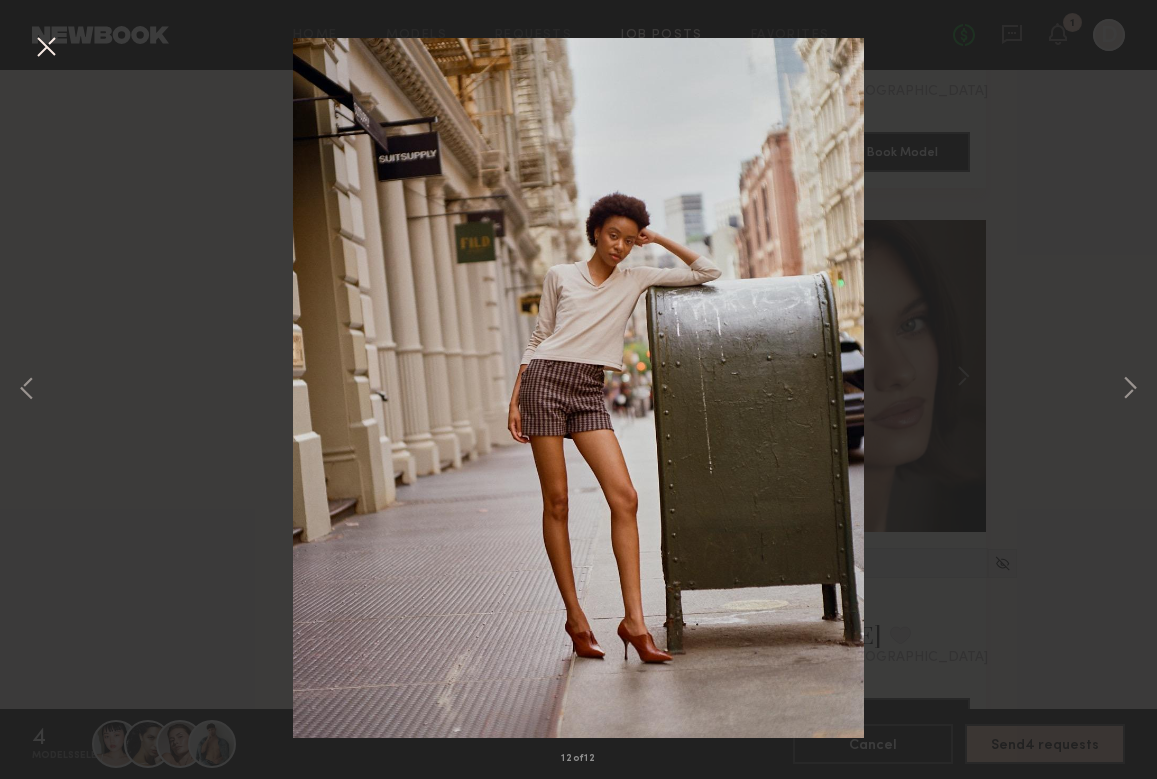click at bounding box center [46, 48] 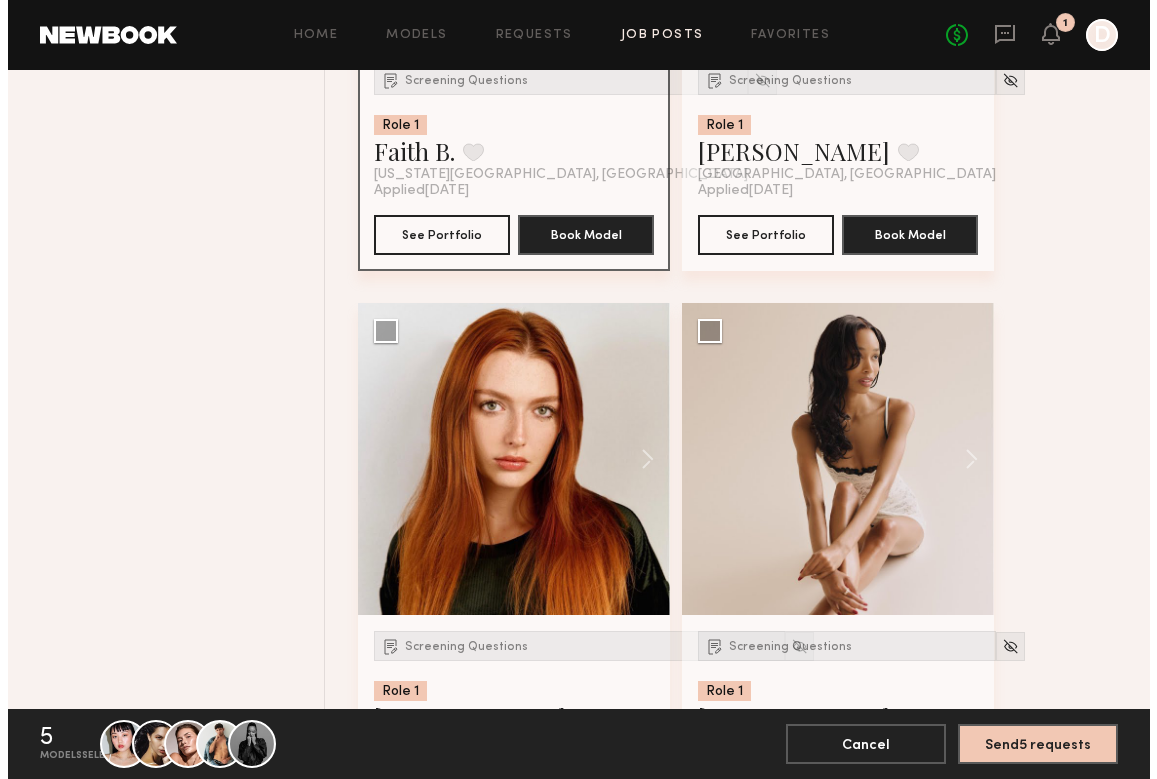 scroll, scrollTop: 11523, scrollLeft: 0, axis: vertical 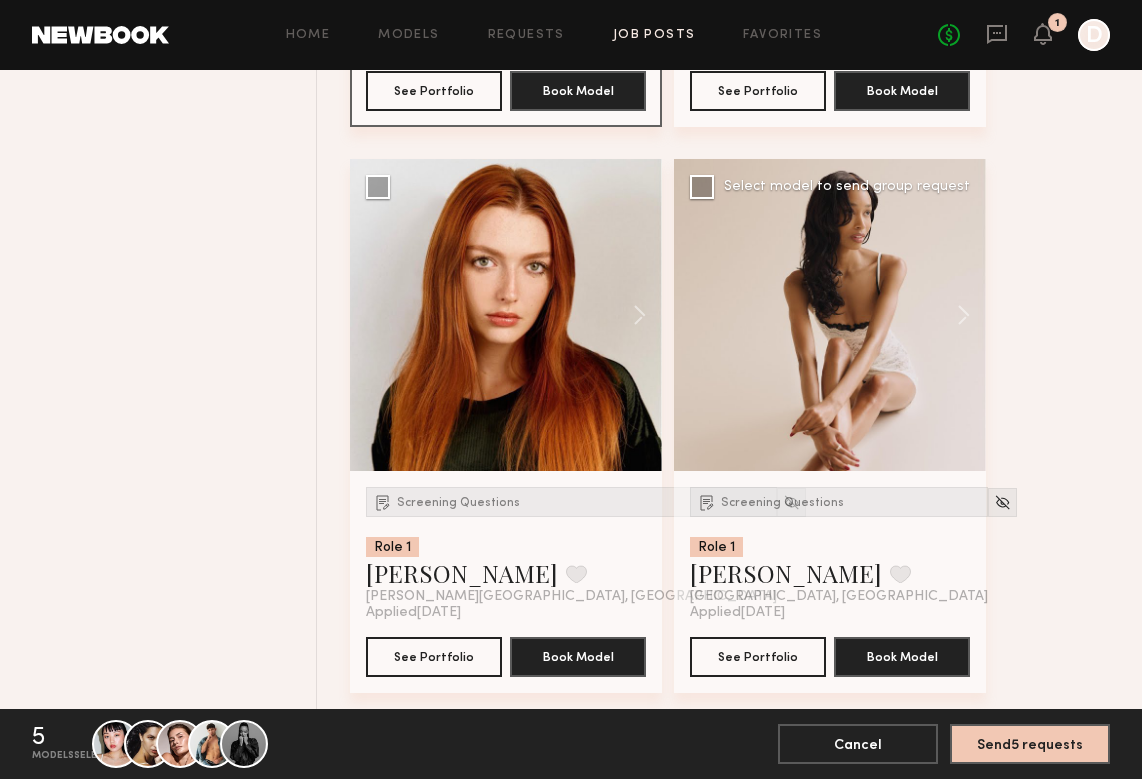 click 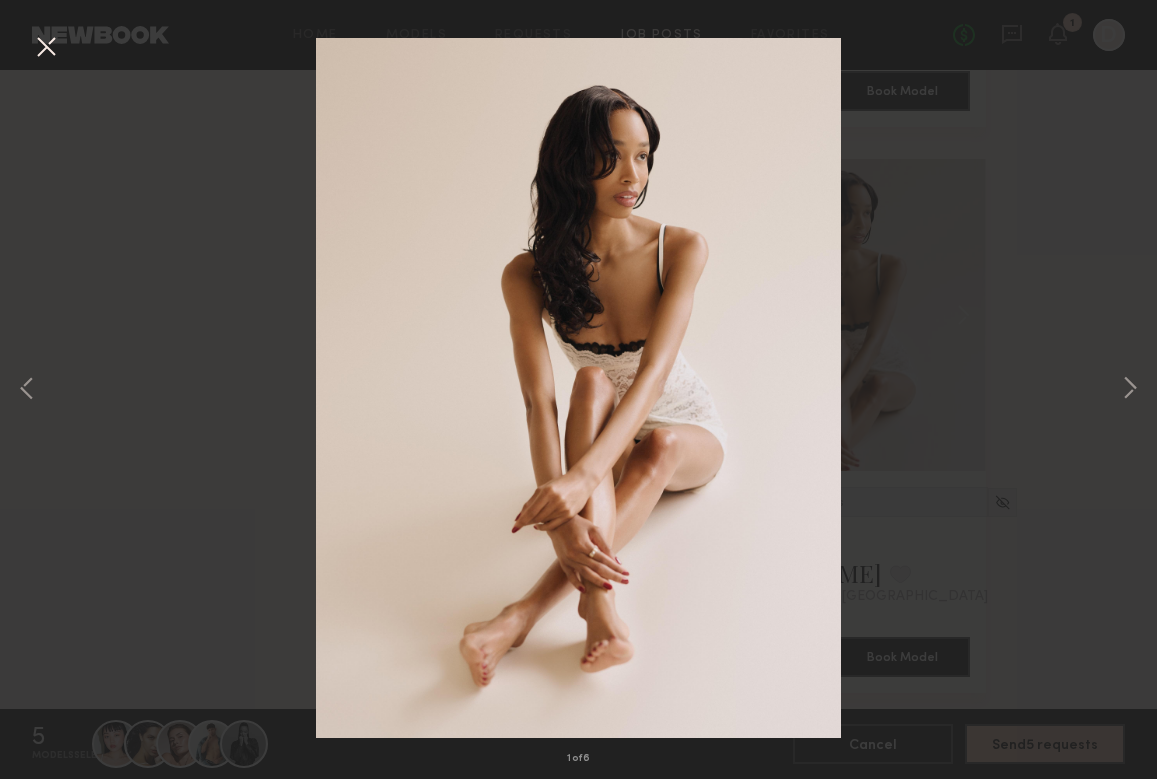 click on "1  of  6" at bounding box center [578, 389] 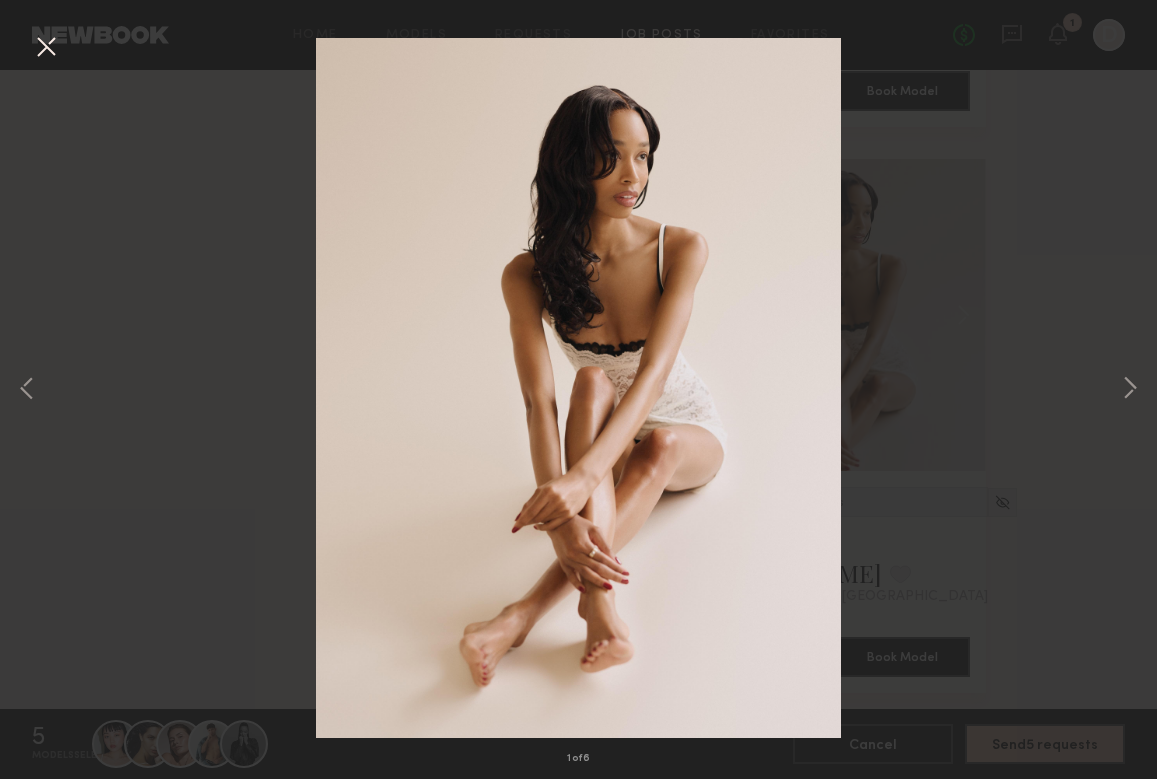 click at bounding box center [46, 48] 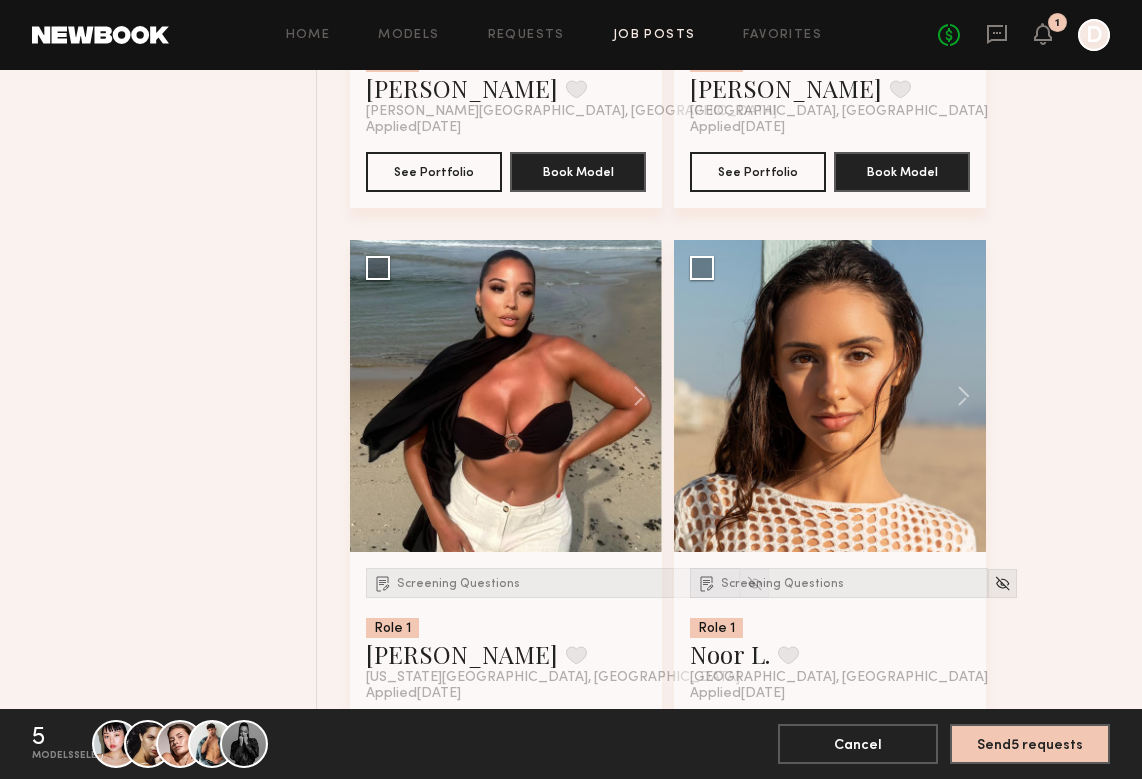 scroll, scrollTop: 12148, scrollLeft: 0, axis: vertical 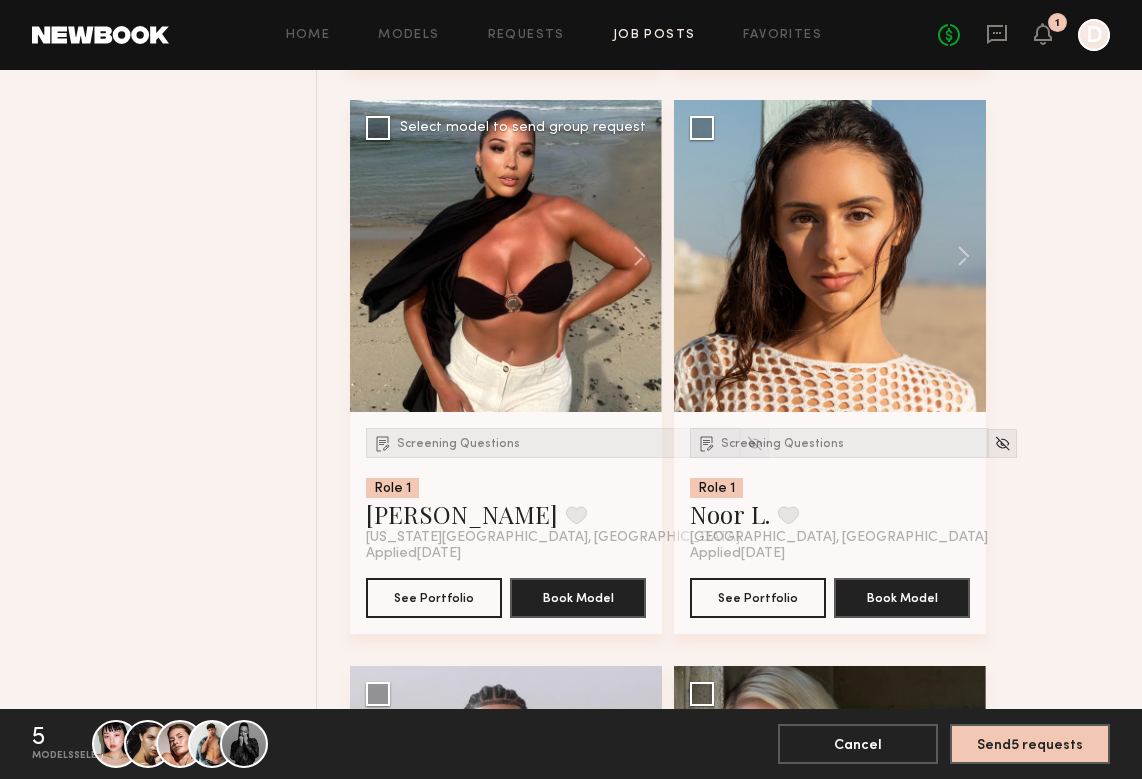click 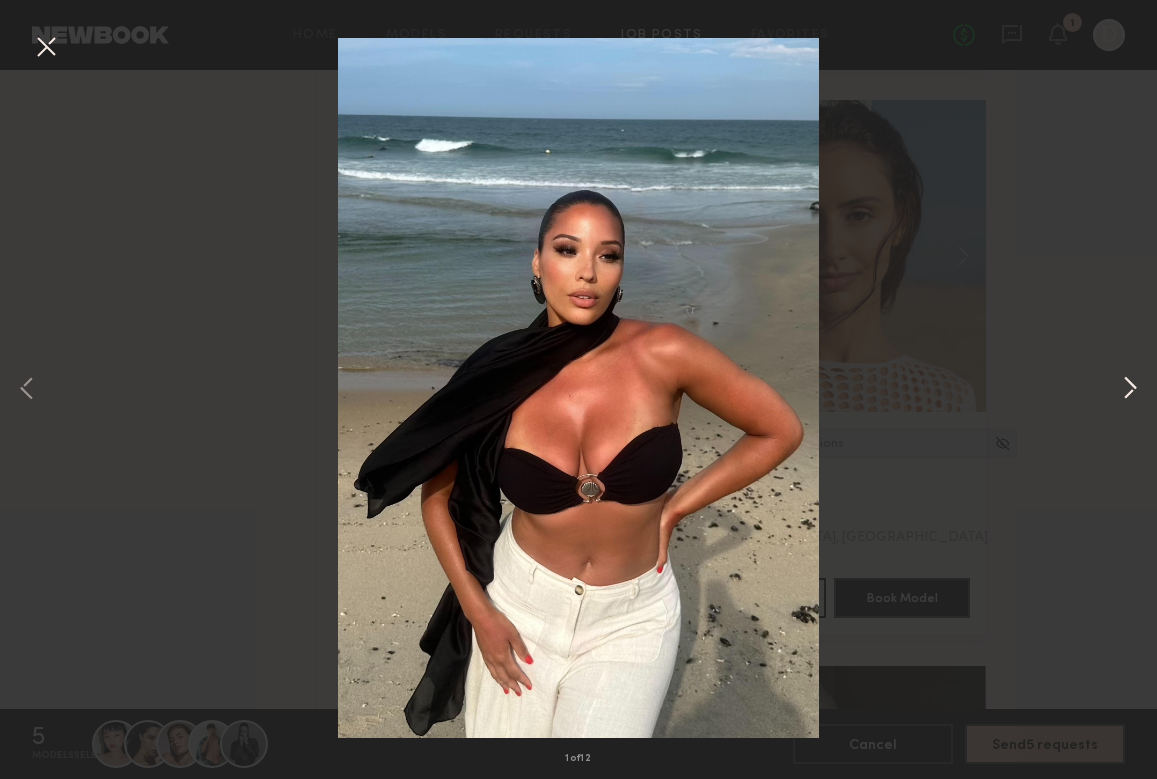 click at bounding box center (1130, 389) 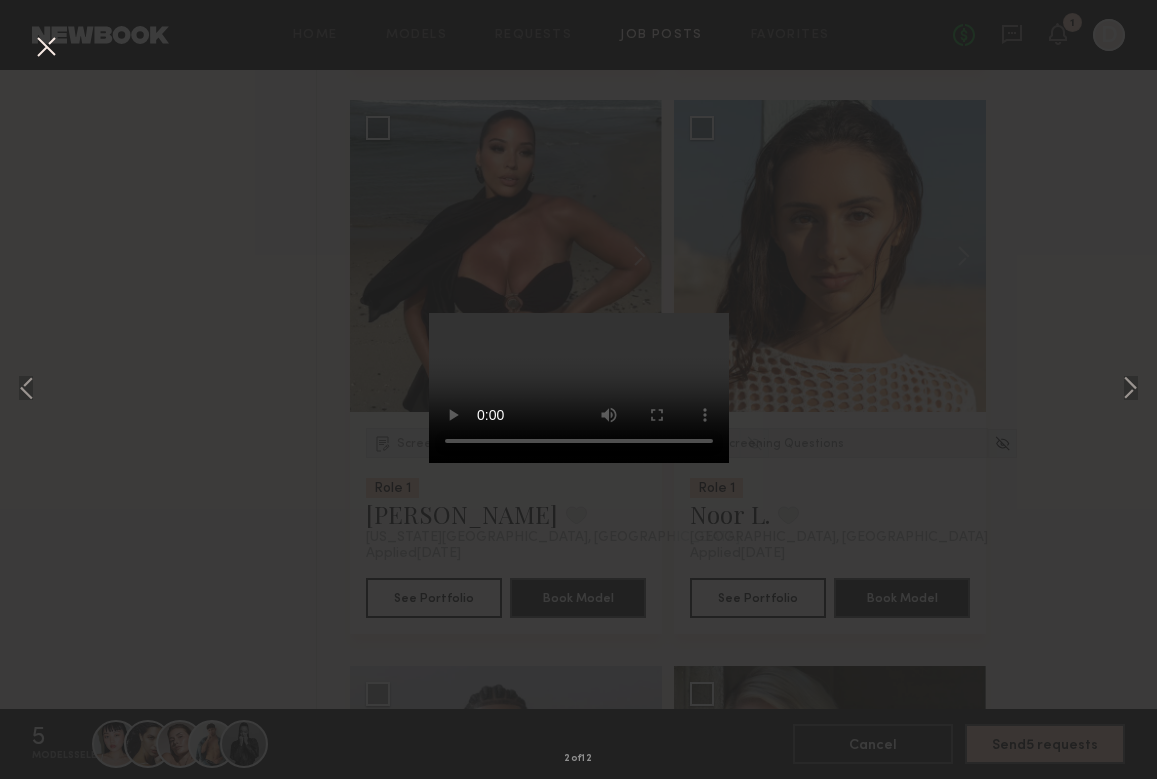 click at bounding box center (579, 388) 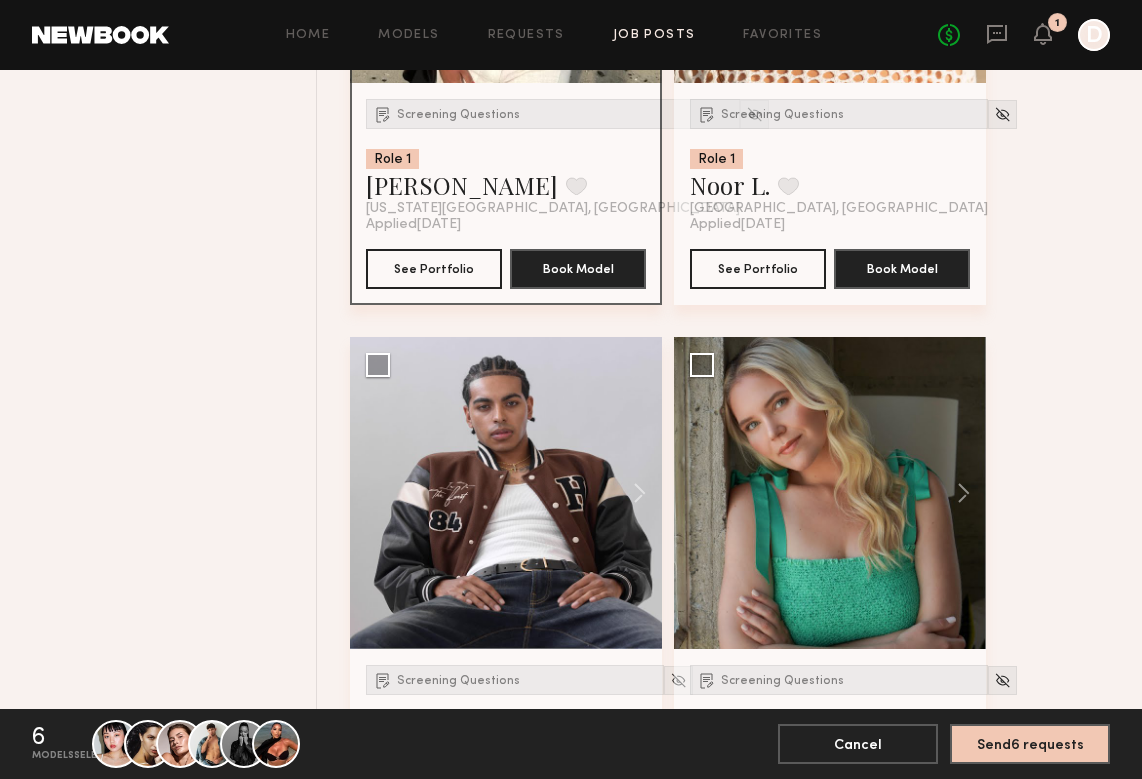 scroll, scrollTop: 12657, scrollLeft: 0, axis: vertical 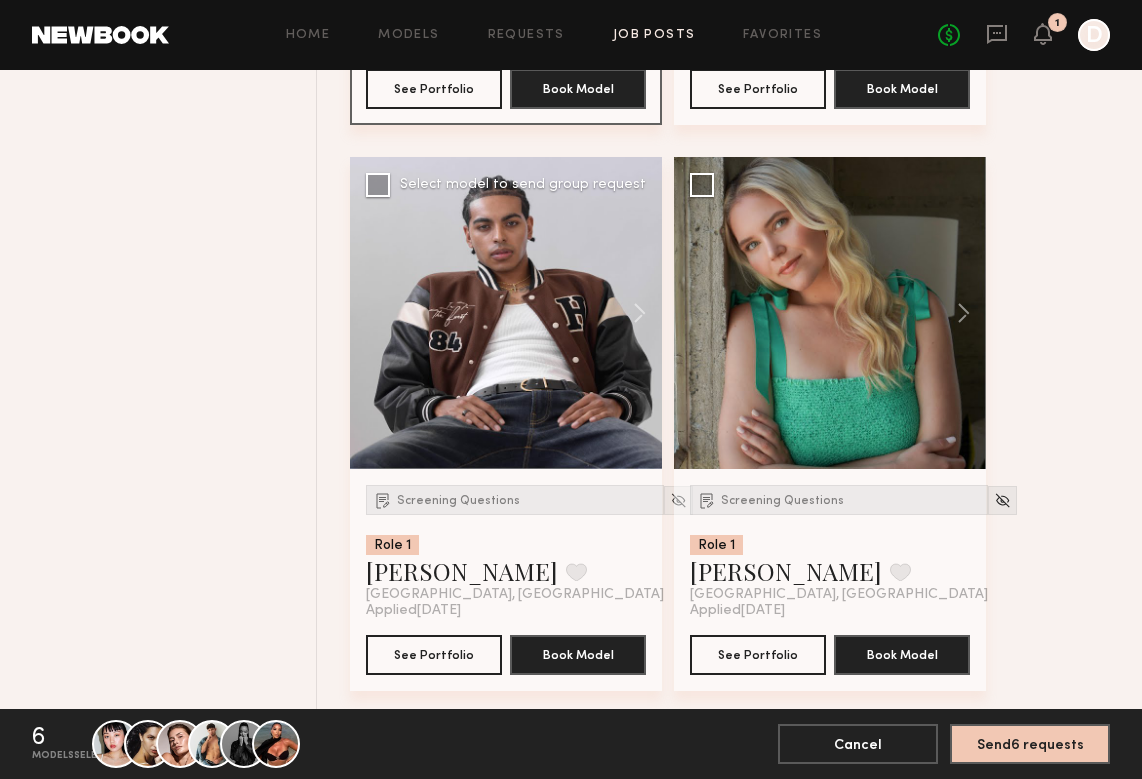 click 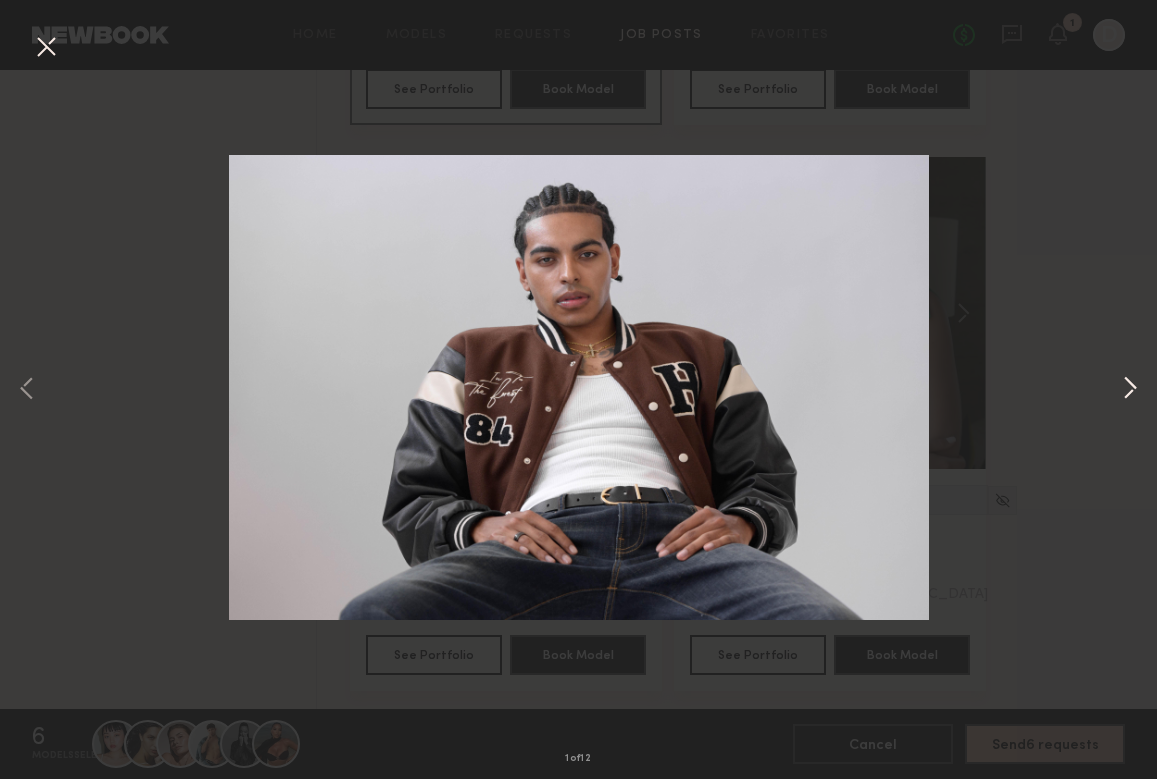 click at bounding box center (1130, 389) 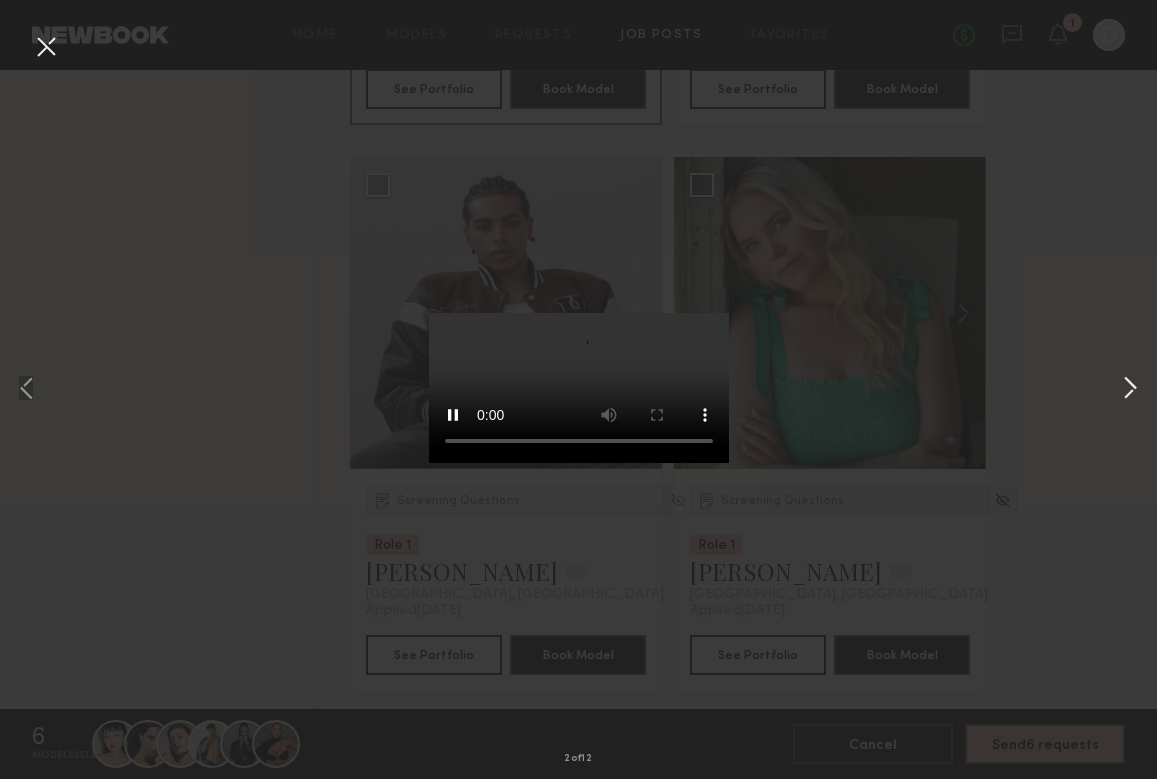 click at bounding box center (1130, 389) 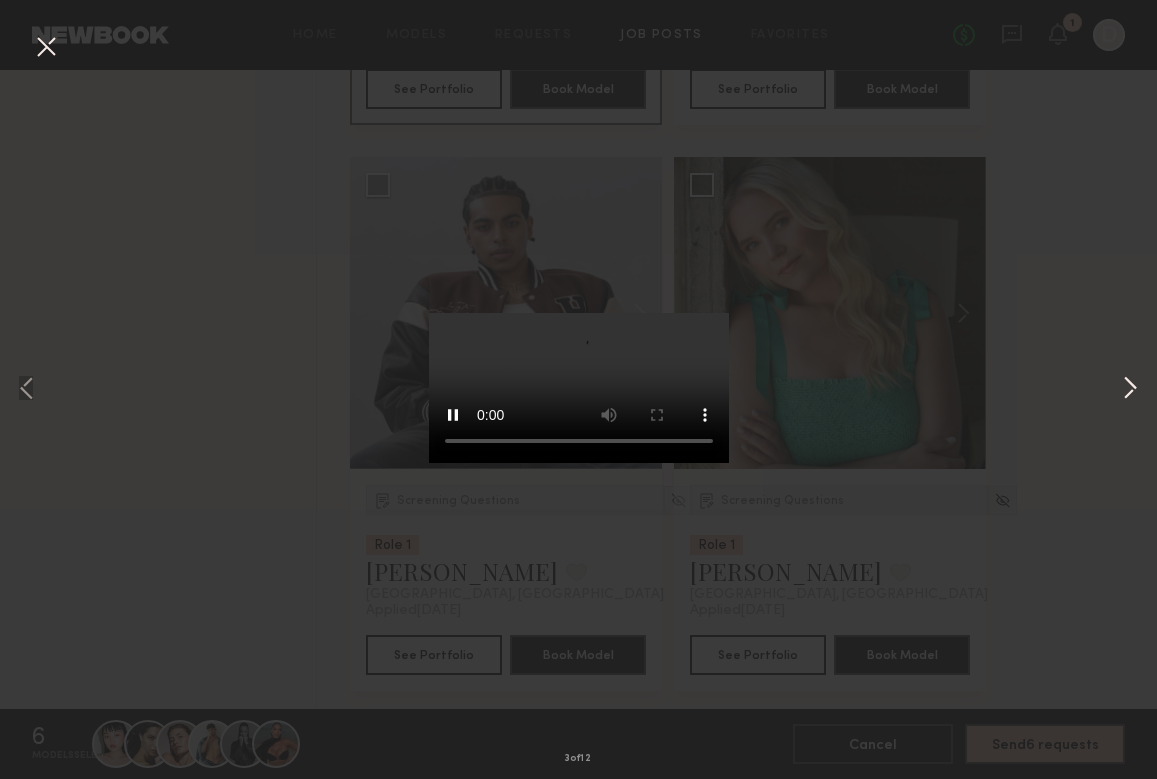 click at bounding box center (1130, 389) 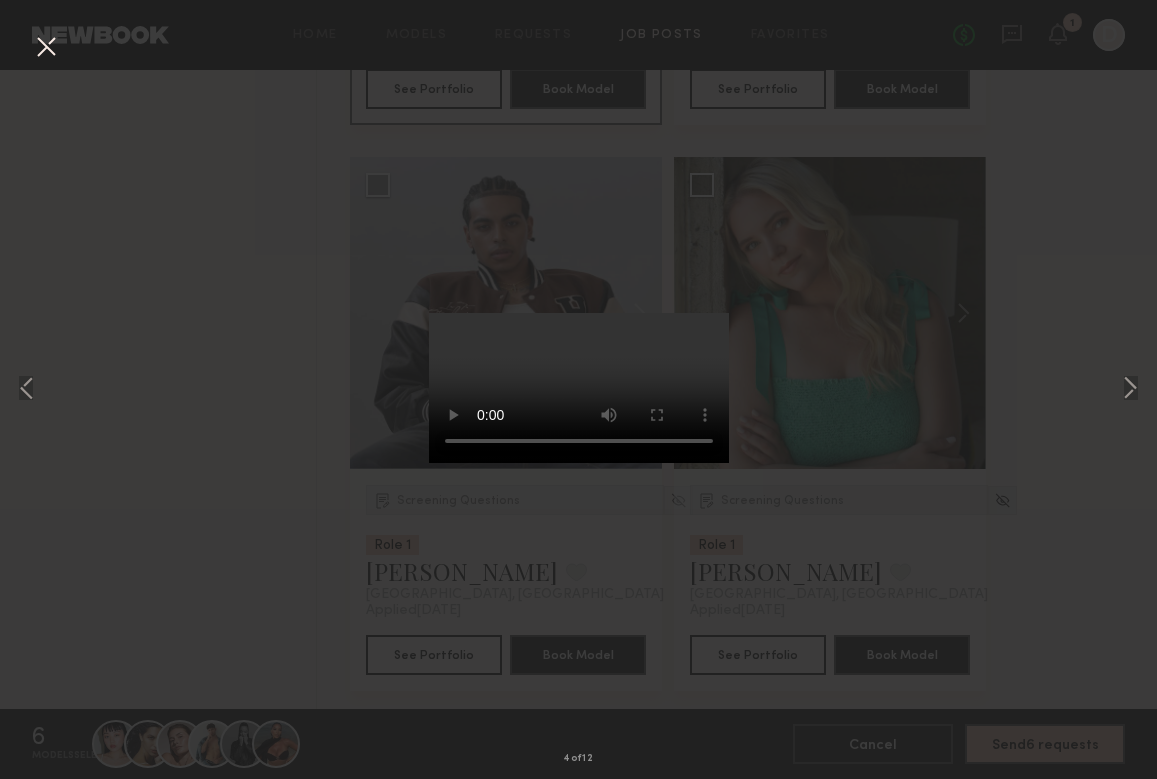 click at bounding box center [579, 388] 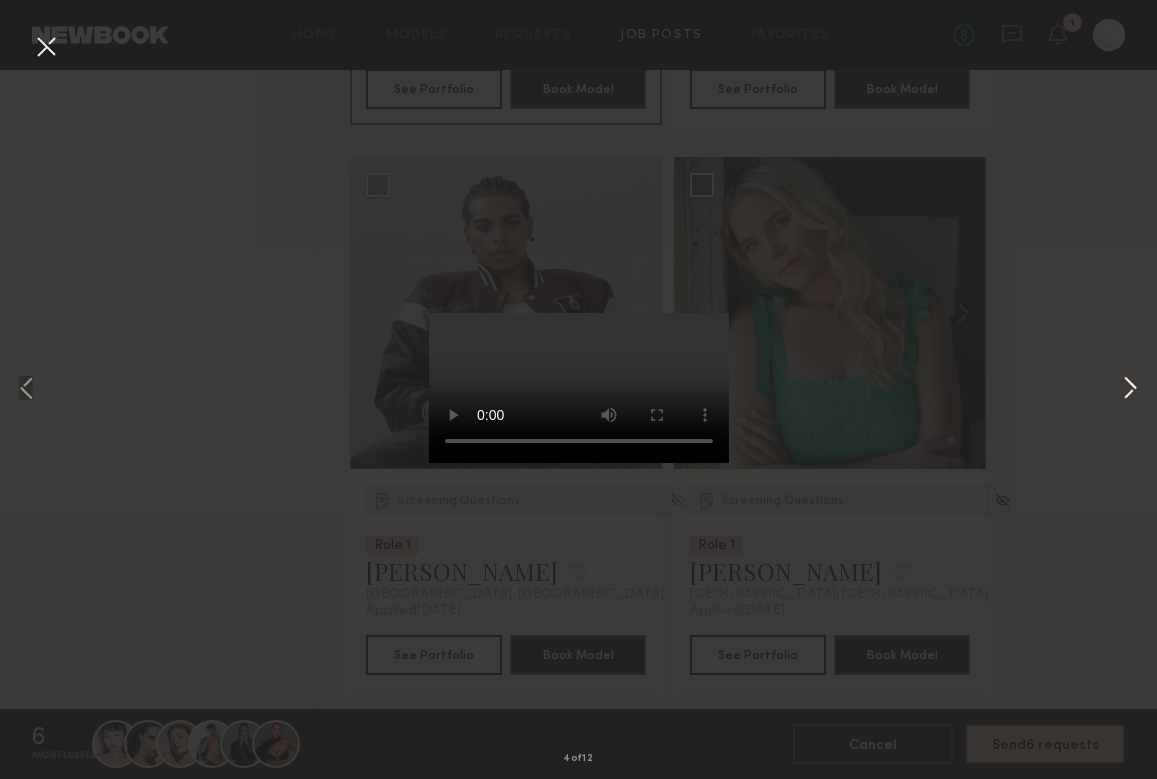 click at bounding box center [1130, 389] 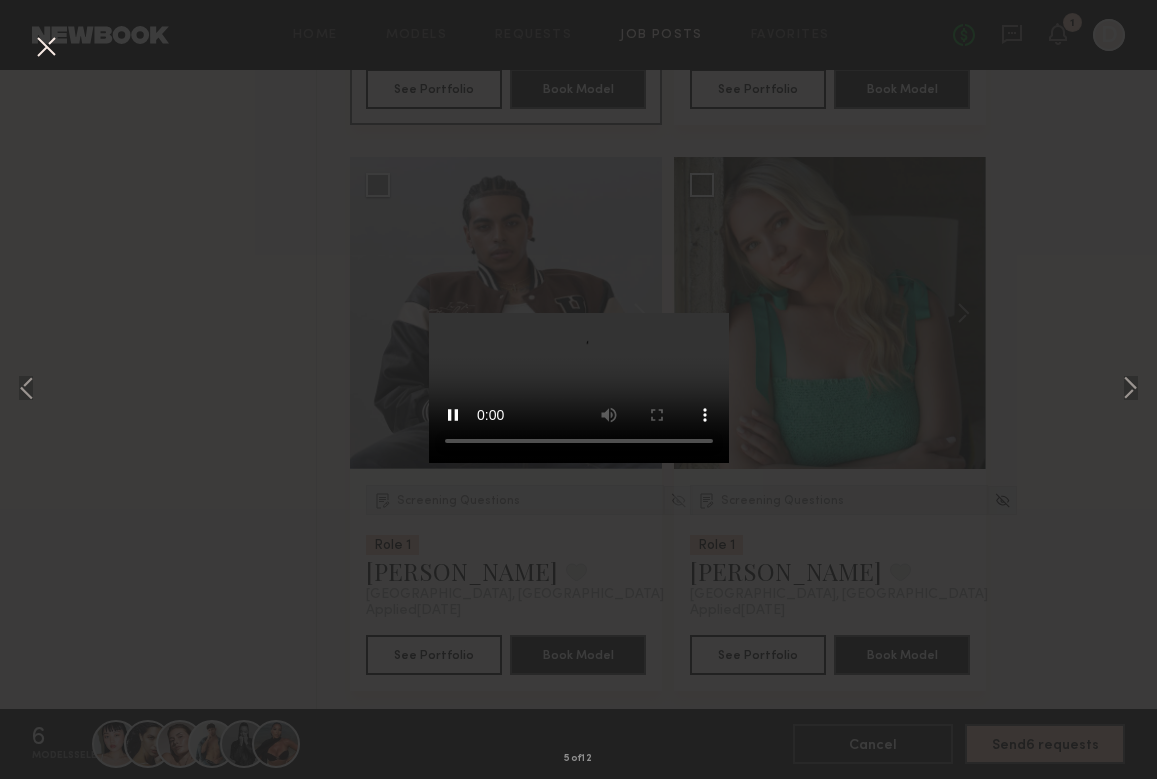 drag, startPoint x: 57, startPoint y: 46, endPoint x: 170, endPoint y: 131, distance: 141.40015 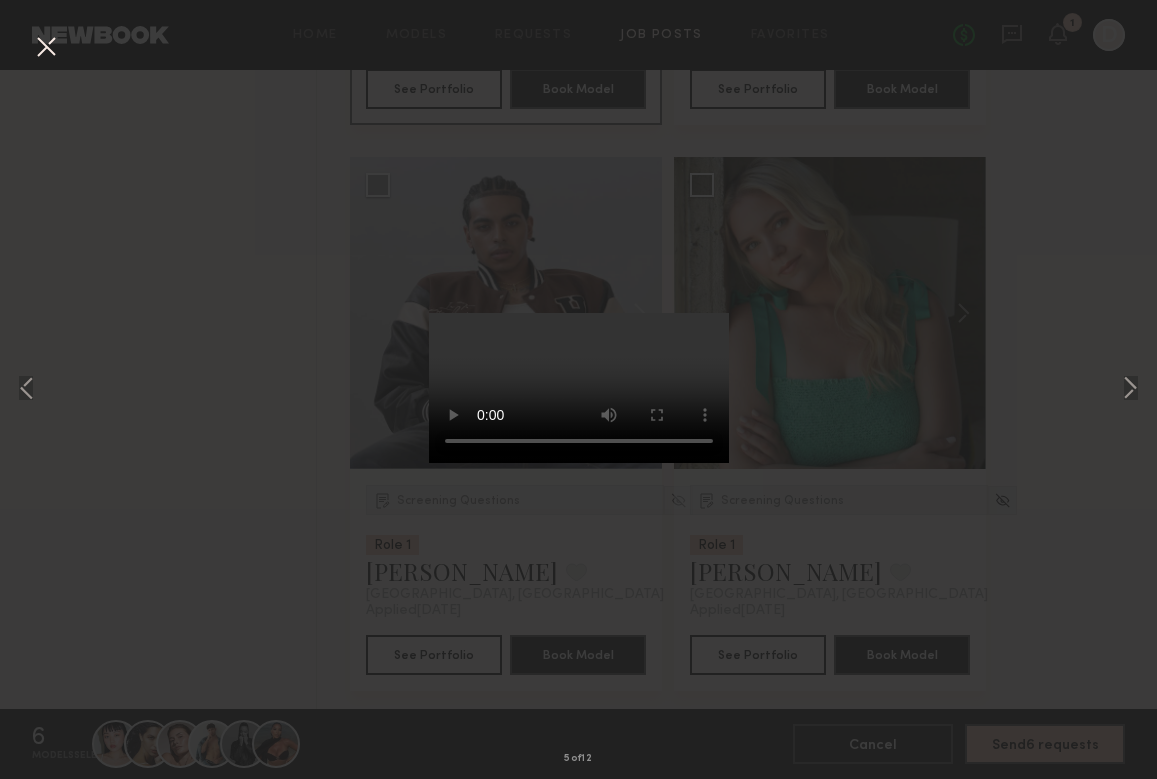 click at bounding box center [46, 48] 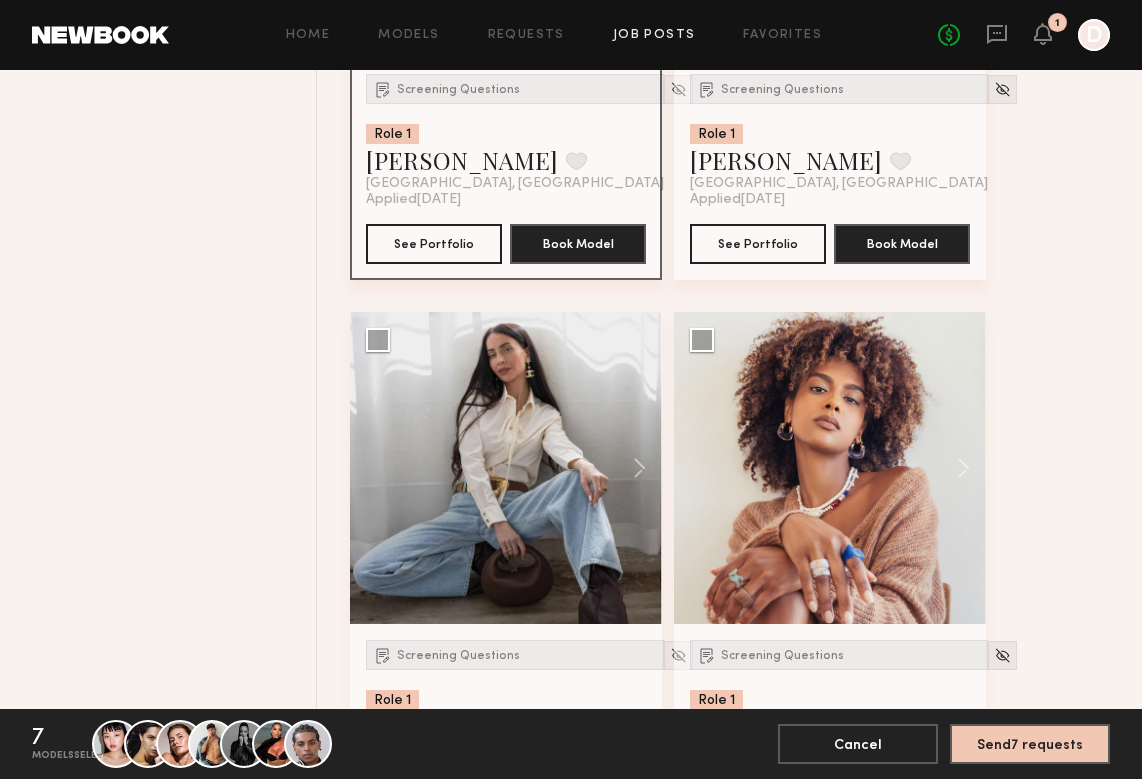 scroll, scrollTop: 13231, scrollLeft: 0, axis: vertical 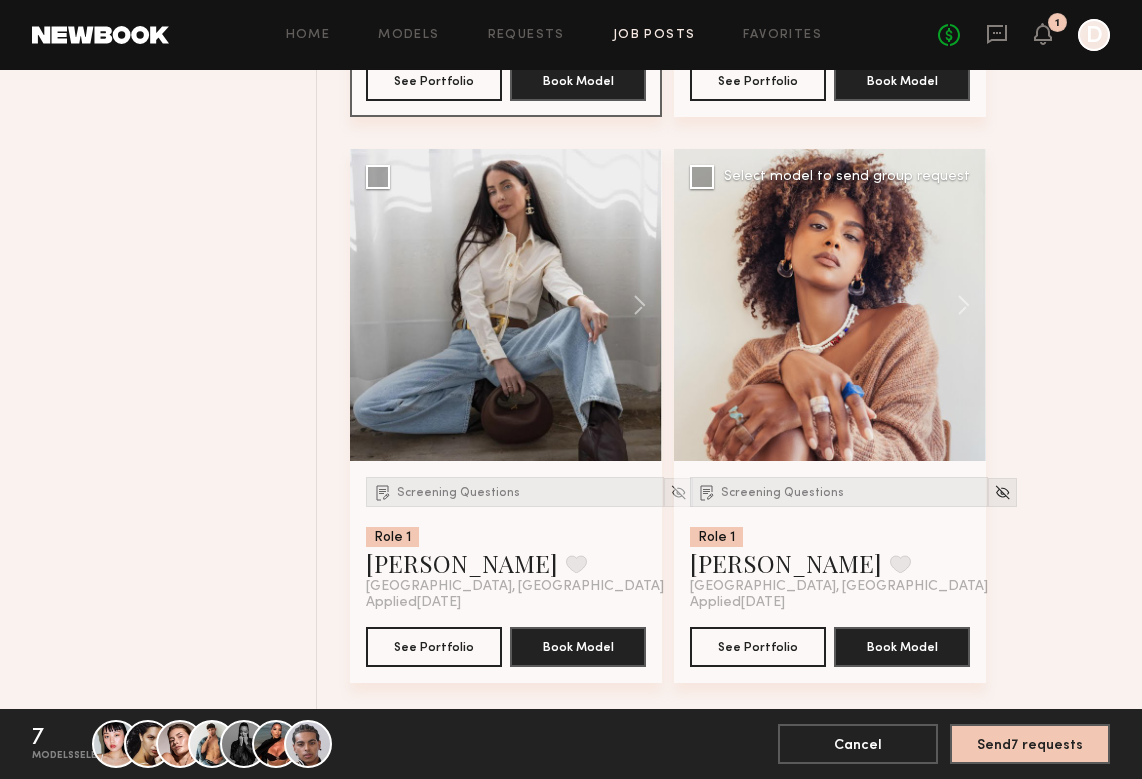 click 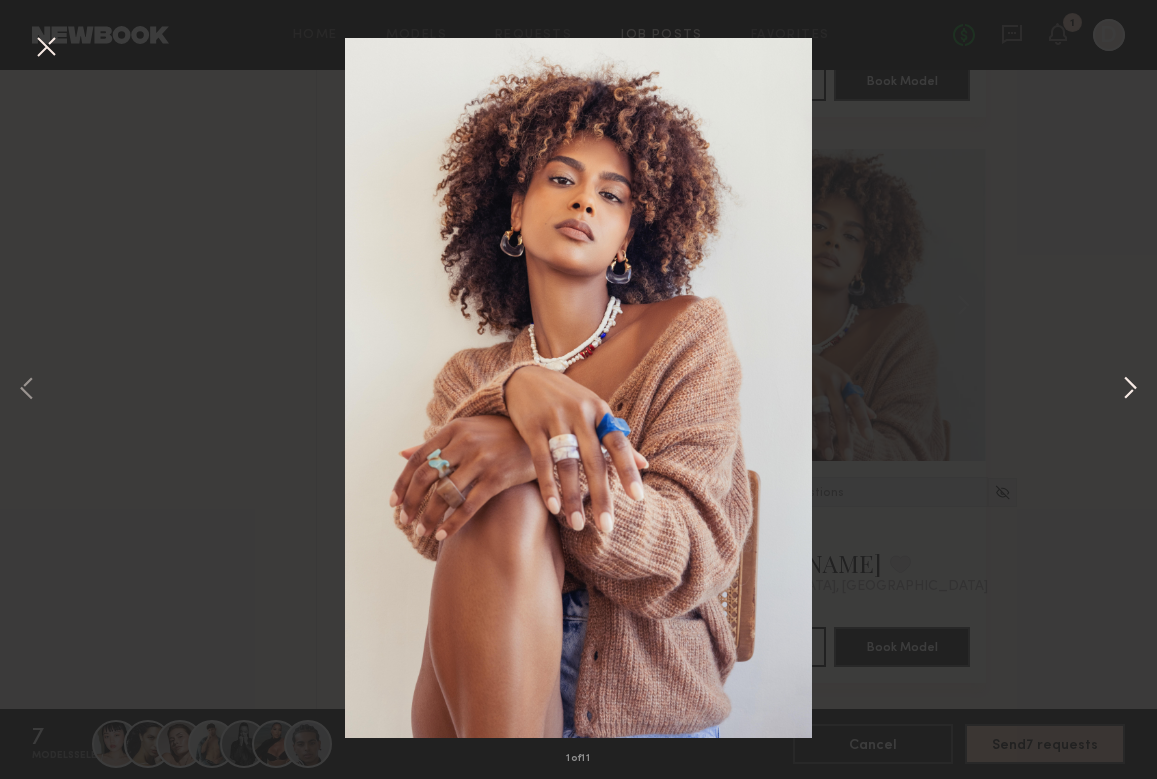 click at bounding box center (1130, 389) 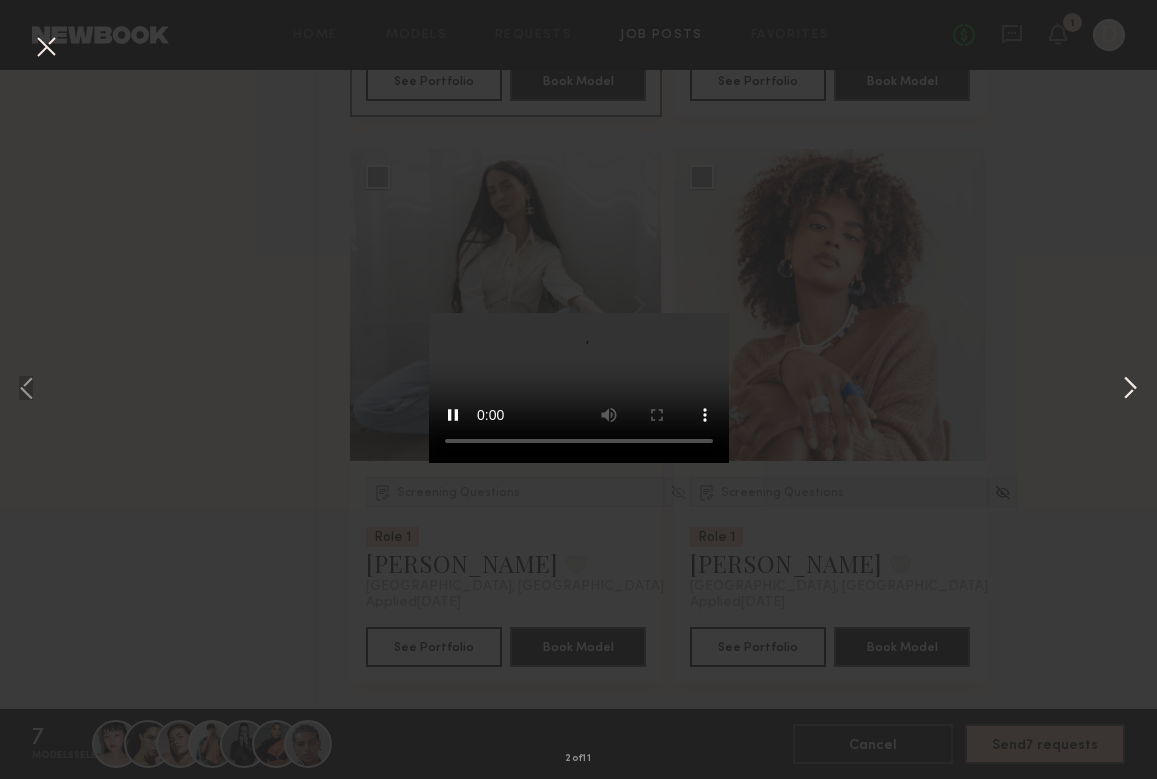 click at bounding box center [1130, 389] 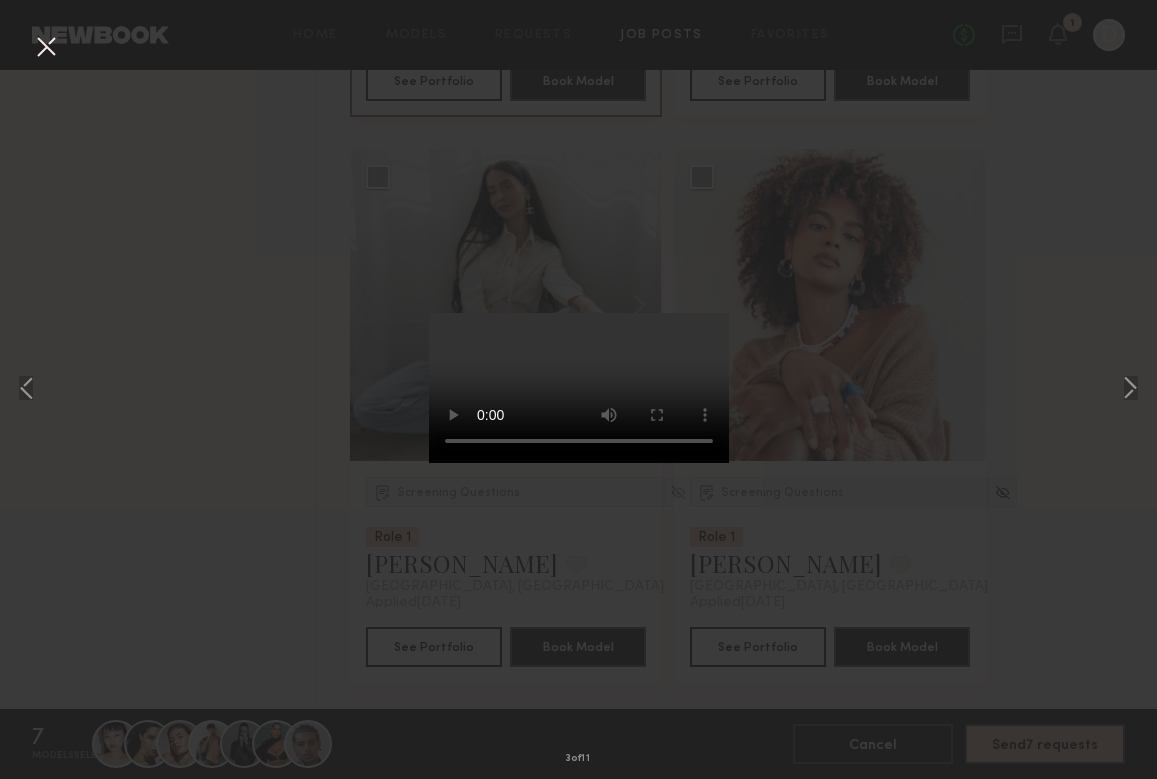 click at bounding box center [579, 388] 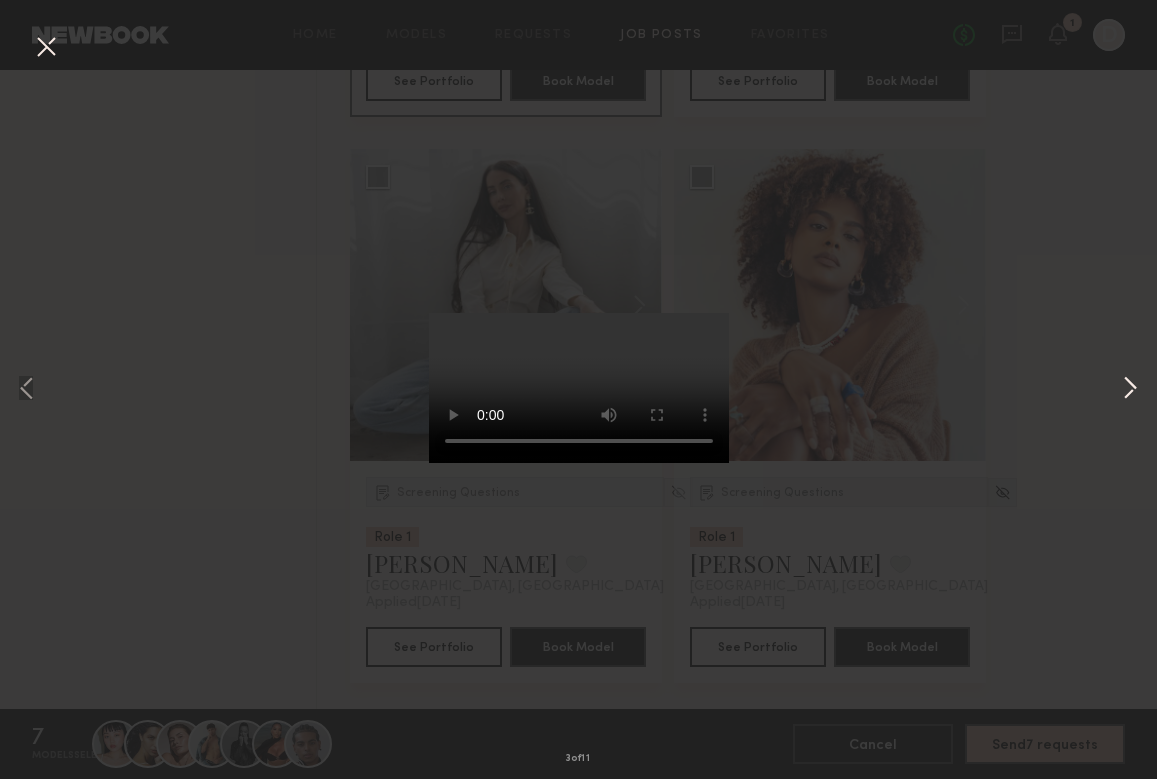 click at bounding box center (1130, 389) 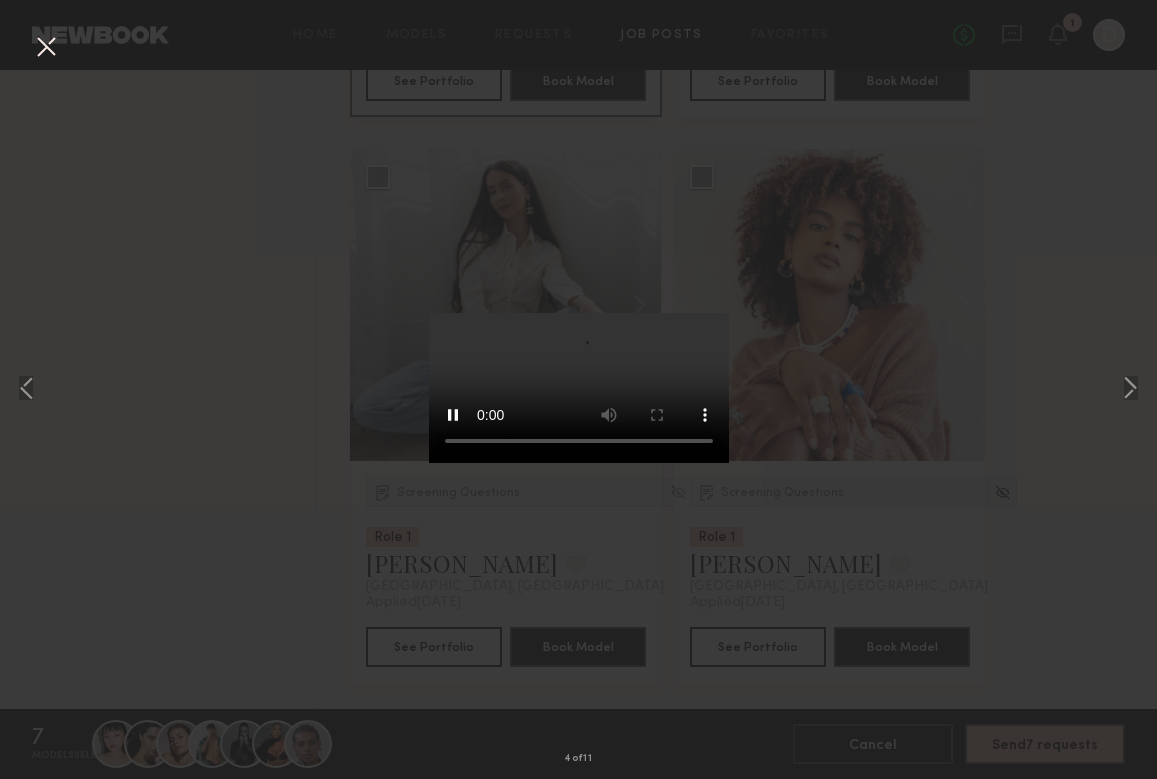 click at bounding box center (46, 48) 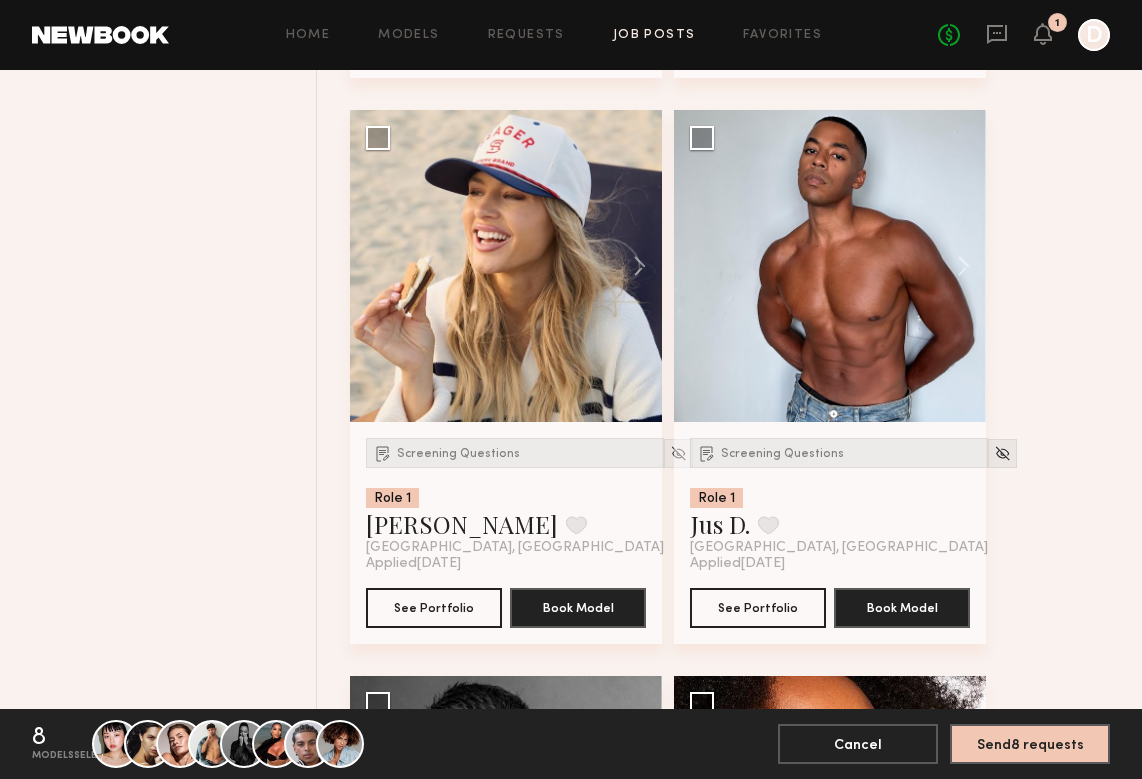 scroll, scrollTop: 14372, scrollLeft: 0, axis: vertical 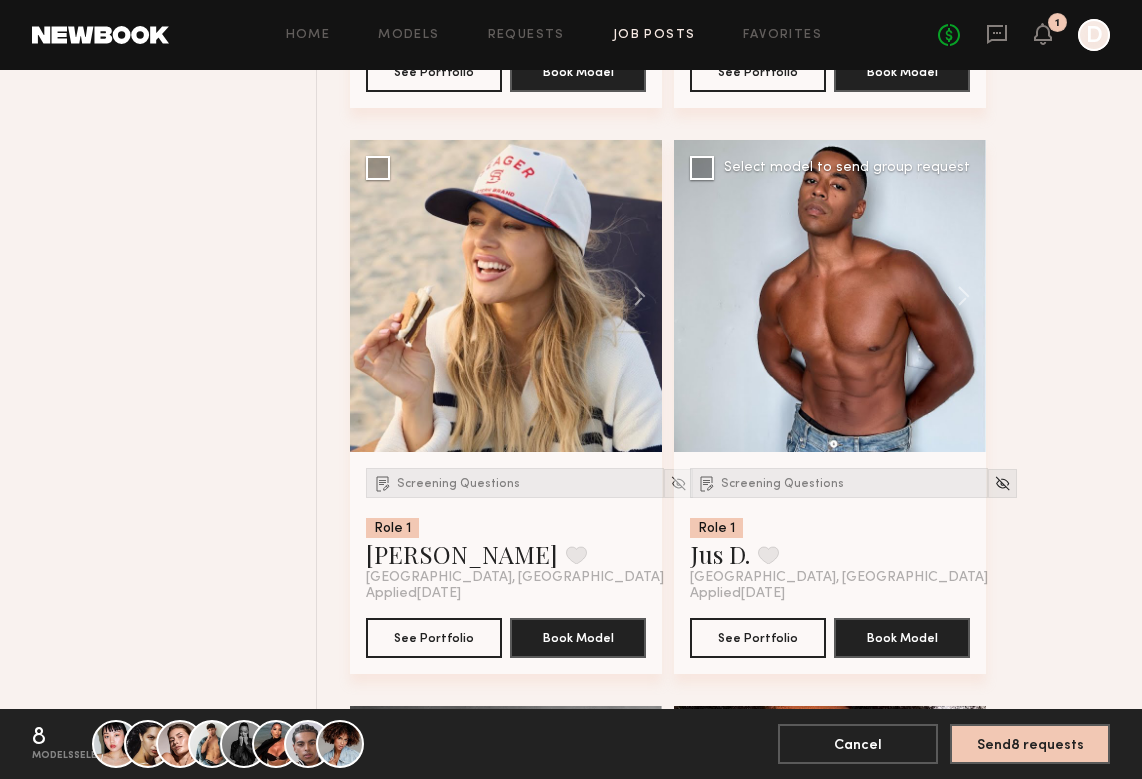click 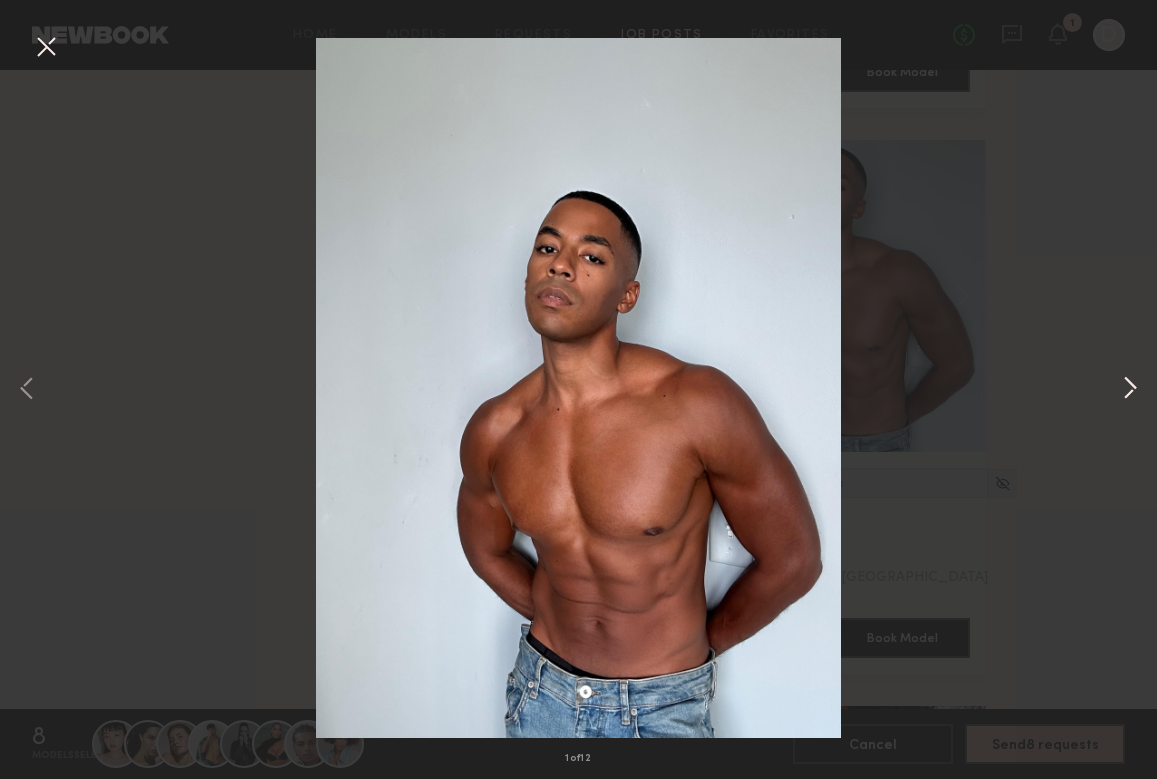 click at bounding box center [1130, 389] 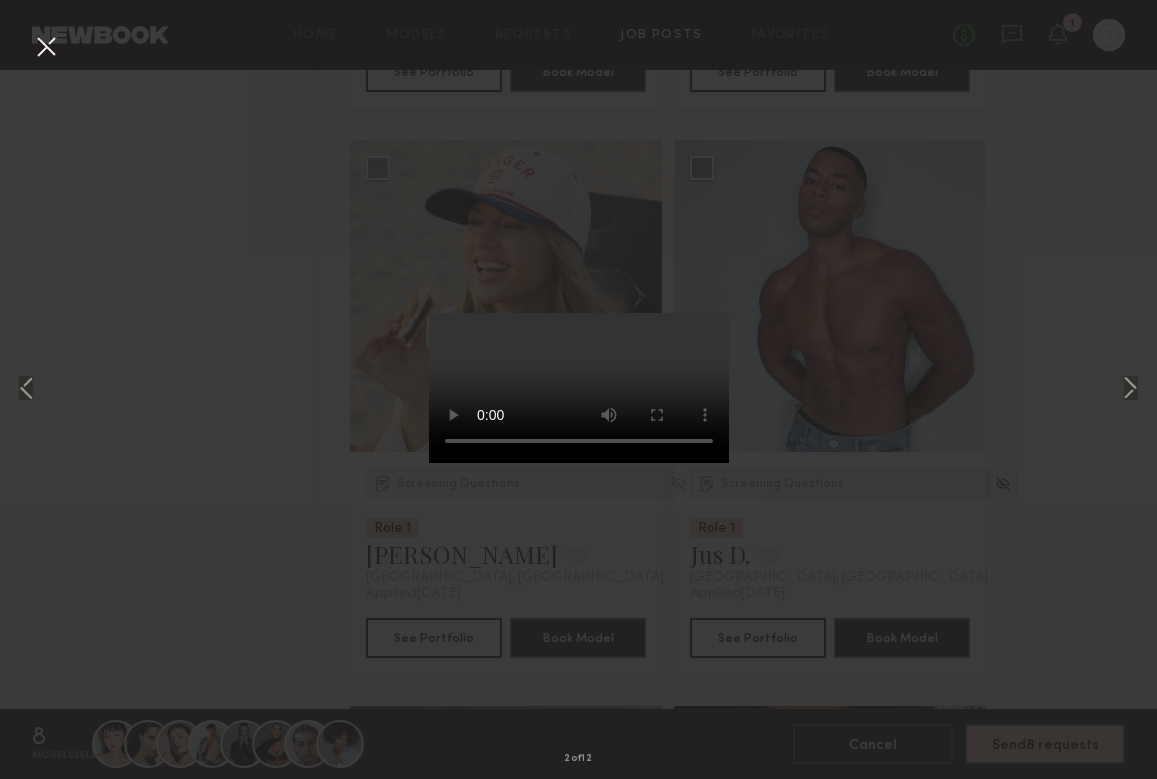 click at bounding box center [579, 388] 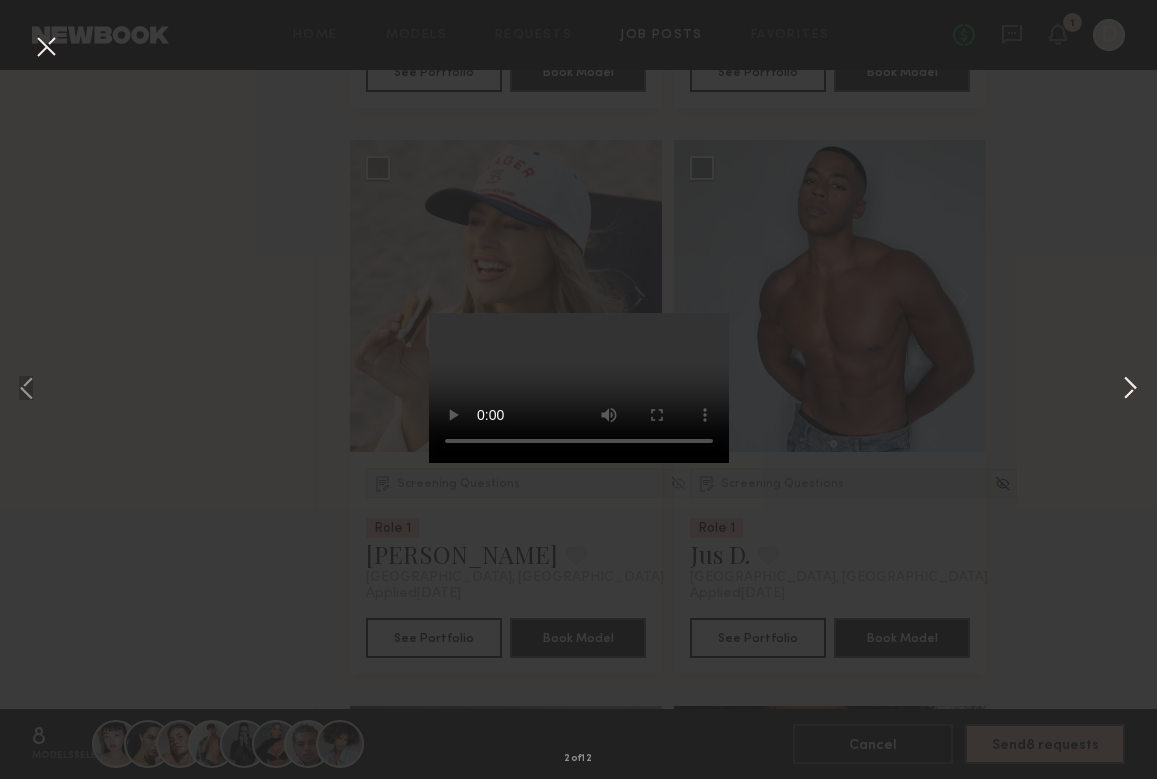 click at bounding box center [1130, 389] 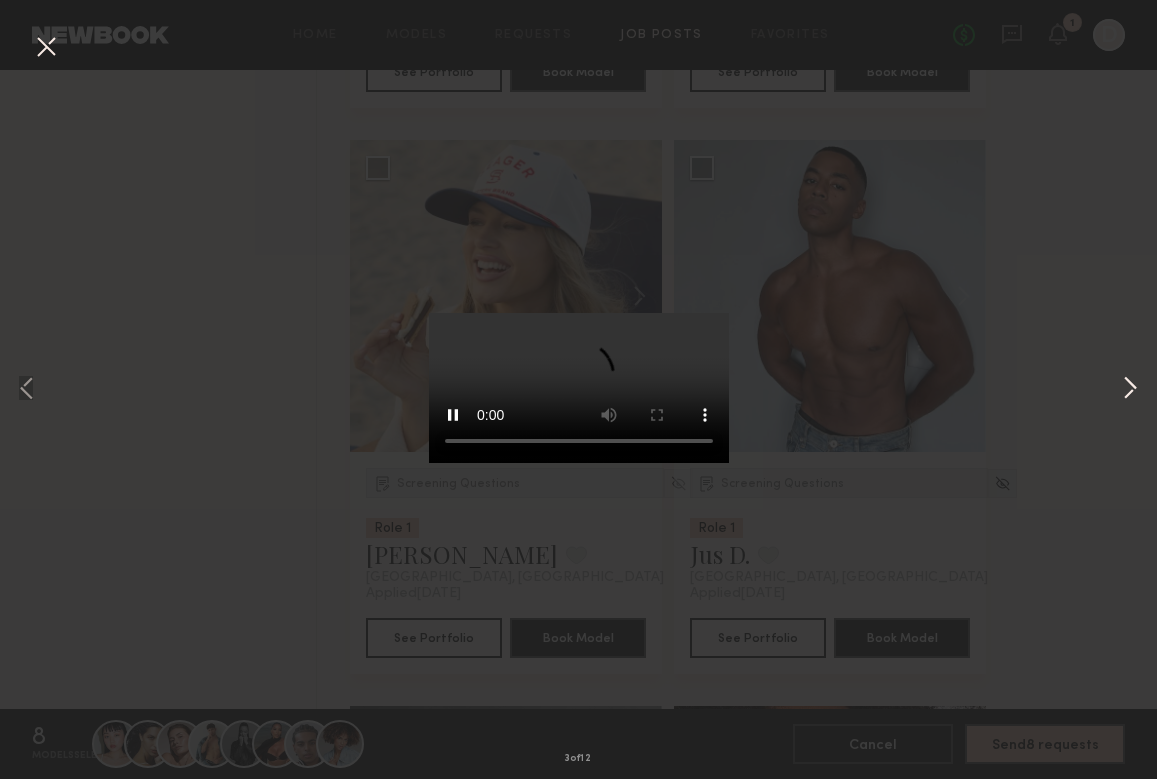 click at bounding box center (1130, 389) 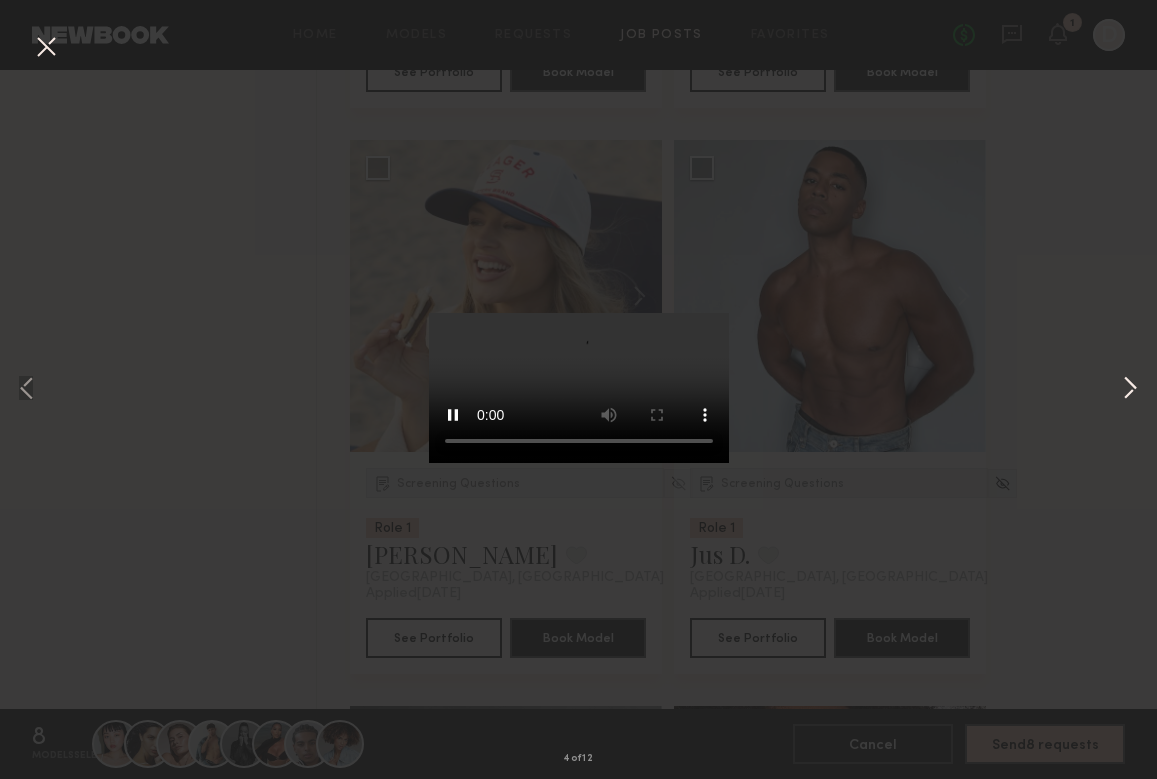 click at bounding box center (1130, 389) 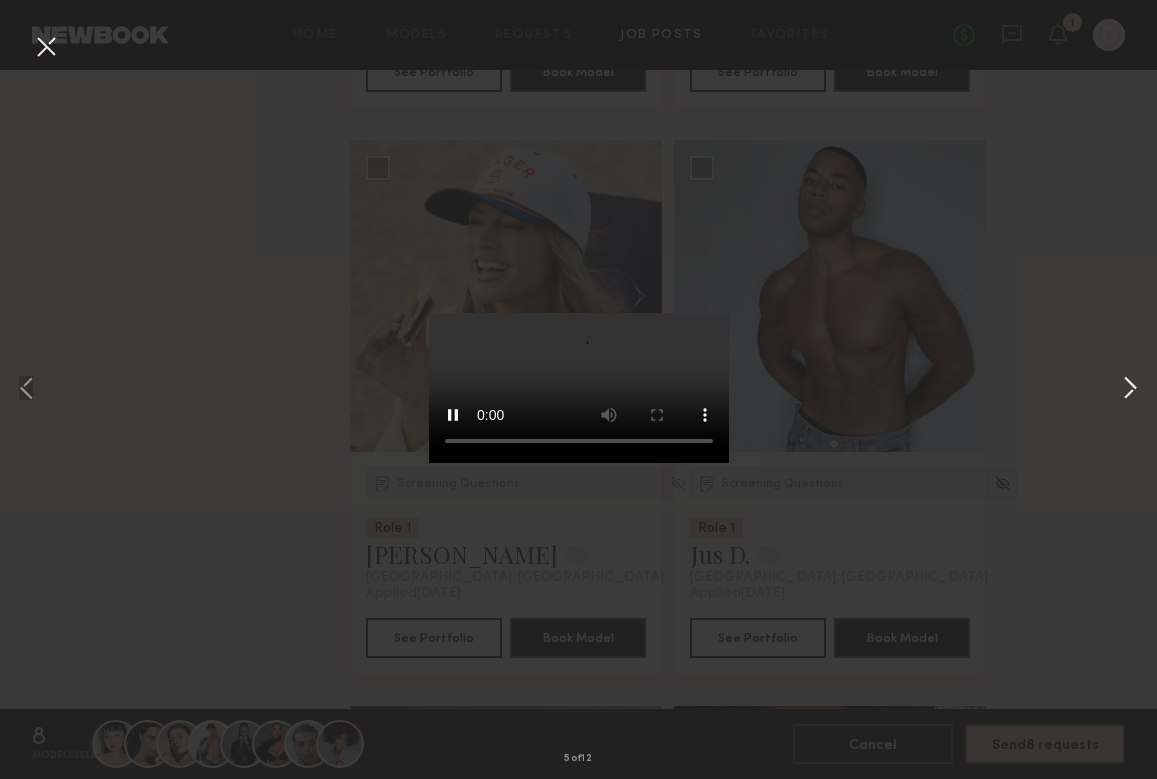 click at bounding box center (1130, 389) 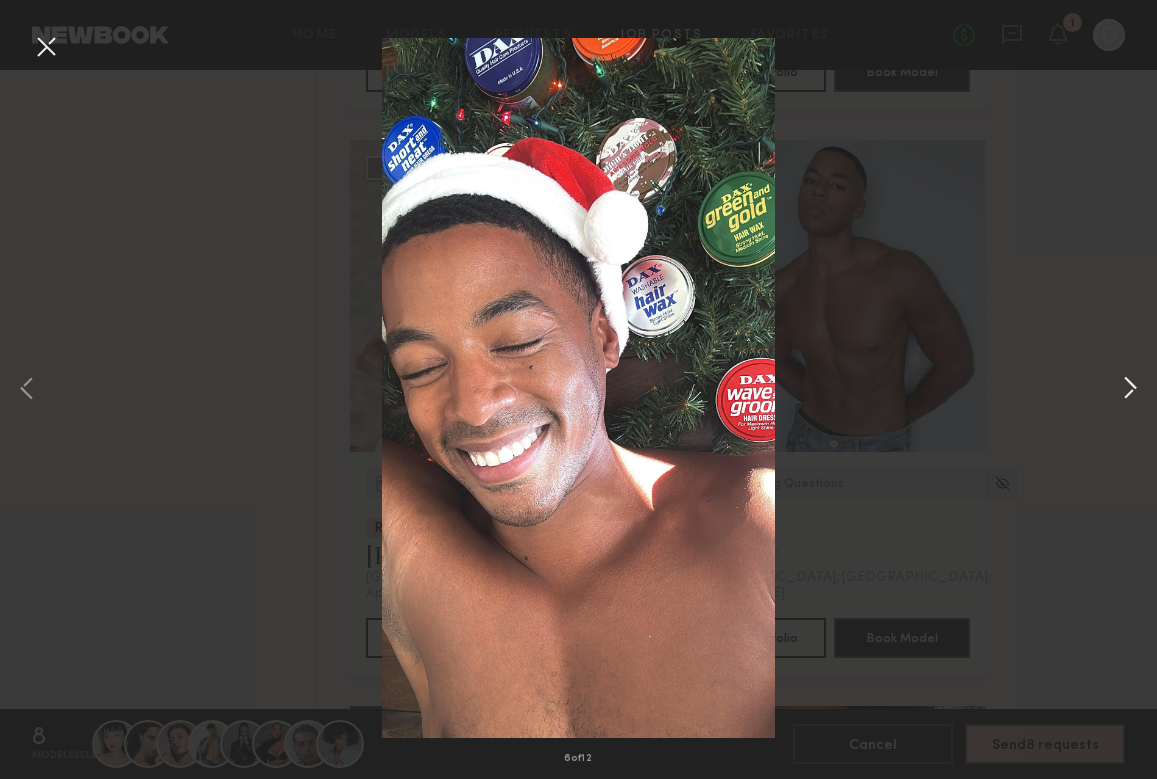 click at bounding box center [1130, 389] 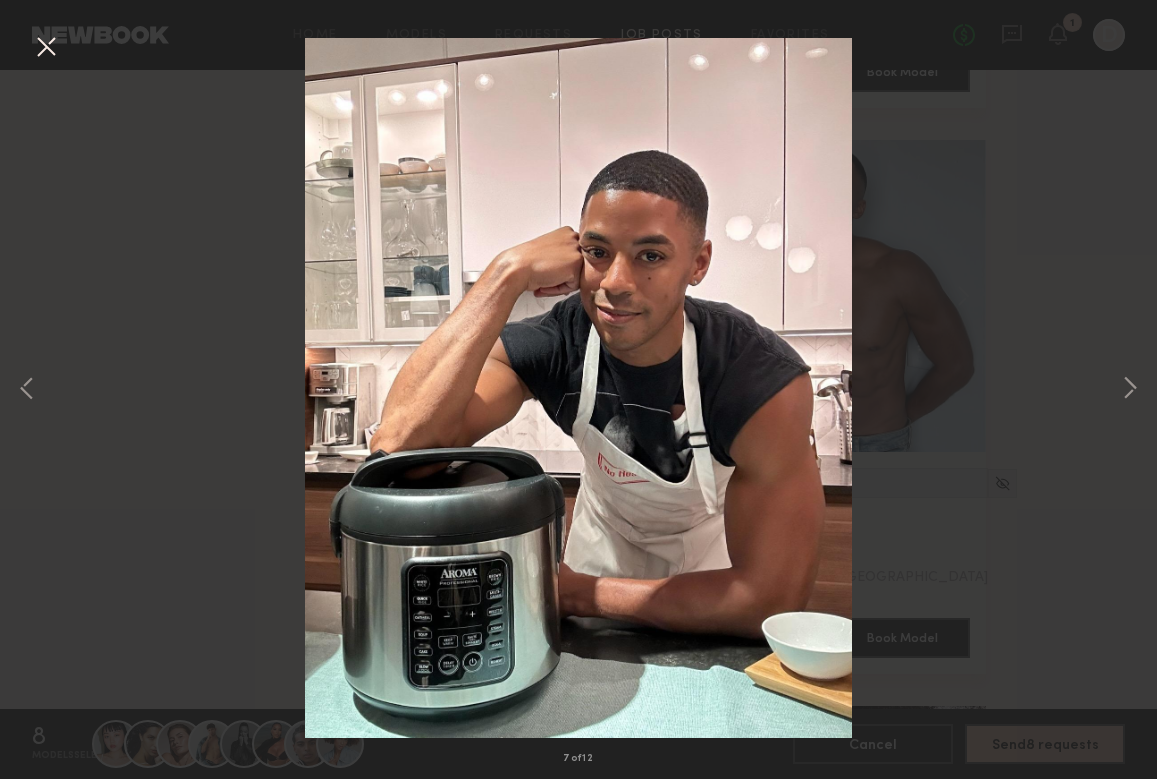 click at bounding box center [46, 48] 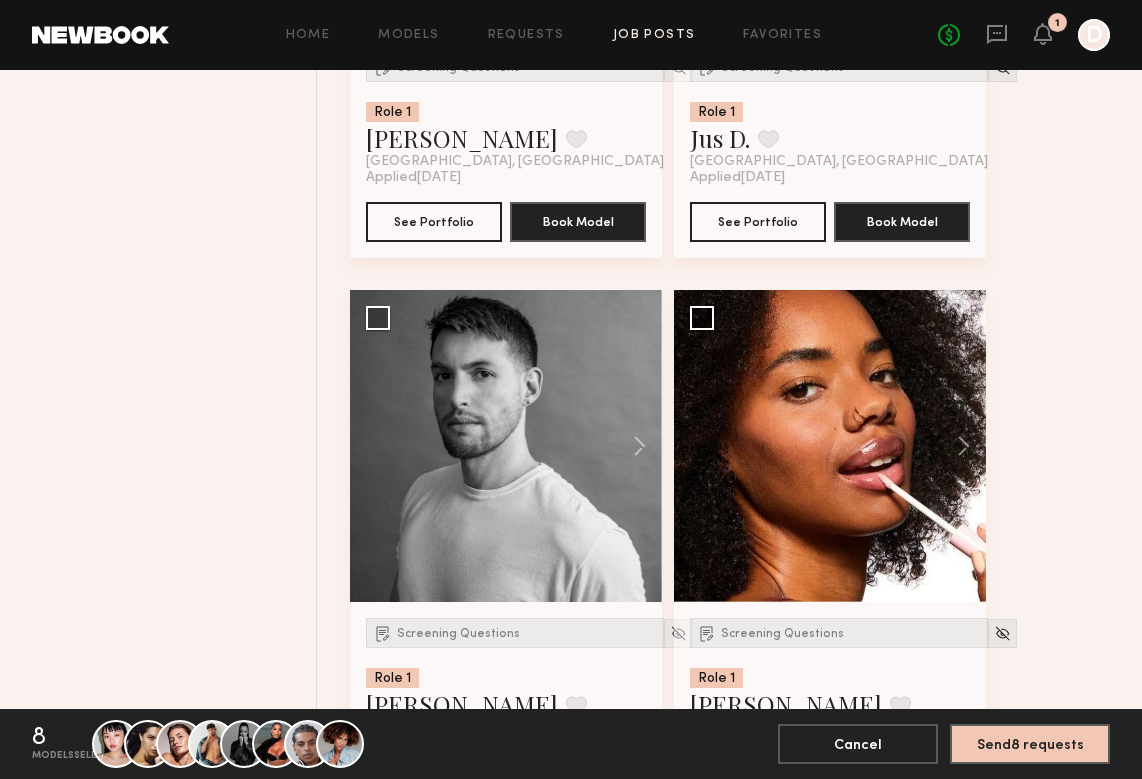 scroll, scrollTop: 14964, scrollLeft: 0, axis: vertical 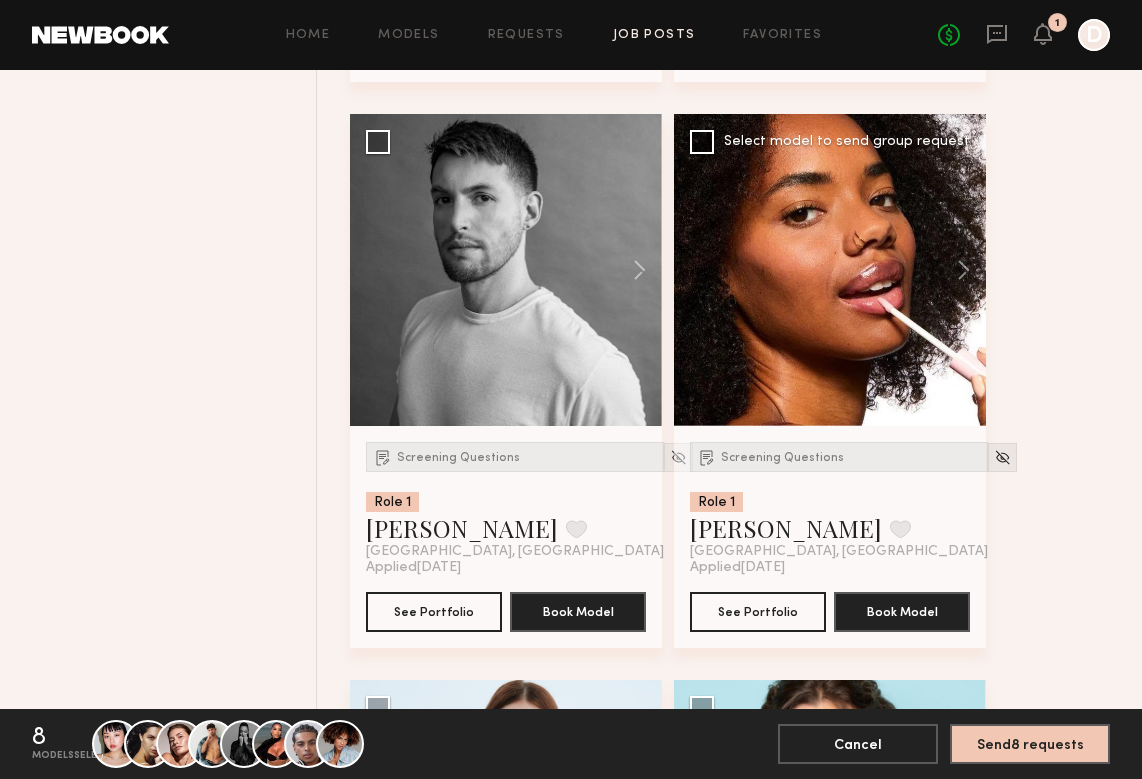 click 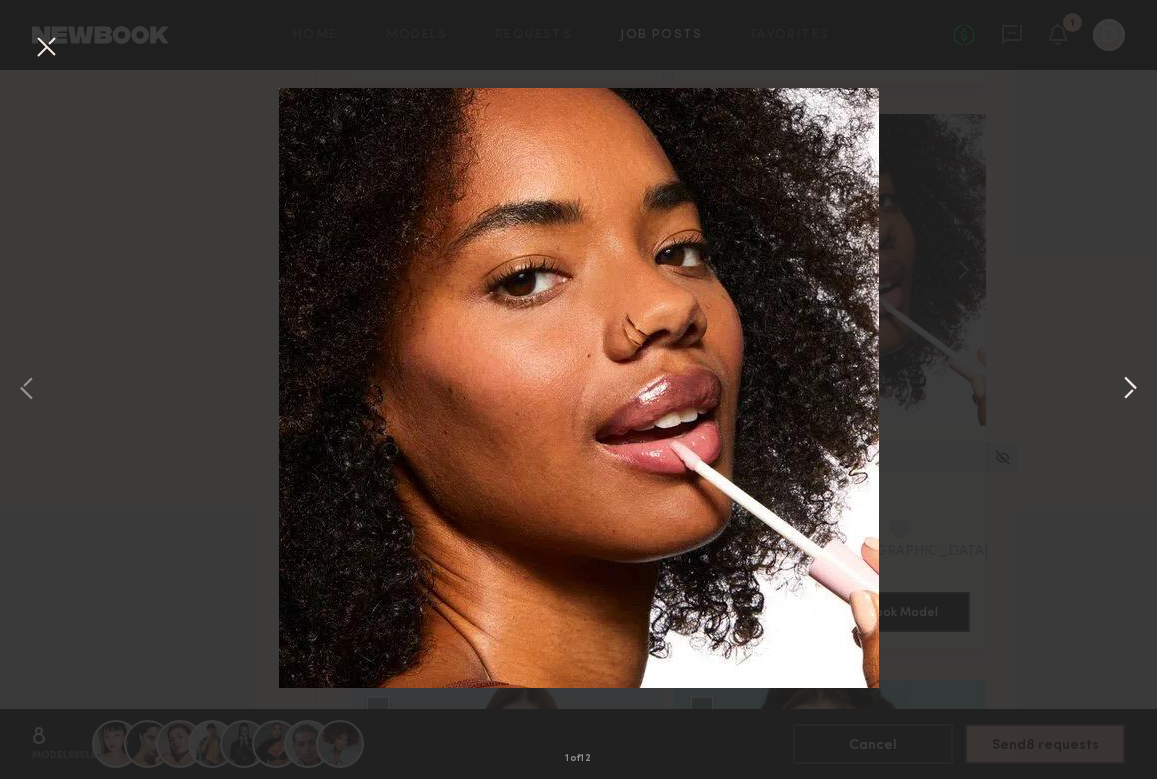 click at bounding box center [1130, 389] 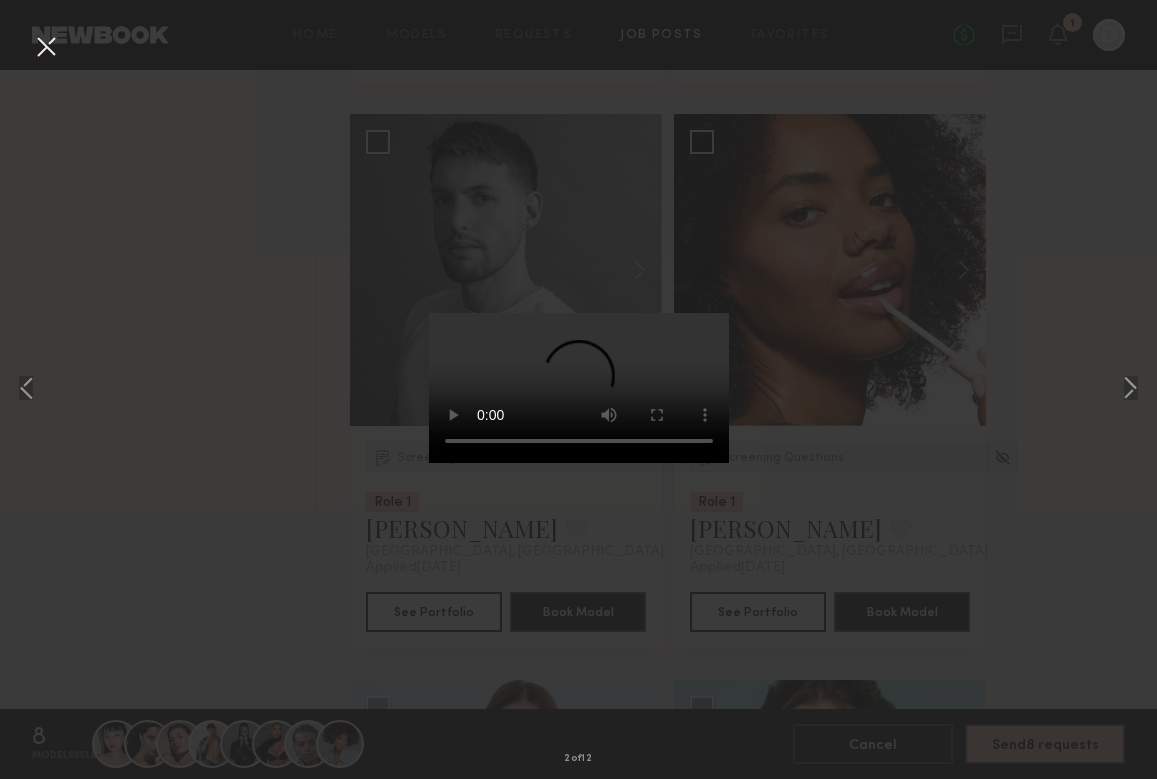 click at bounding box center [579, 388] 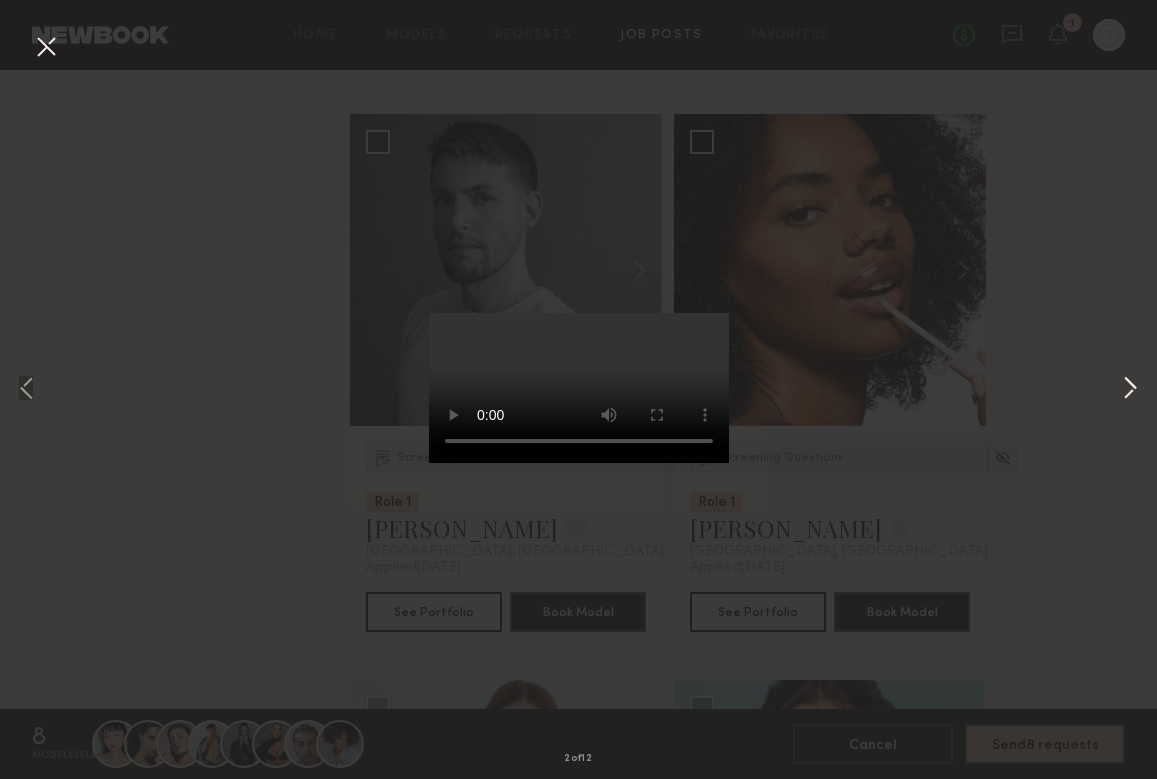 click at bounding box center [1130, 389] 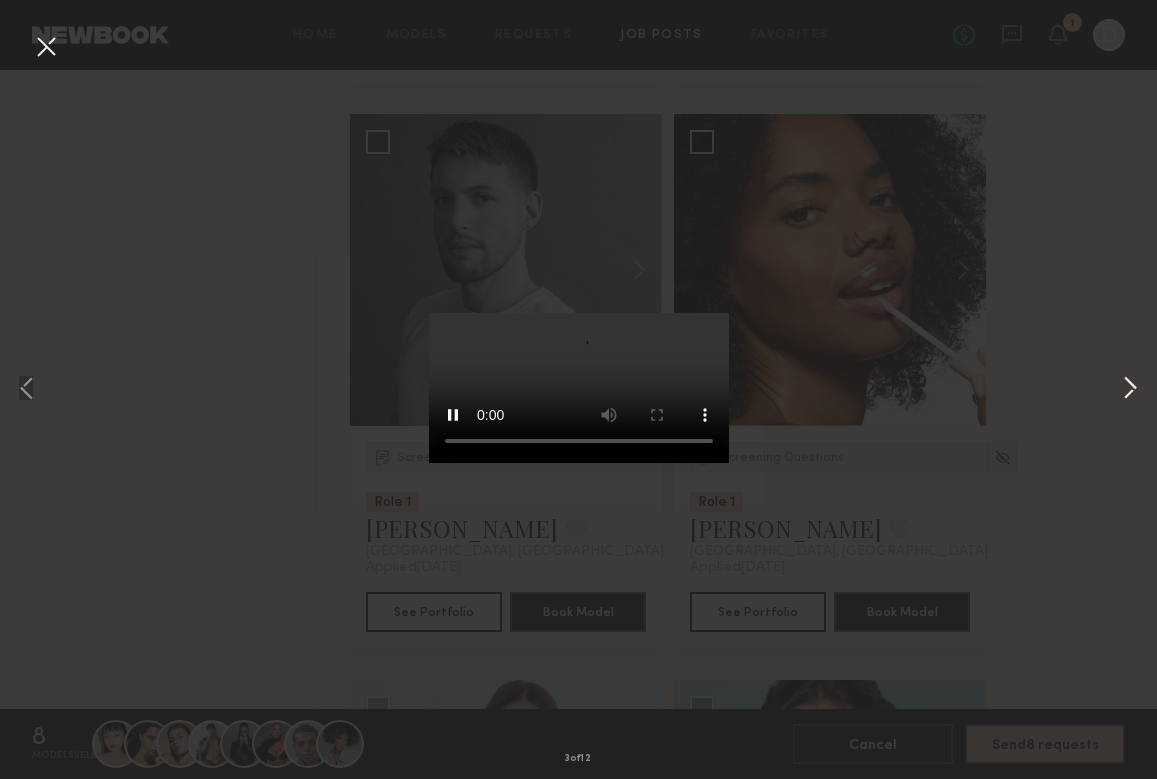 click at bounding box center [1130, 389] 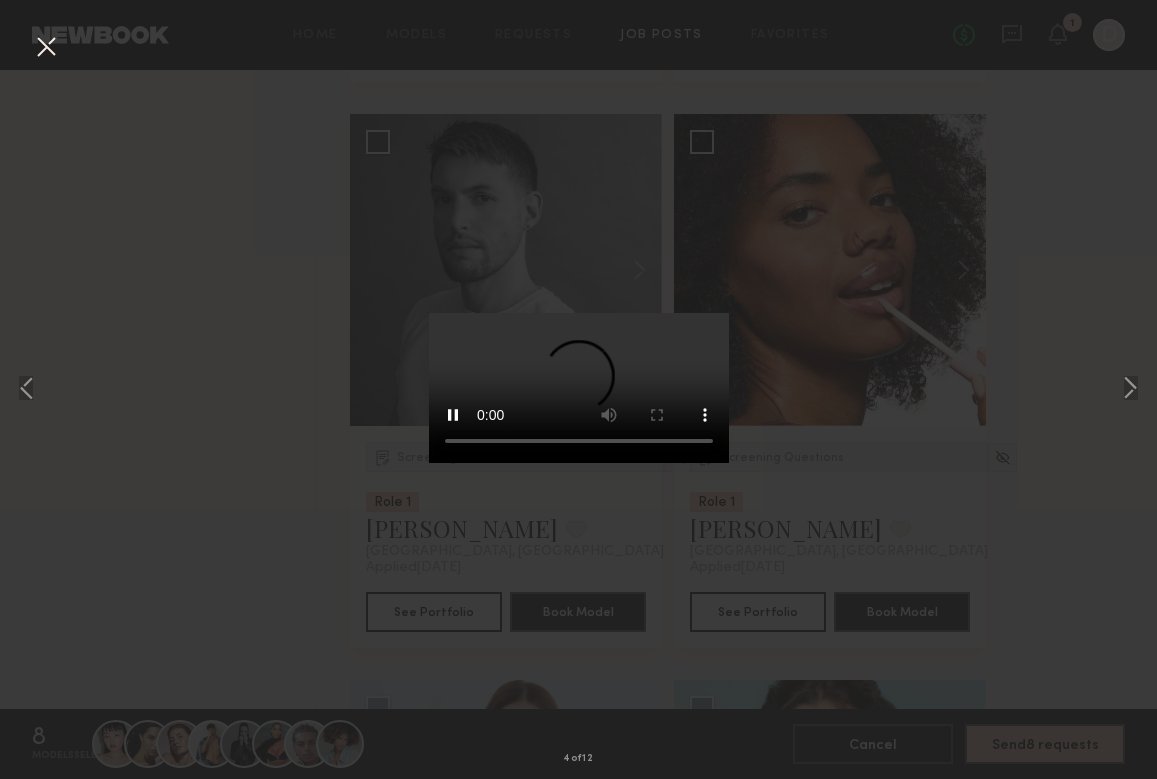 click at bounding box center (579, 388) 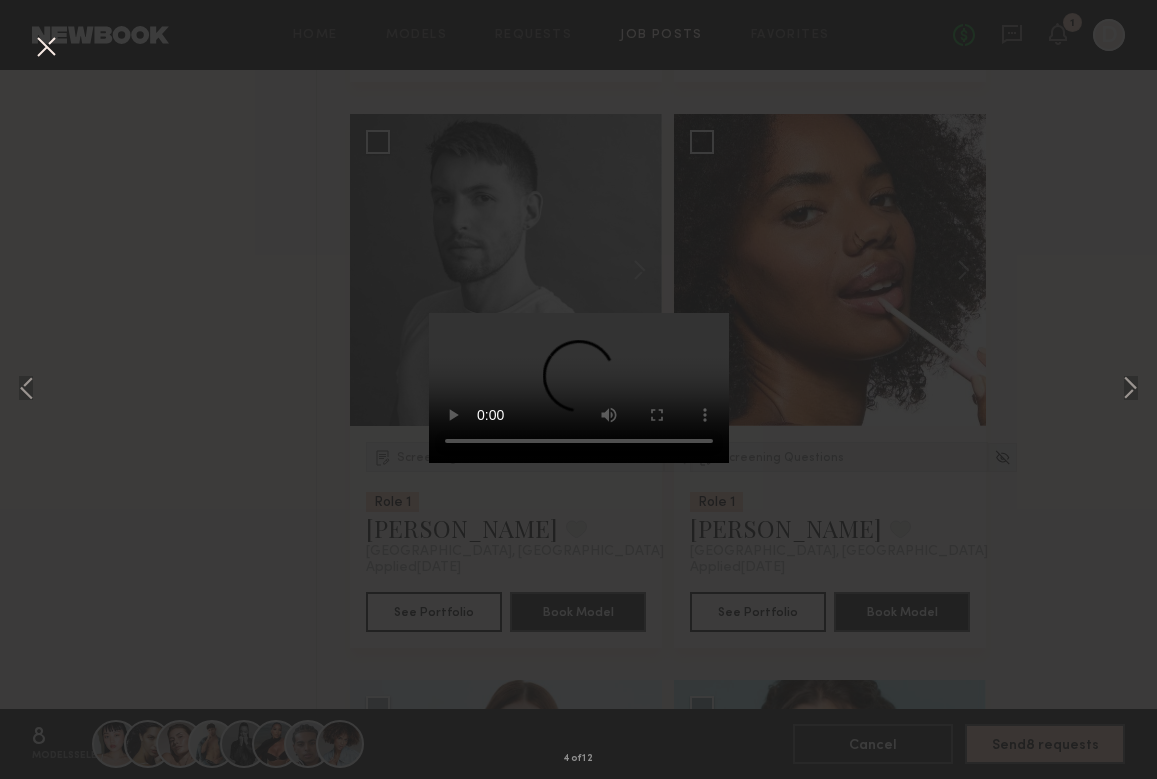 click at bounding box center [579, 388] 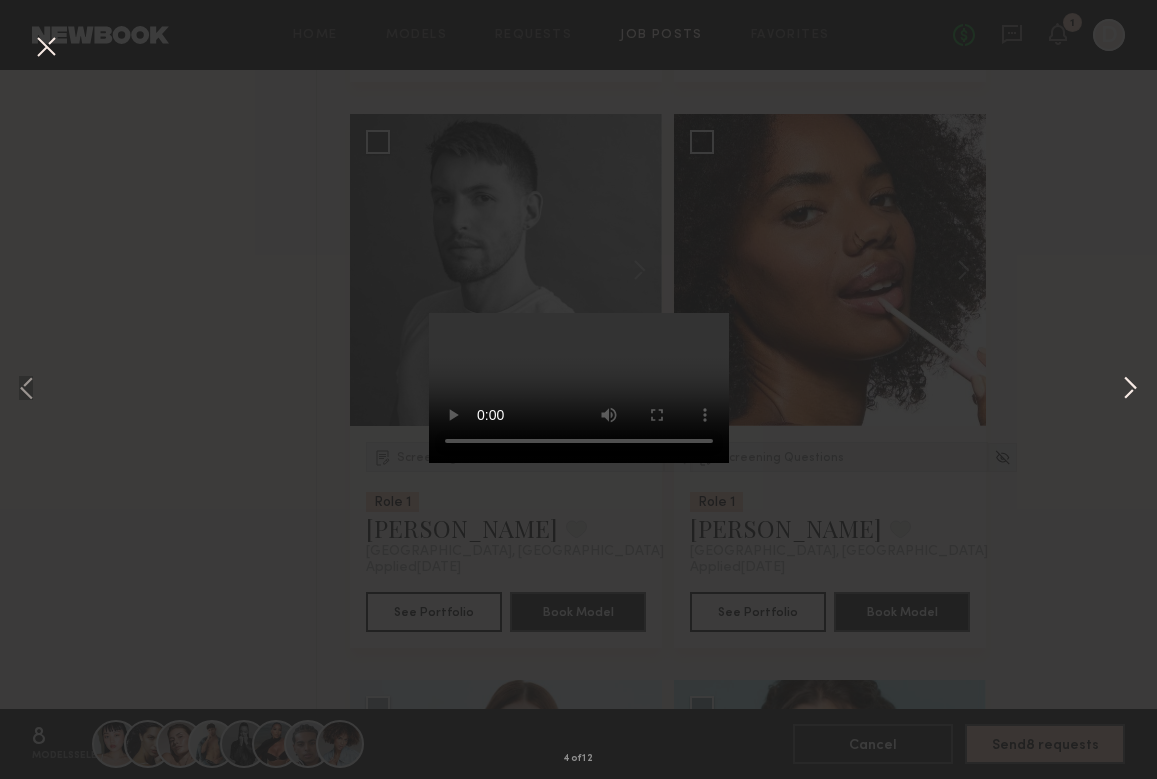 click at bounding box center [1130, 389] 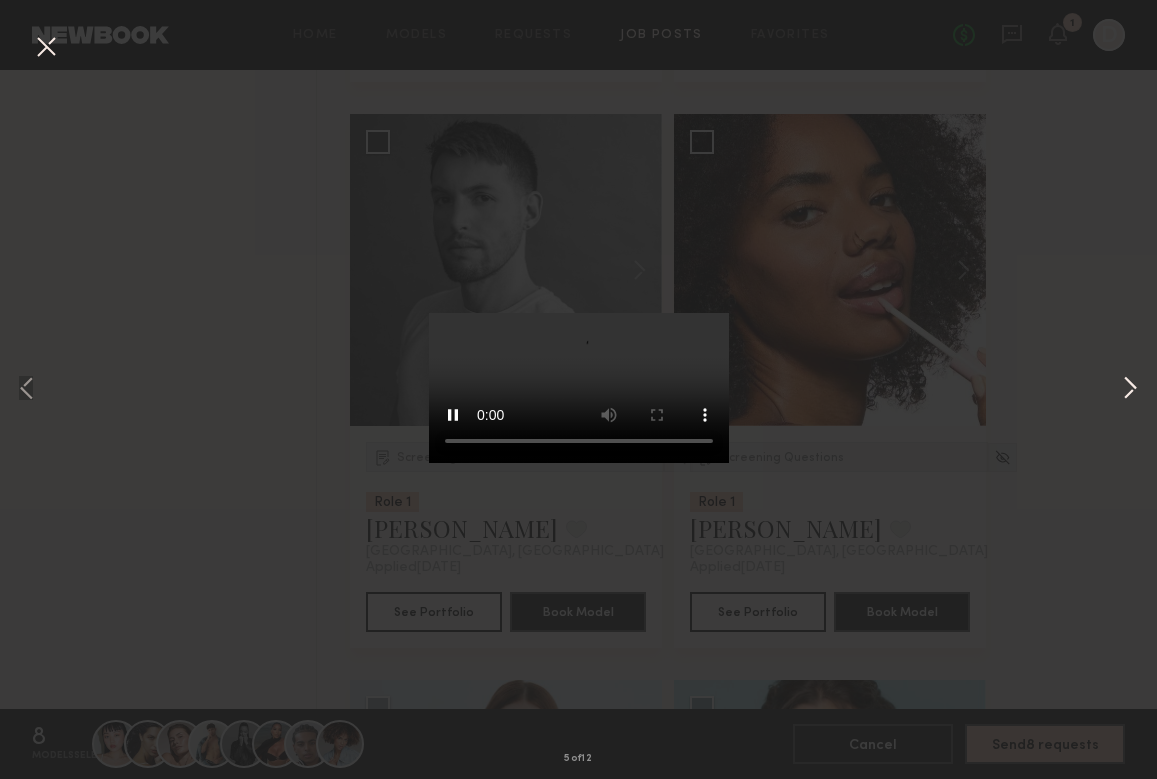 click at bounding box center [1130, 389] 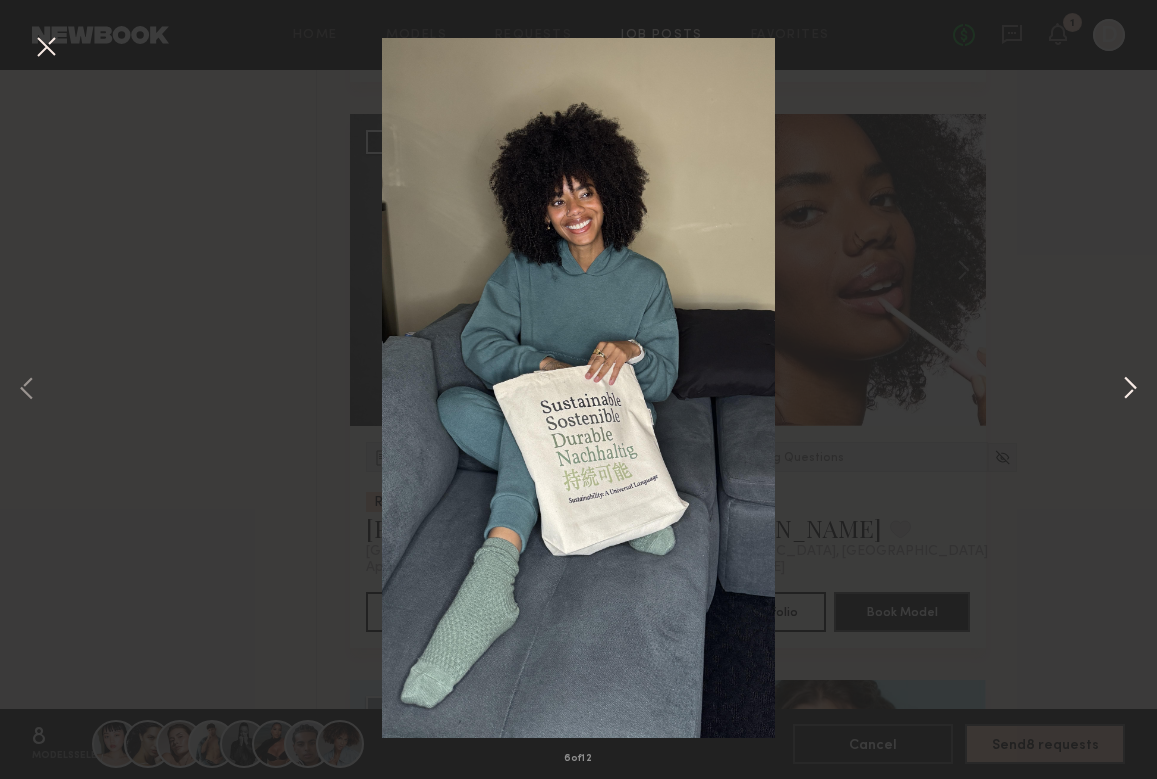 click at bounding box center [1130, 389] 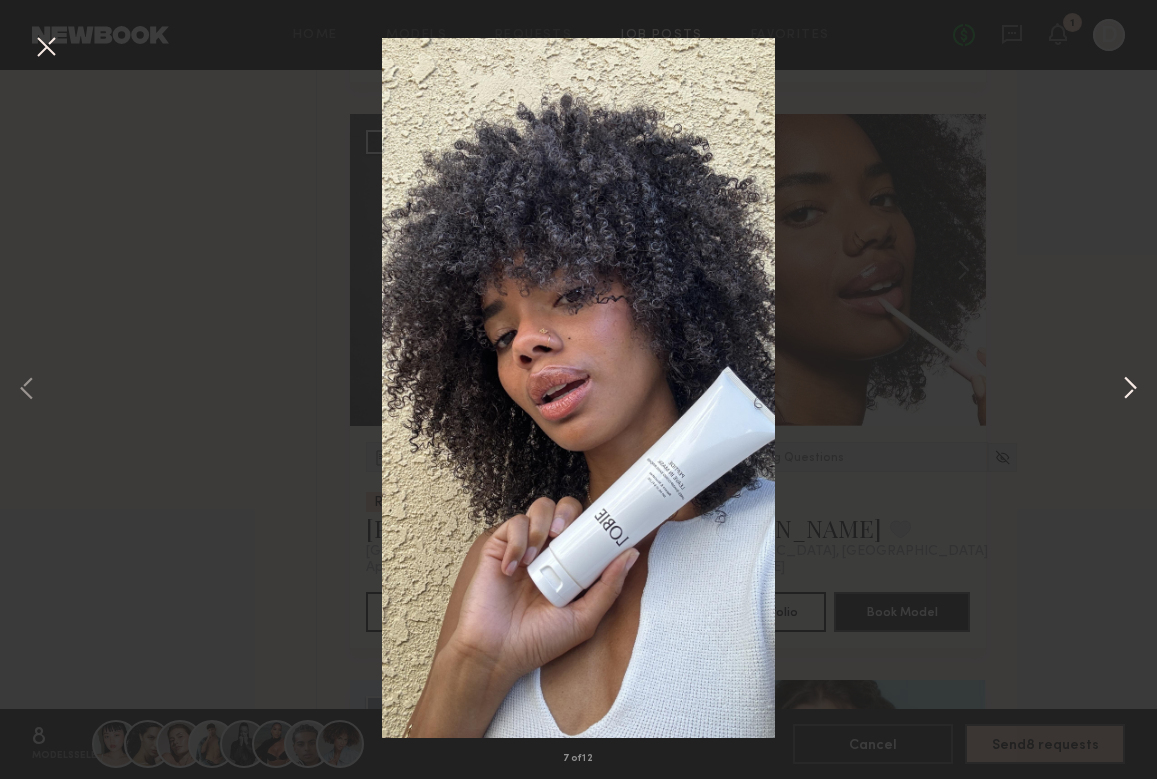 click at bounding box center (1130, 389) 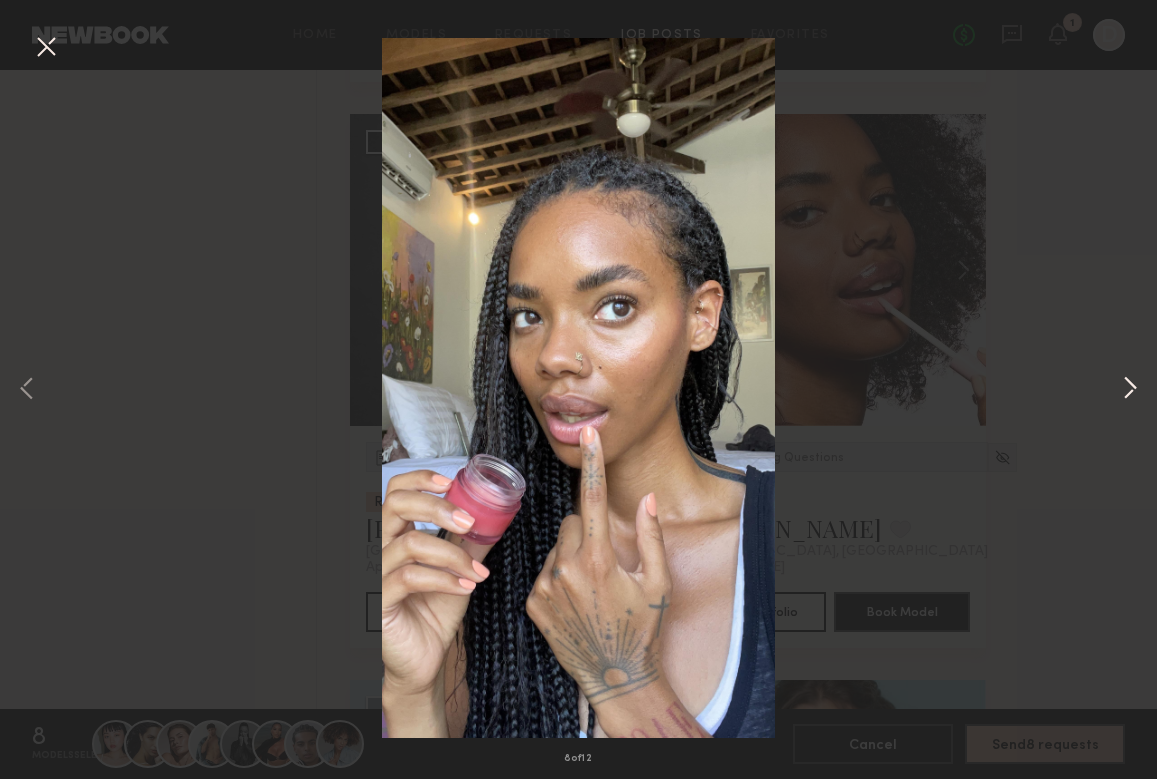 click at bounding box center [1130, 389] 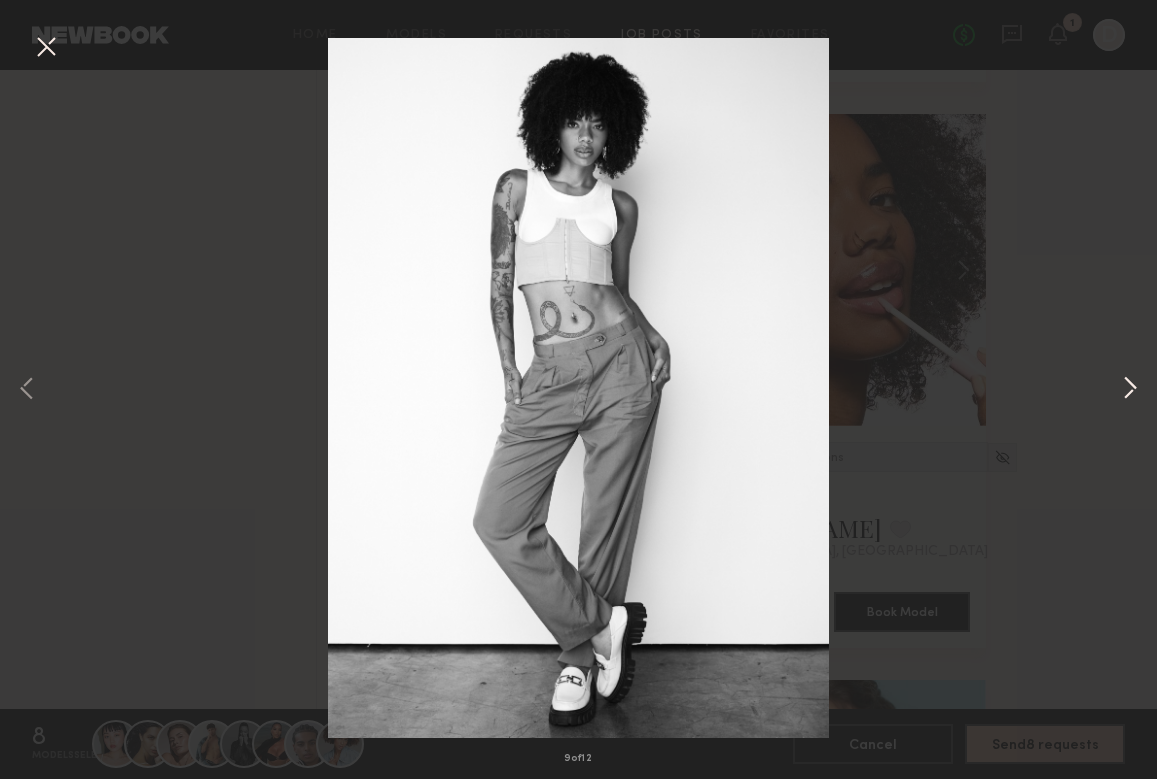 click at bounding box center (1130, 389) 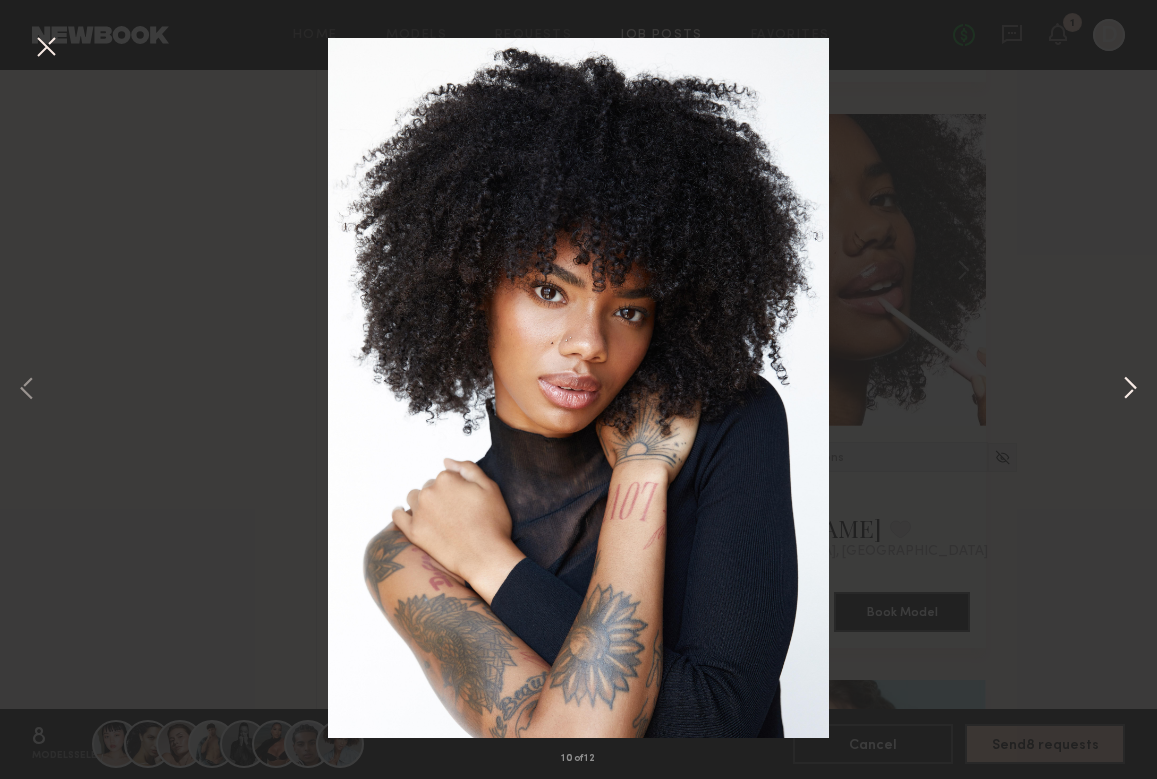 click at bounding box center (1130, 389) 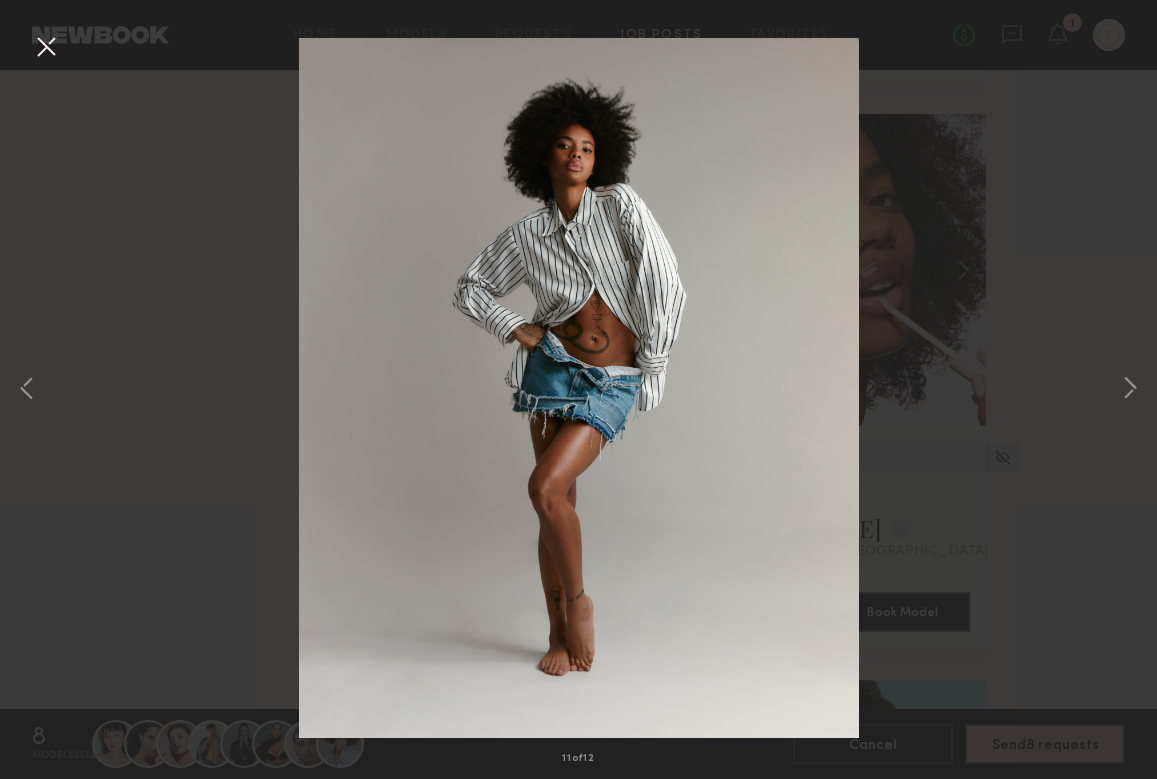 click at bounding box center (46, 48) 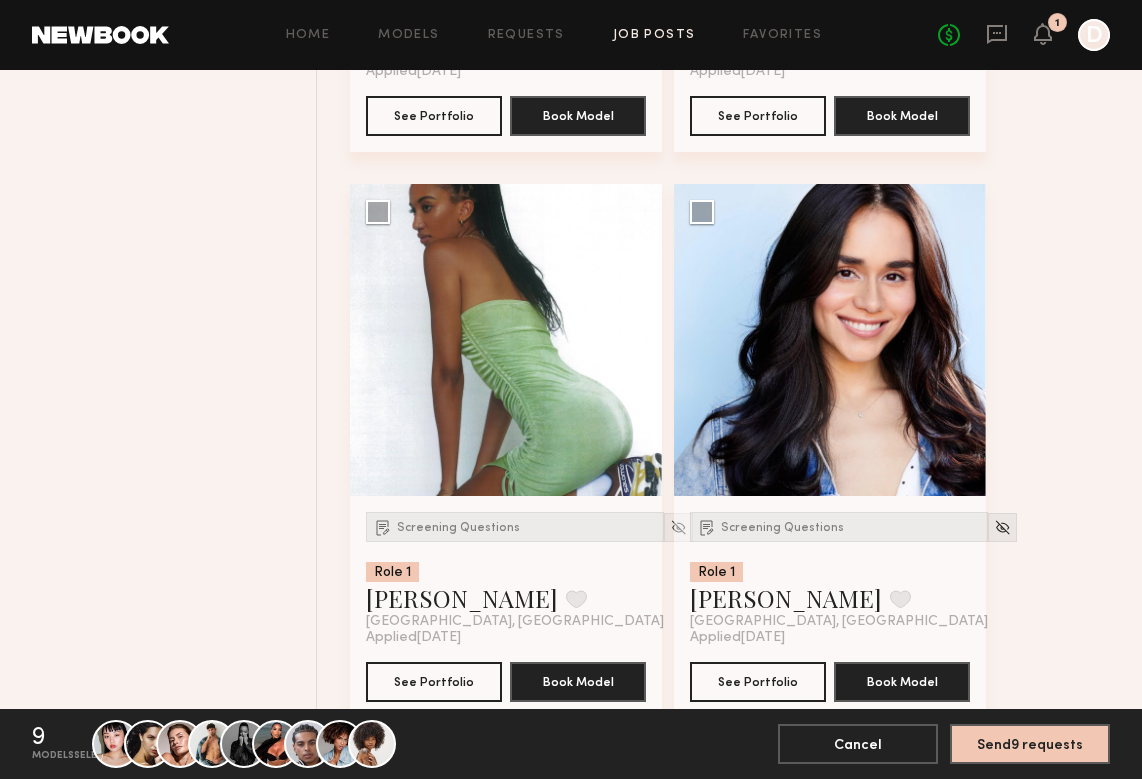 scroll, scrollTop: 16633, scrollLeft: 0, axis: vertical 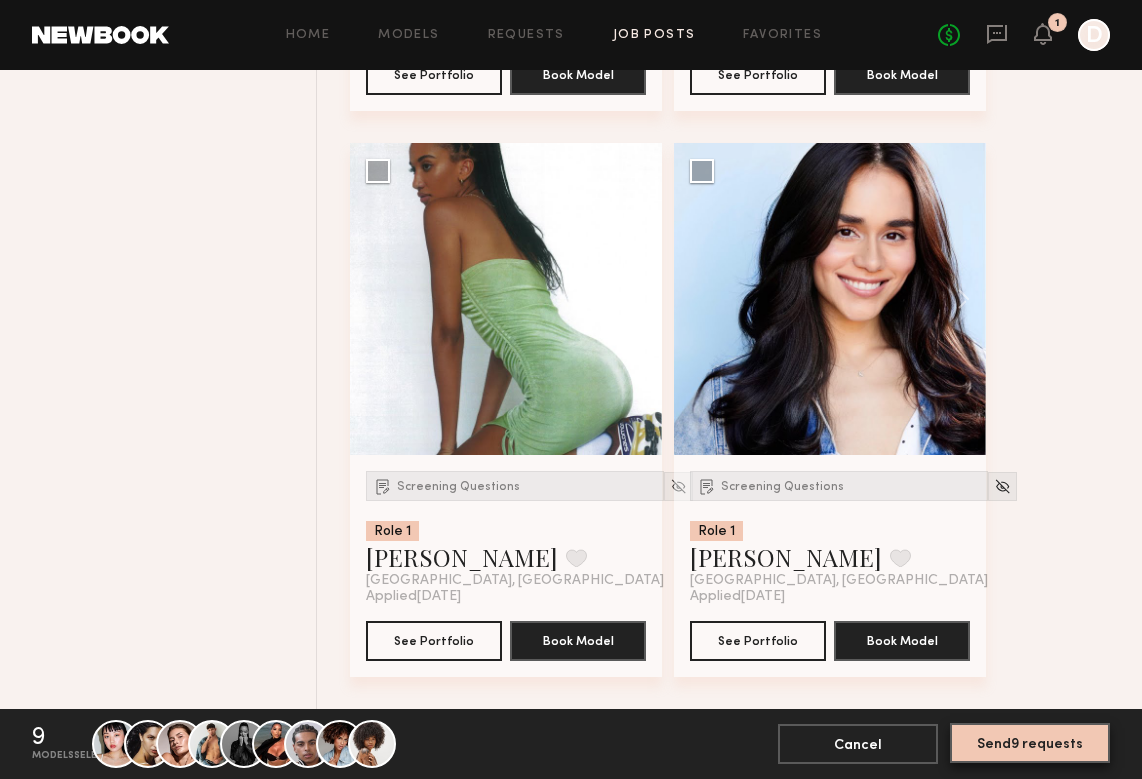 click on "Send  9   requests" 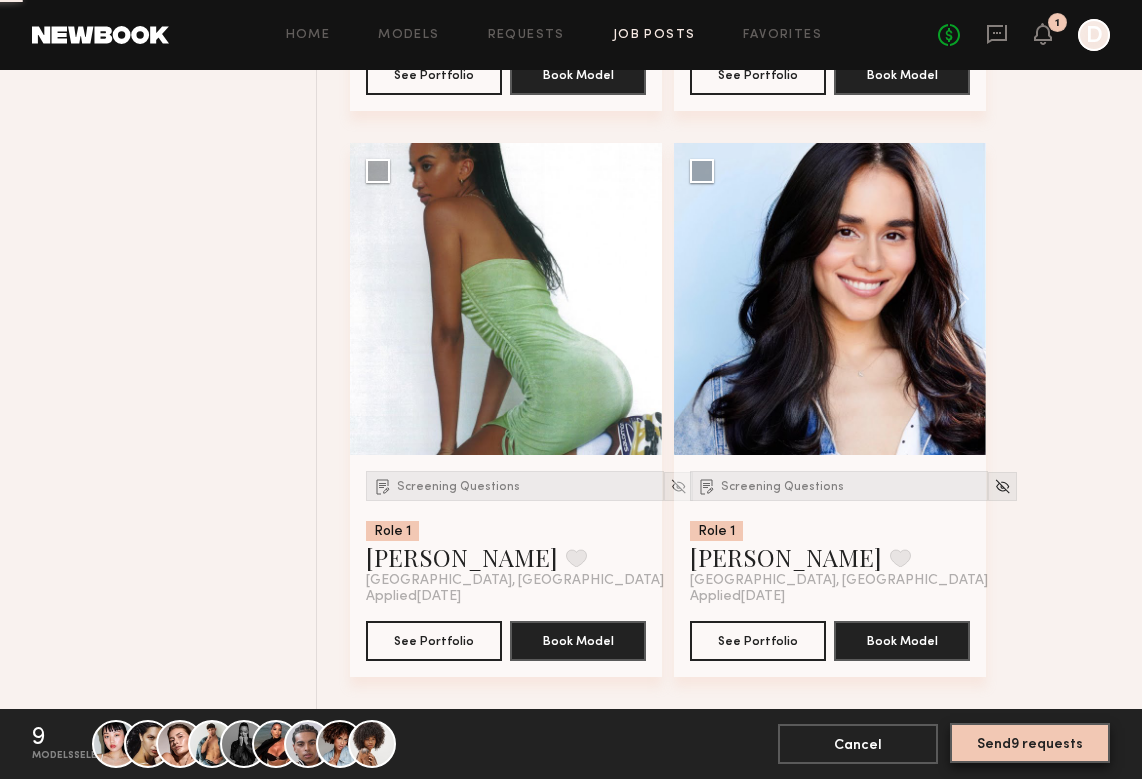 scroll, scrollTop: 0, scrollLeft: 0, axis: both 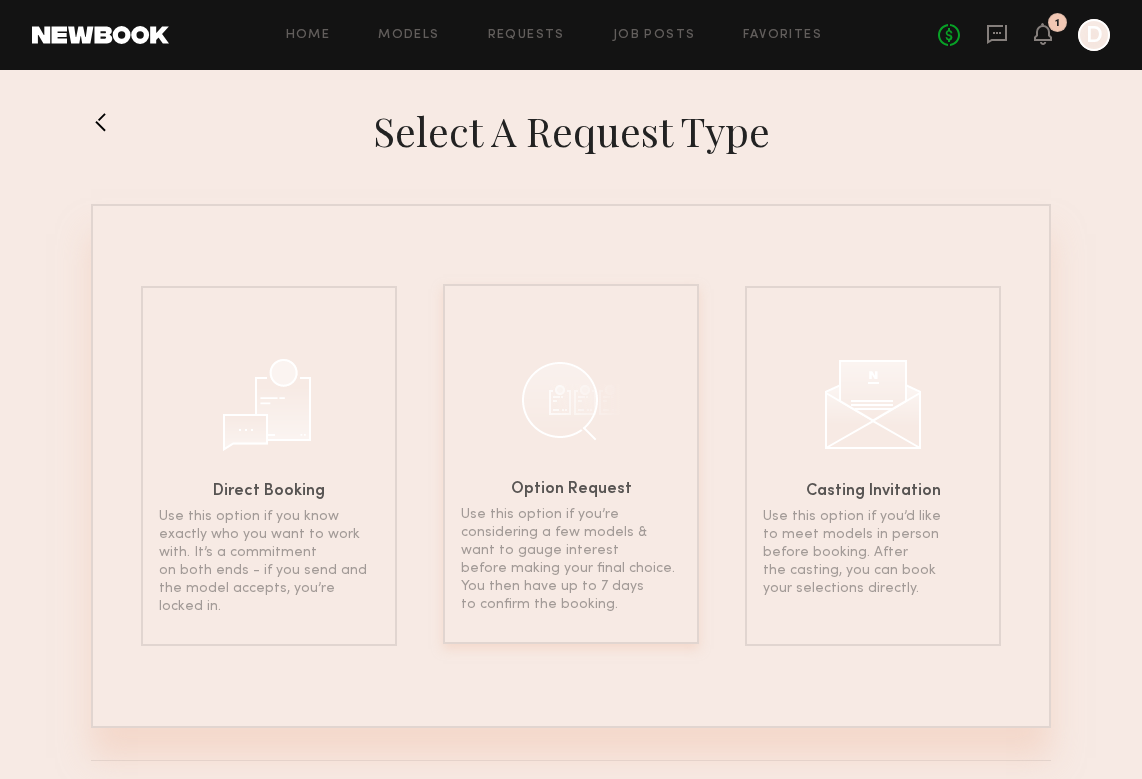 click on "Use this option if you’re considering a few models & want to gauge interest before making your final choice. You then have up to 7 days to confirm the booking." 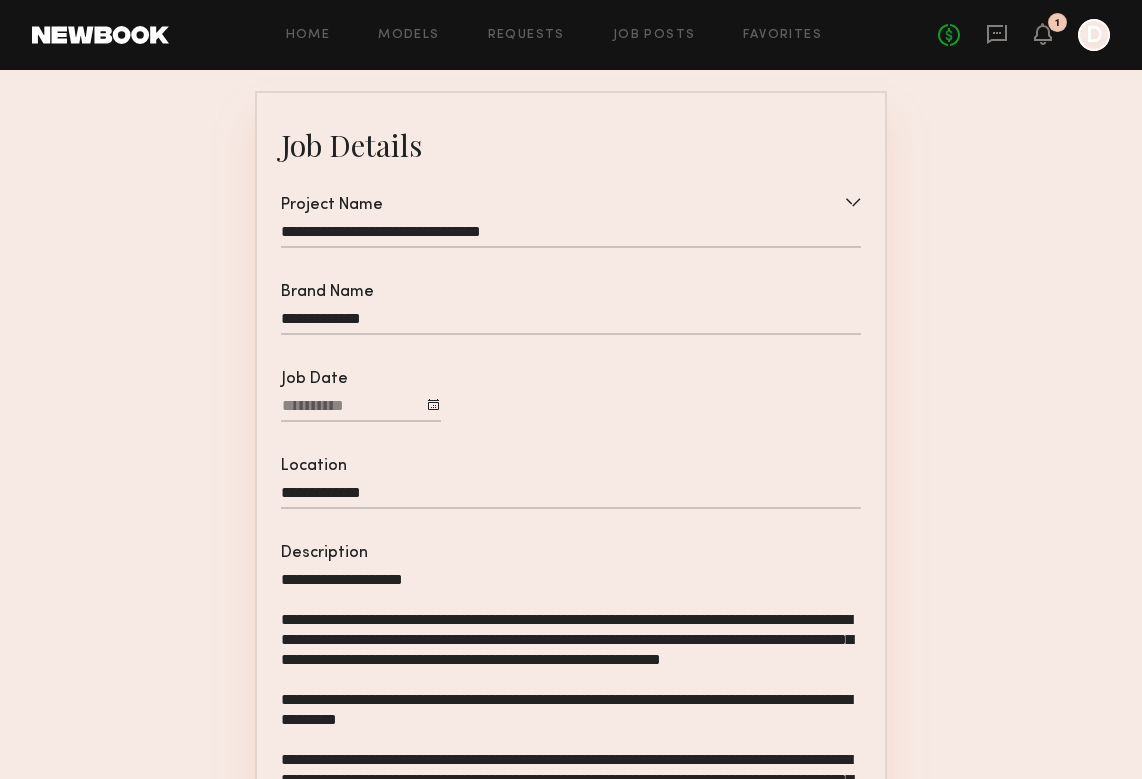 scroll, scrollTop: 255, scrollLeft: 0, axis: vertical 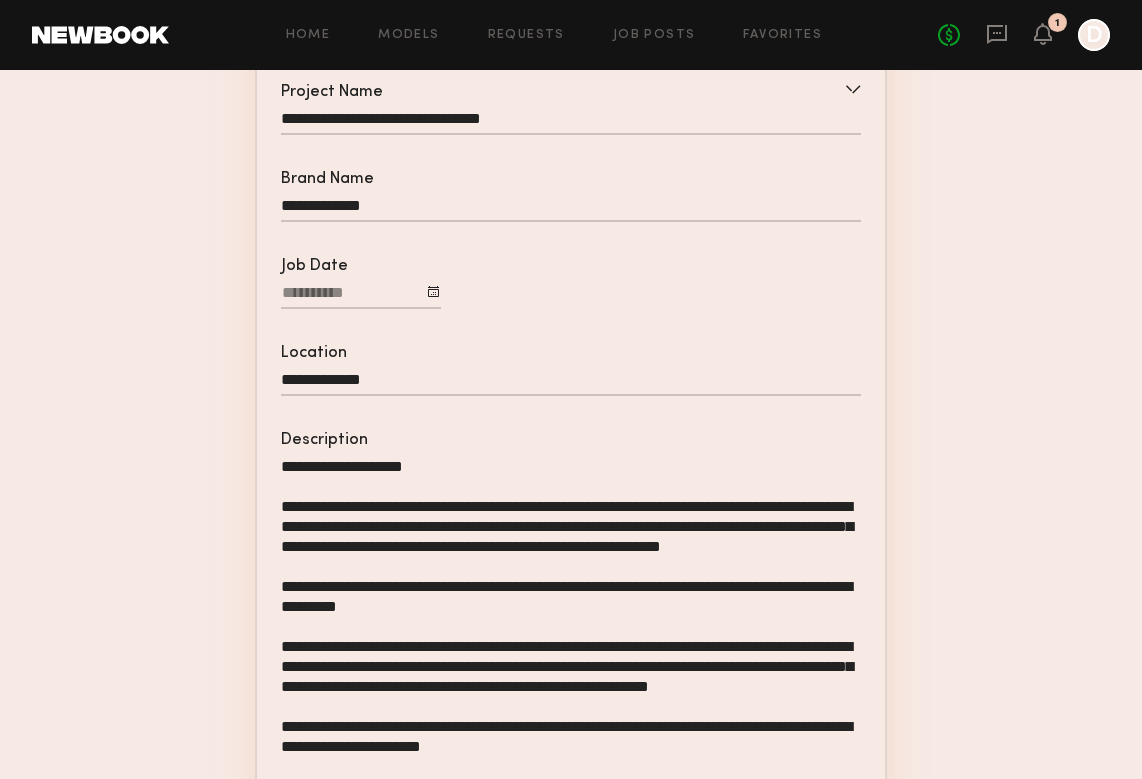 click on "Job Date" at bounding box center [361, 296] 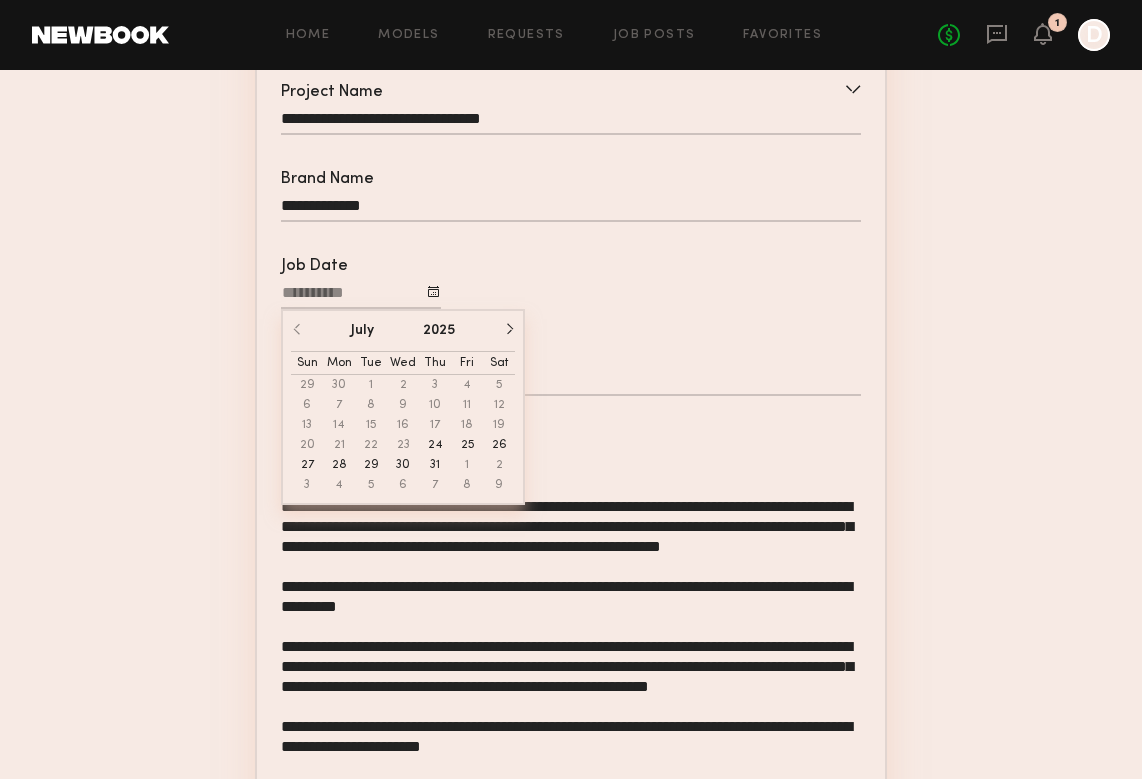 click 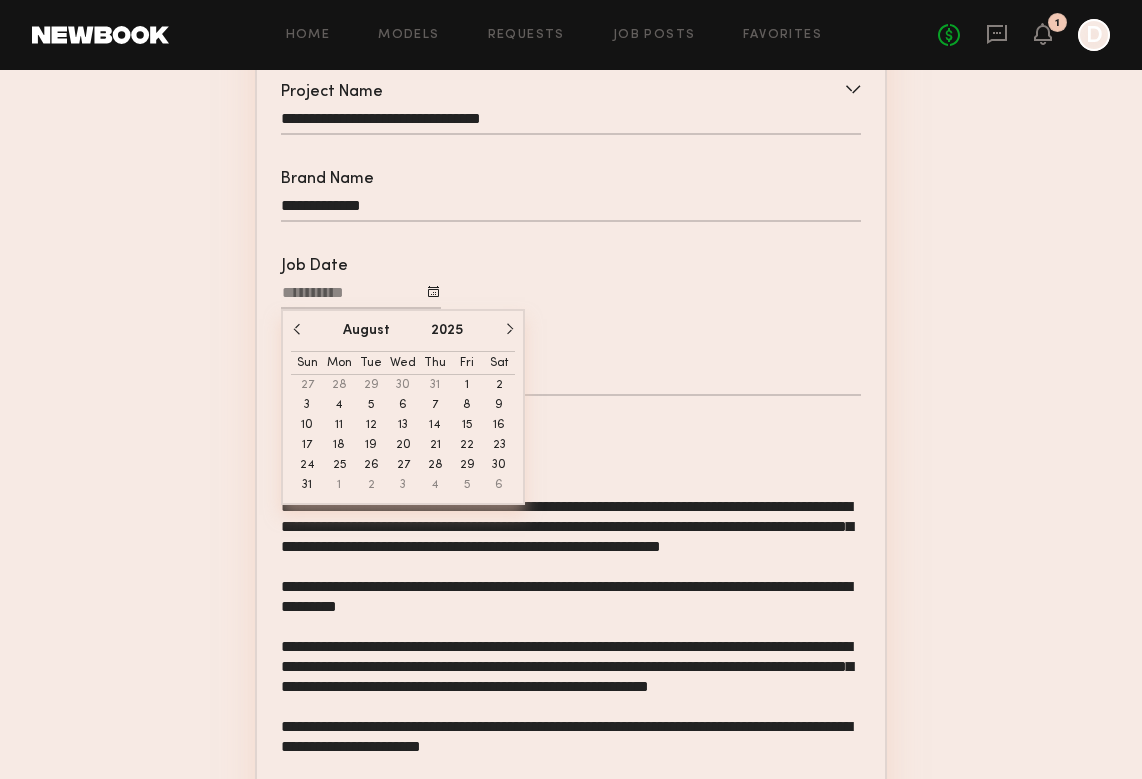 click 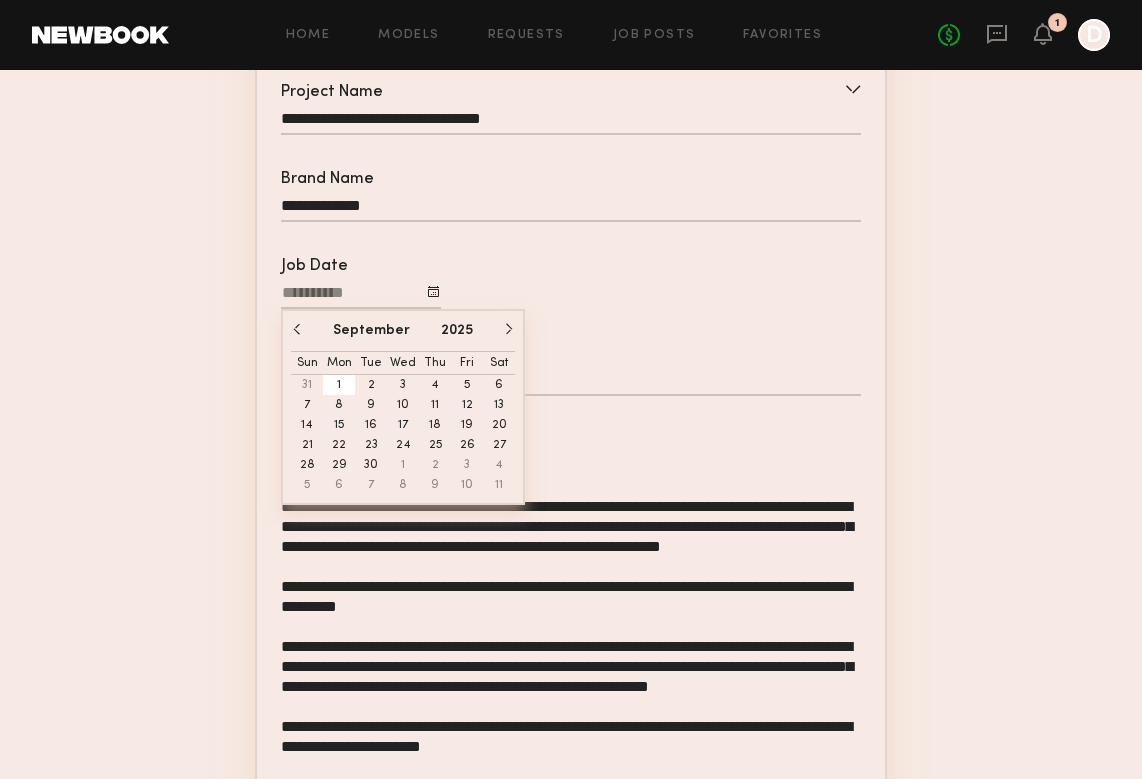 click on "1" 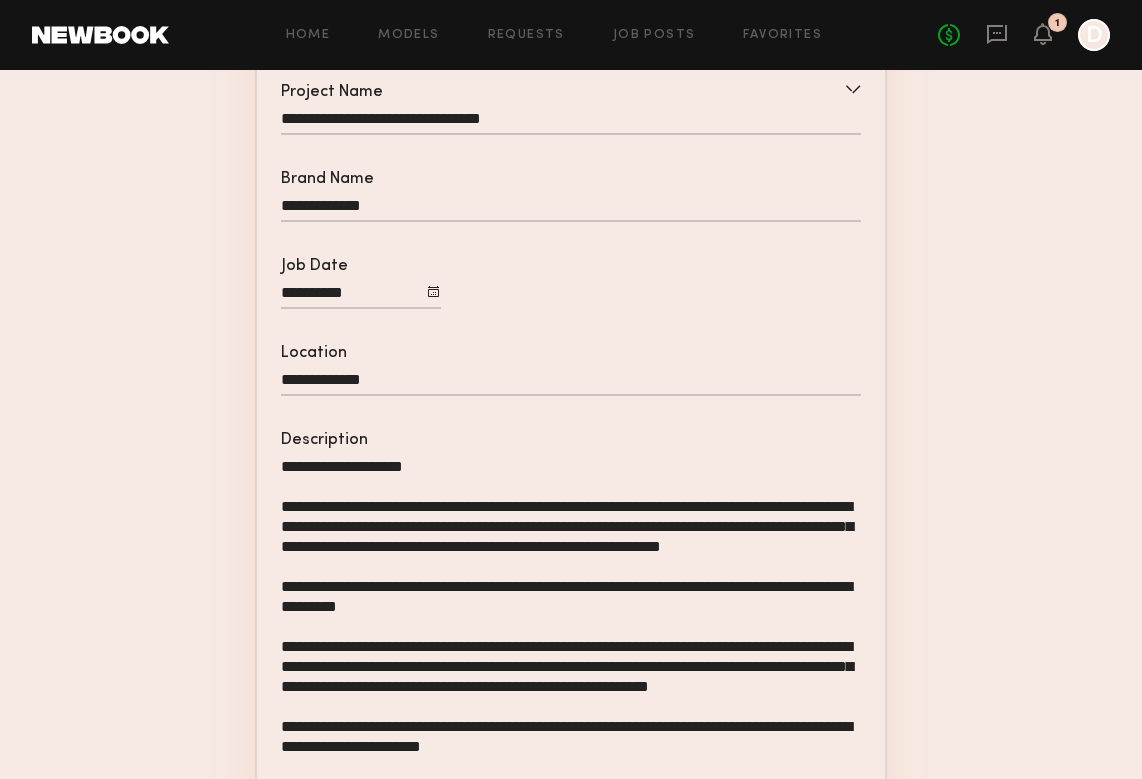 scroll, scrollTop: 259, scrollLeft: 0, axis: vertical 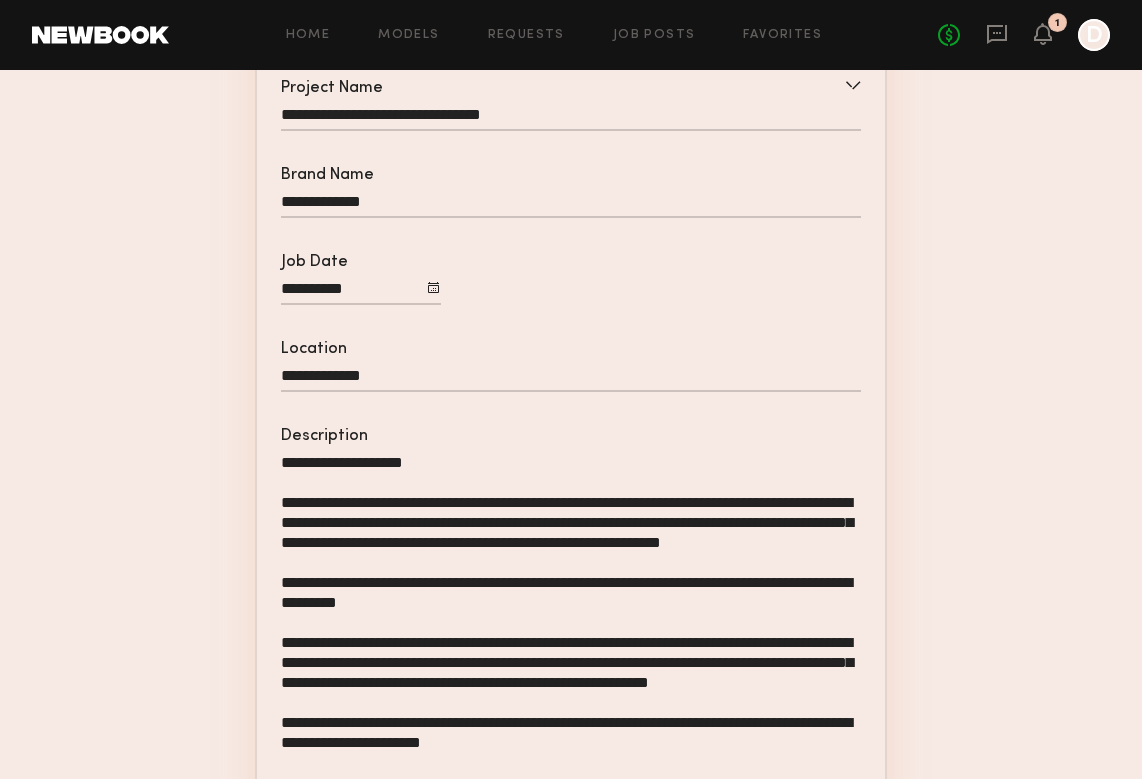 click 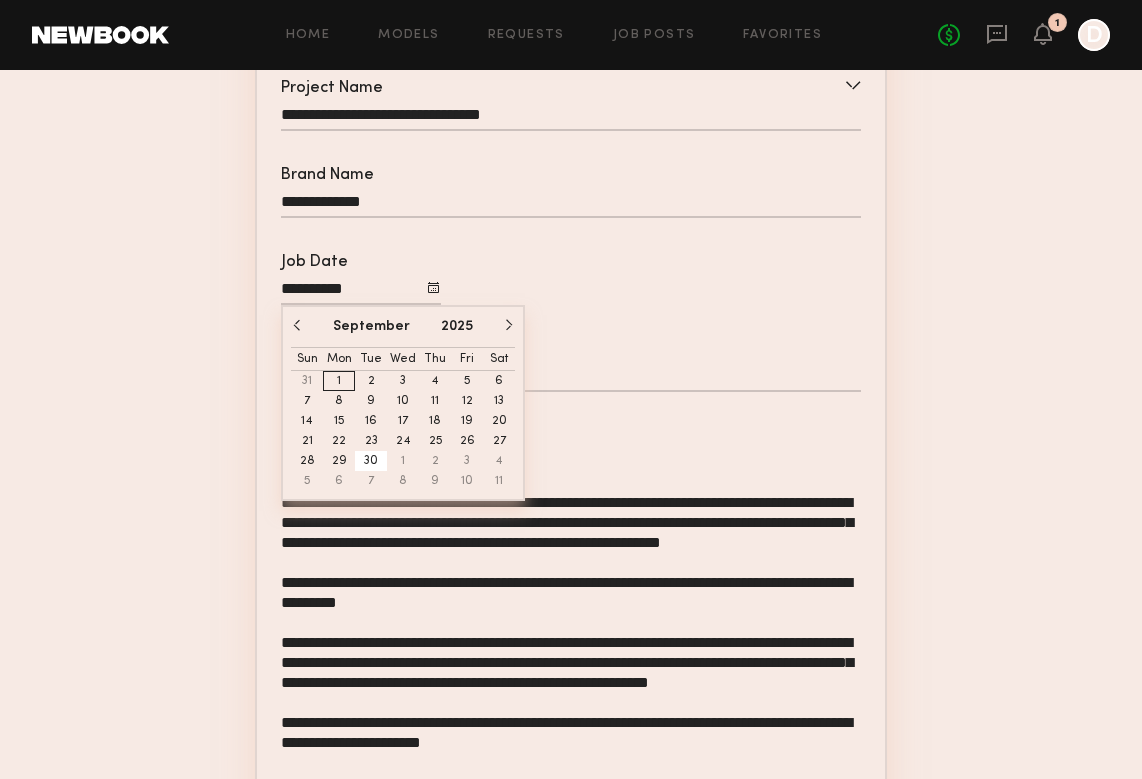 click on "30" 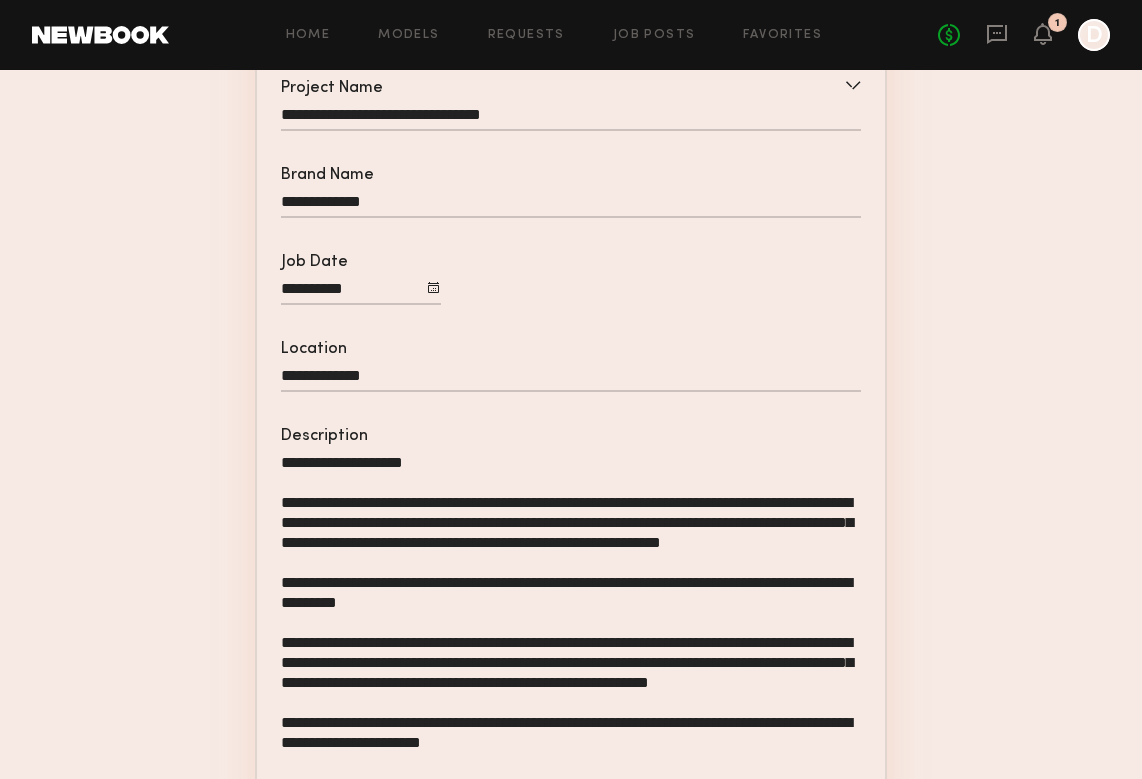 click 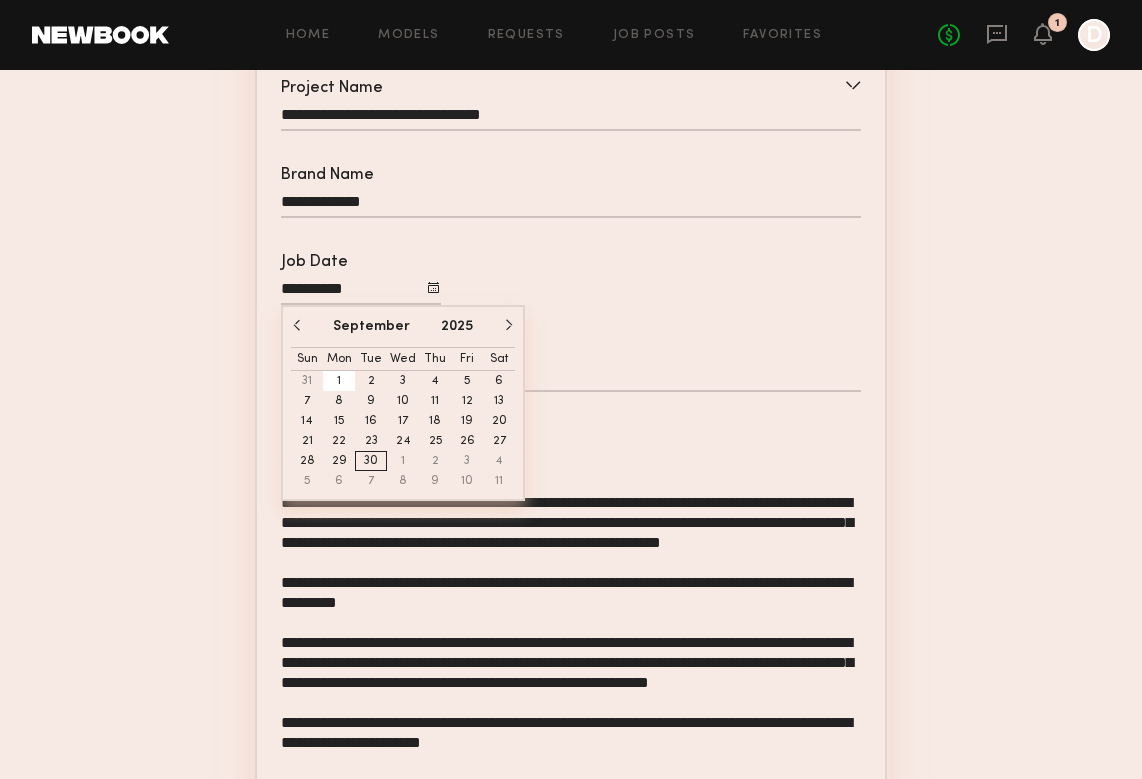 click on "1" 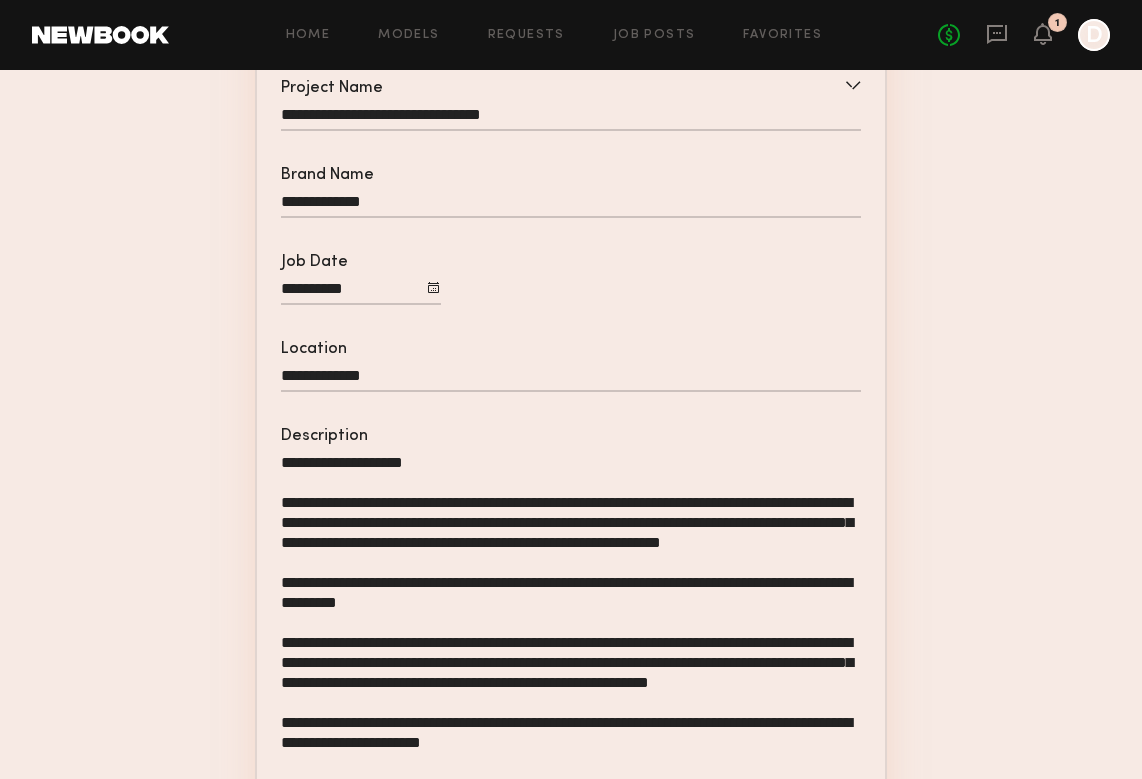 click on "**********" 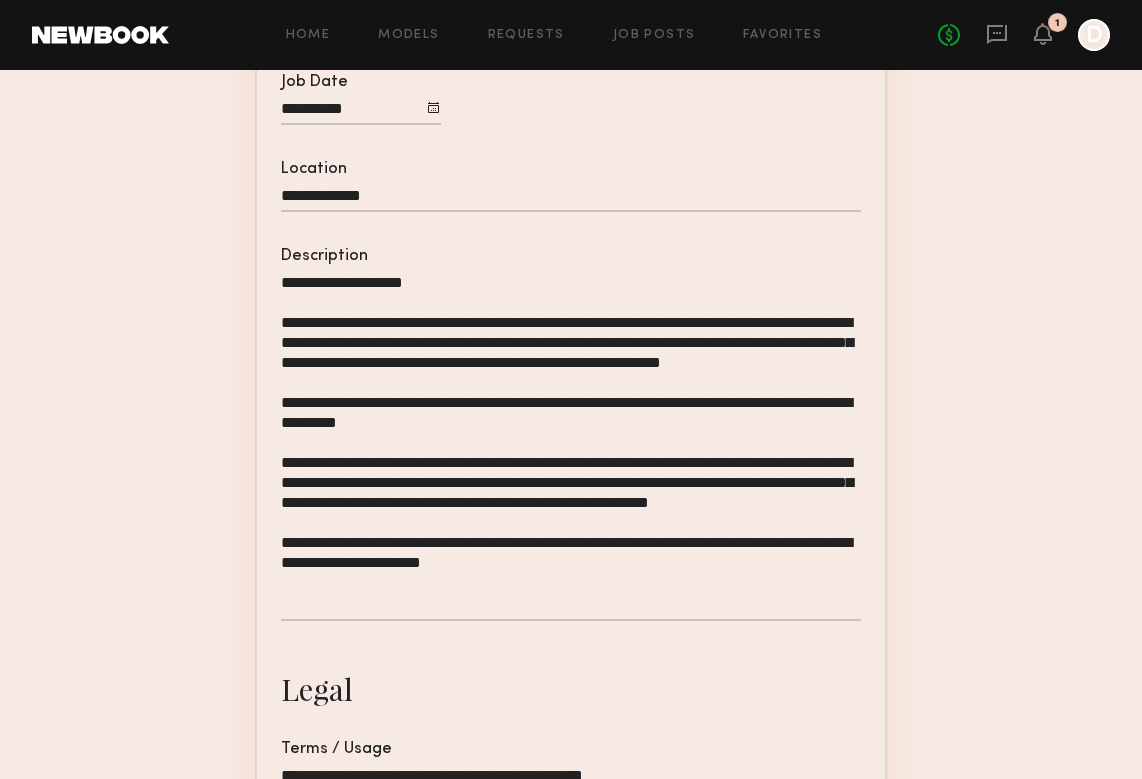 click on "**********" 